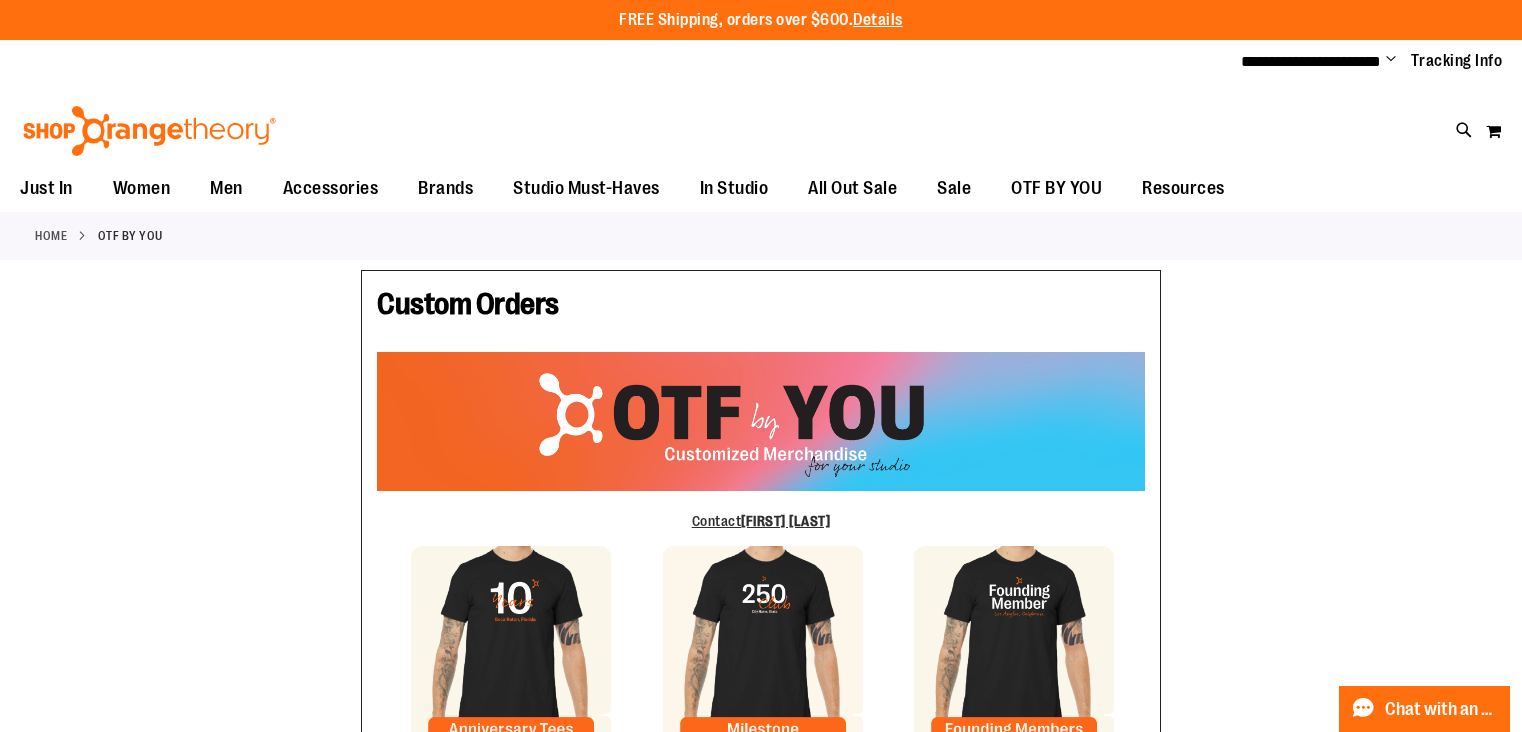 scroll, scrollTop: 0, scrollLeft: 0, axis: both 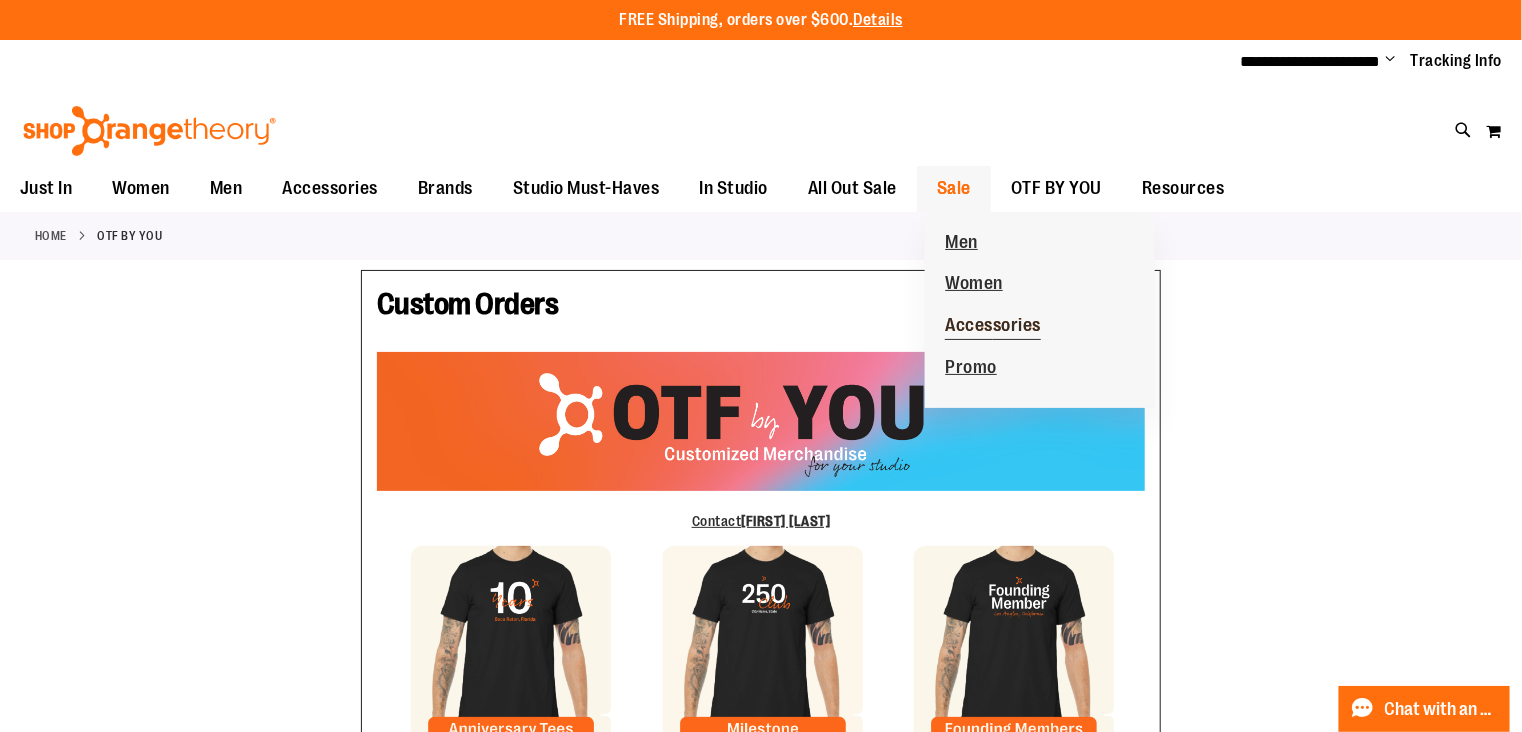 click on "Accessories" at bounding box center (993, 327) 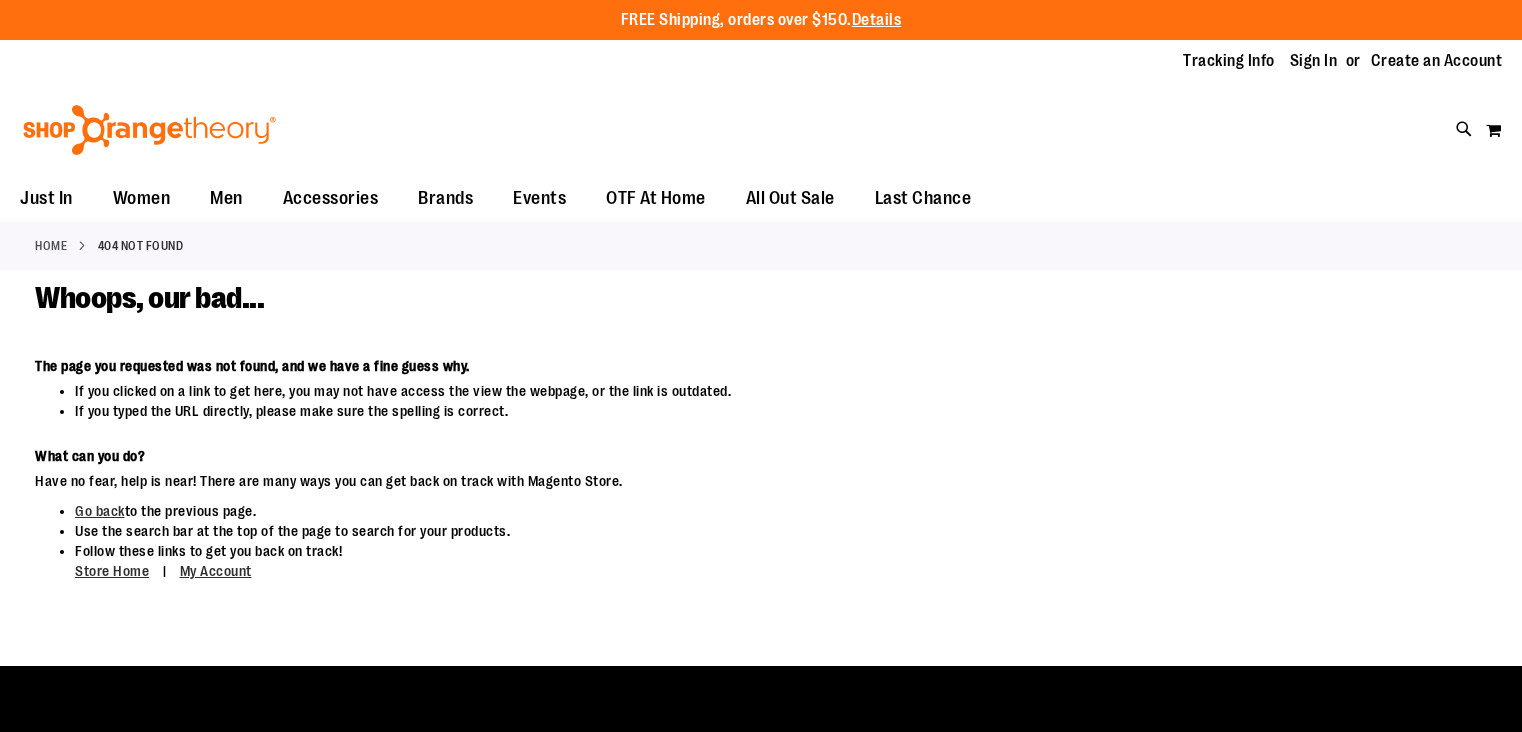 scroll, scrollTop: 0, scrollLeft: 0, axis: both 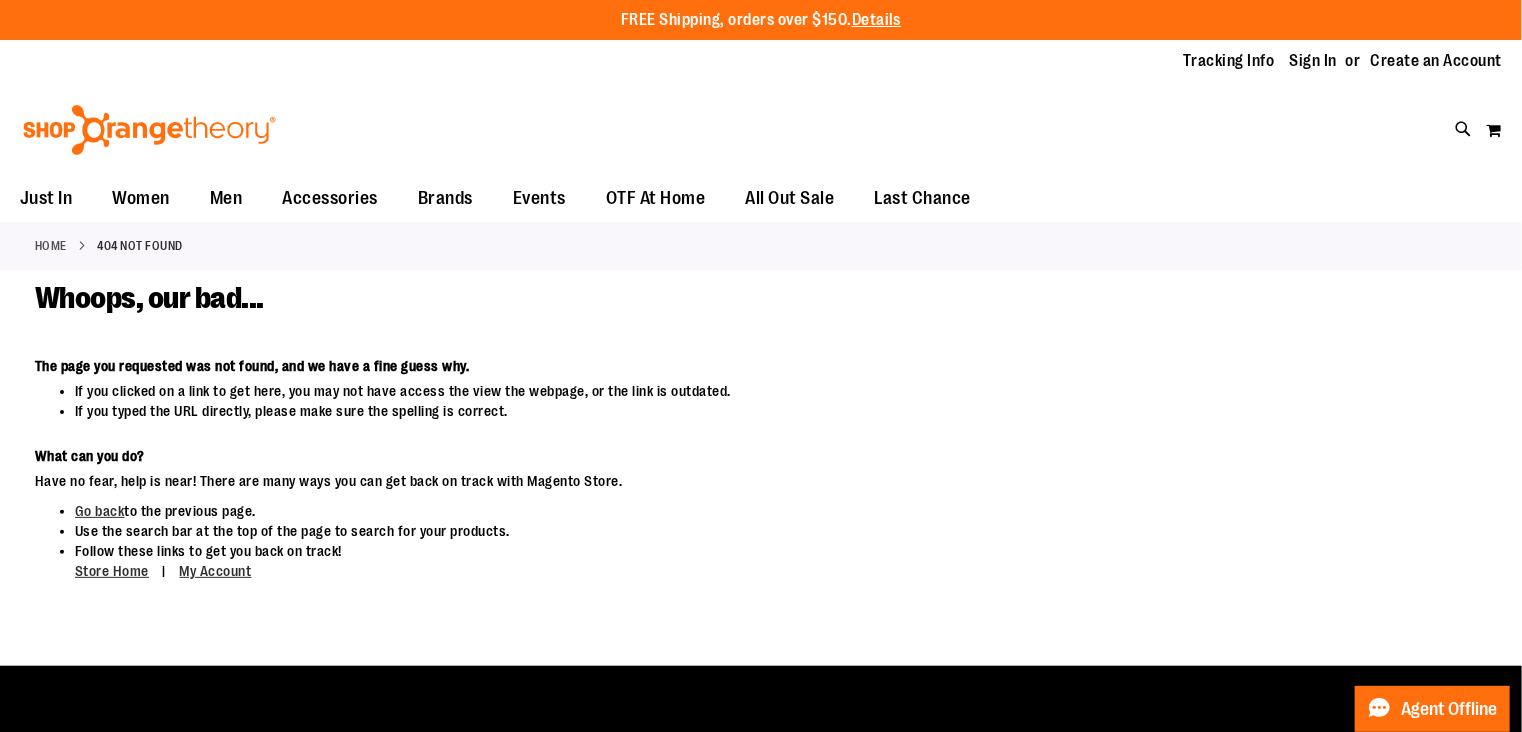 type on "**********" 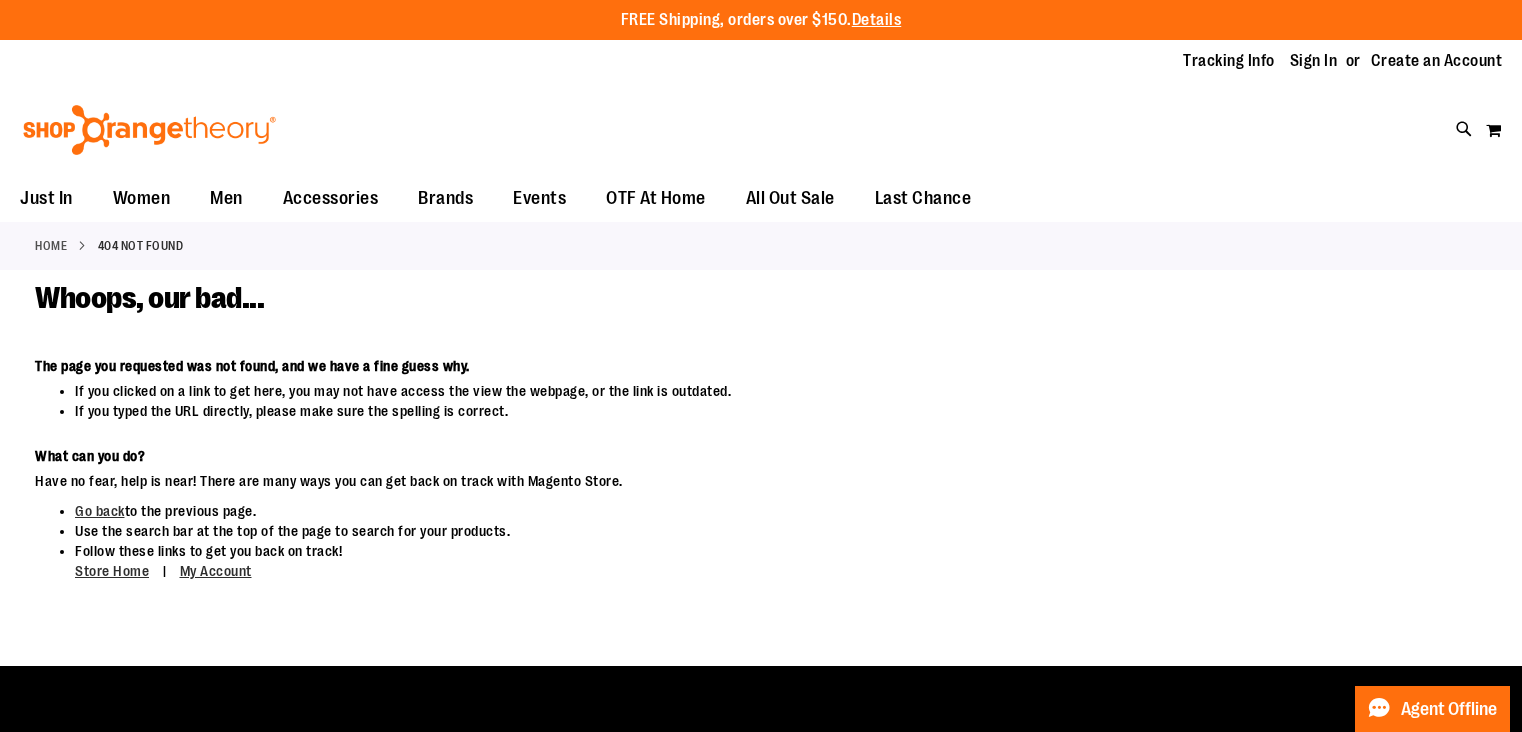 scroll, scrollTop: 0, scrollLeft: 0, axis: both 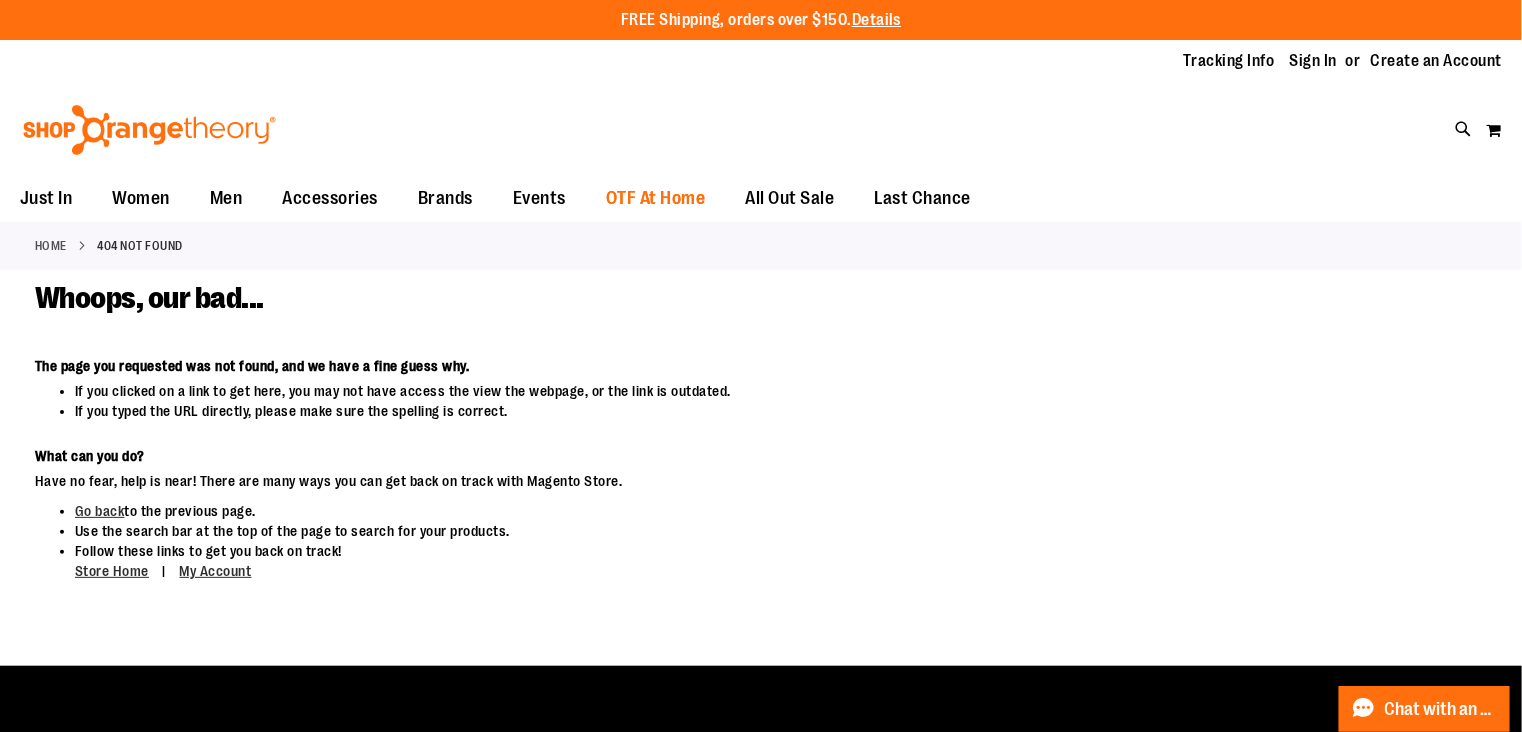 click on "OTF At Home" at bounding box center (656, 198) 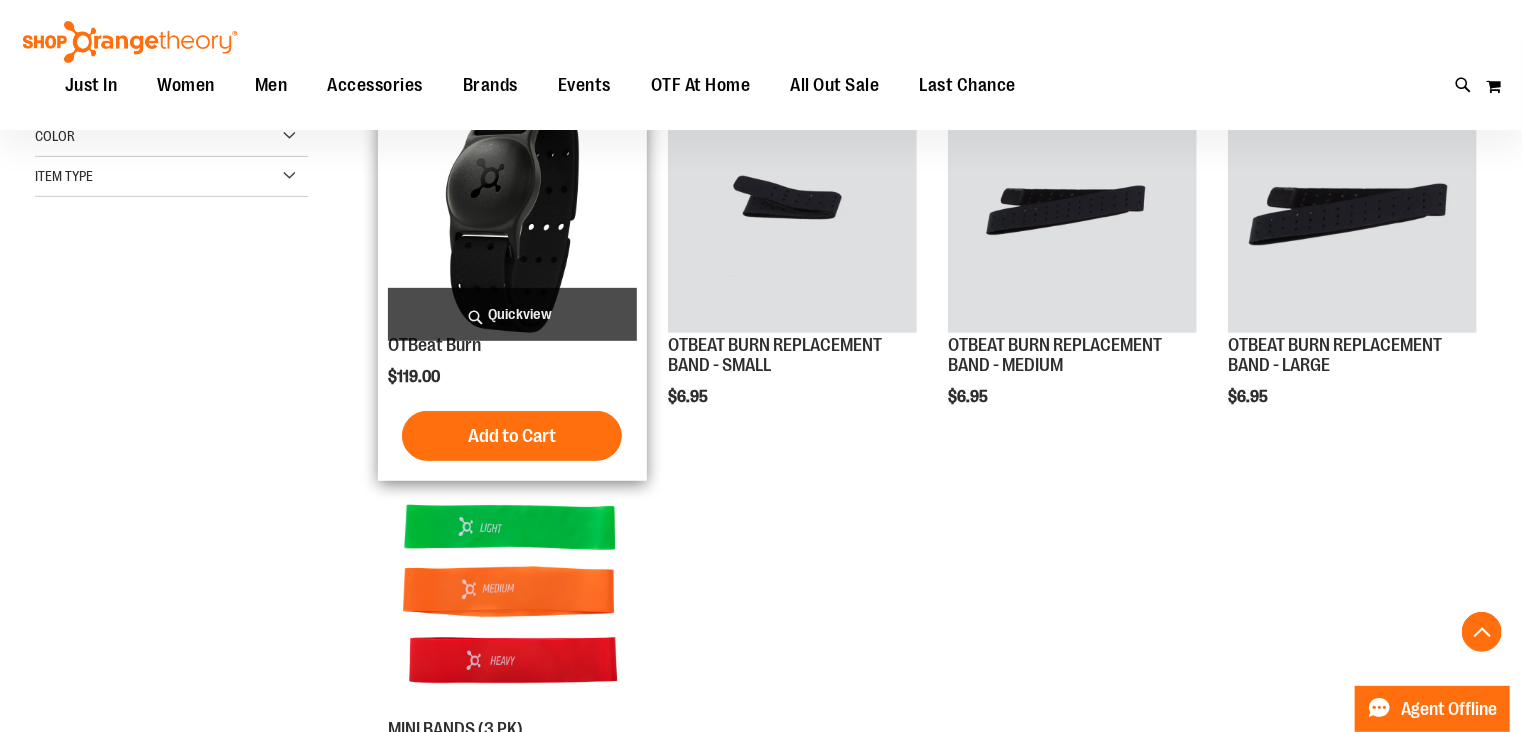 type on "**********" 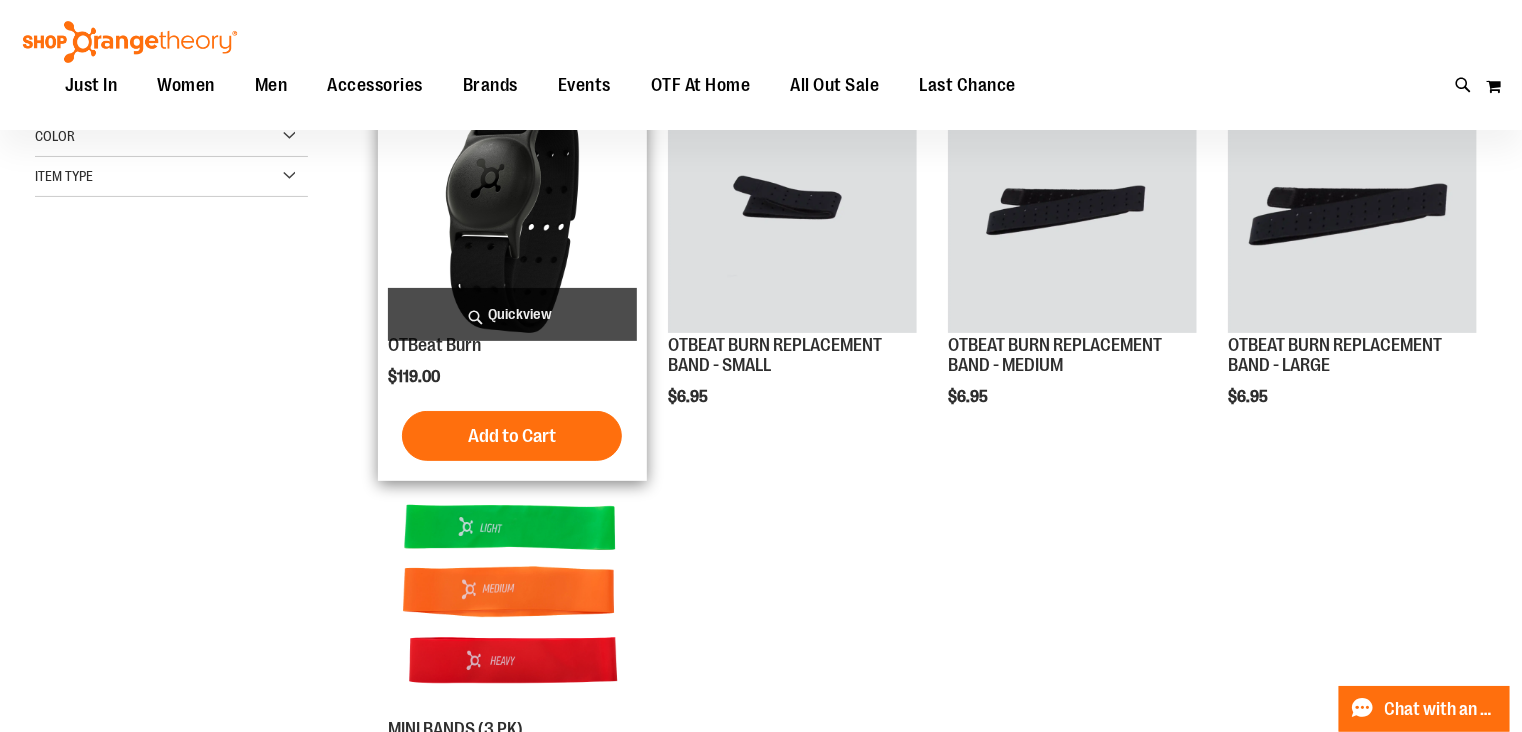 click on "Quickview" at bounding box center [512, 314] 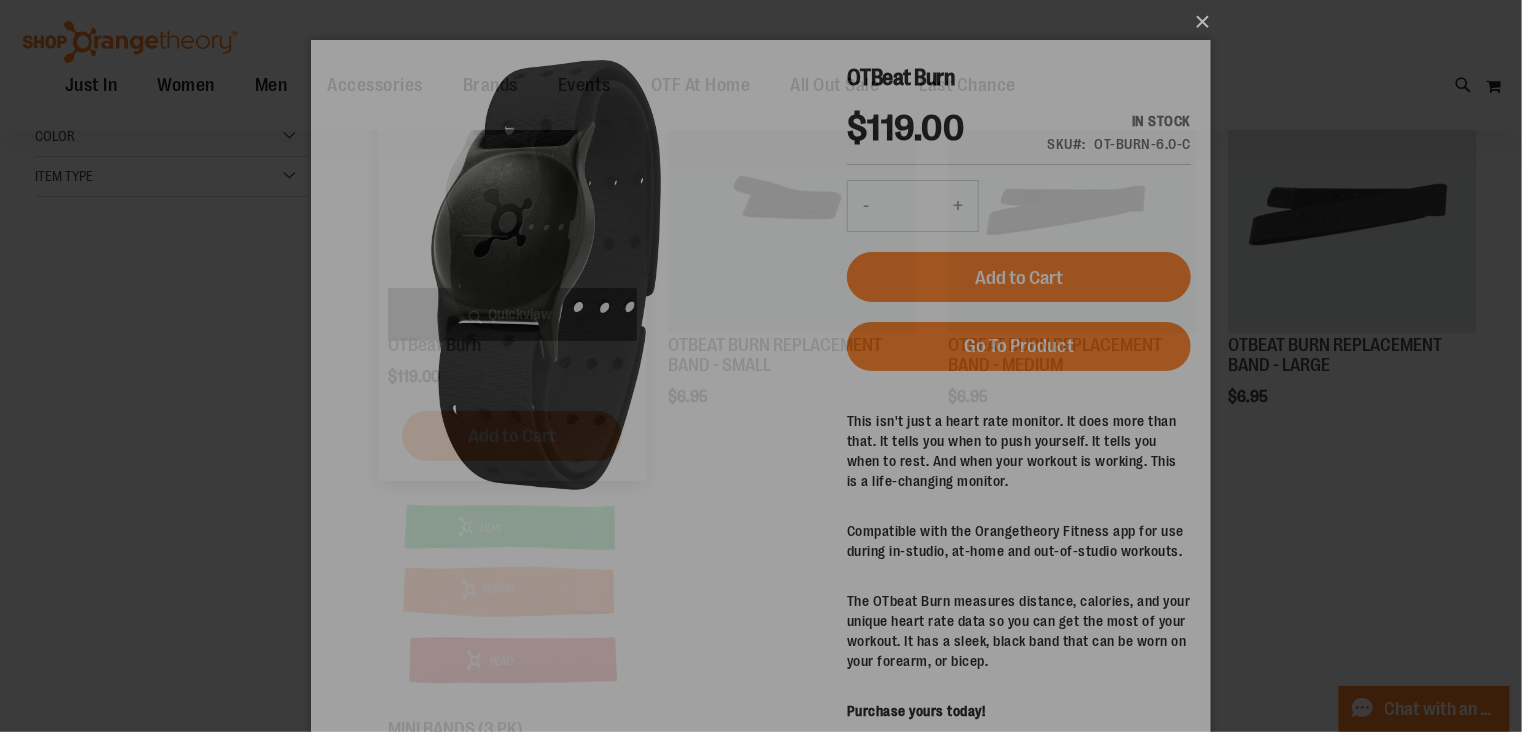 scroll, scrollTop: 0, scrollLeft: 0, axis: both 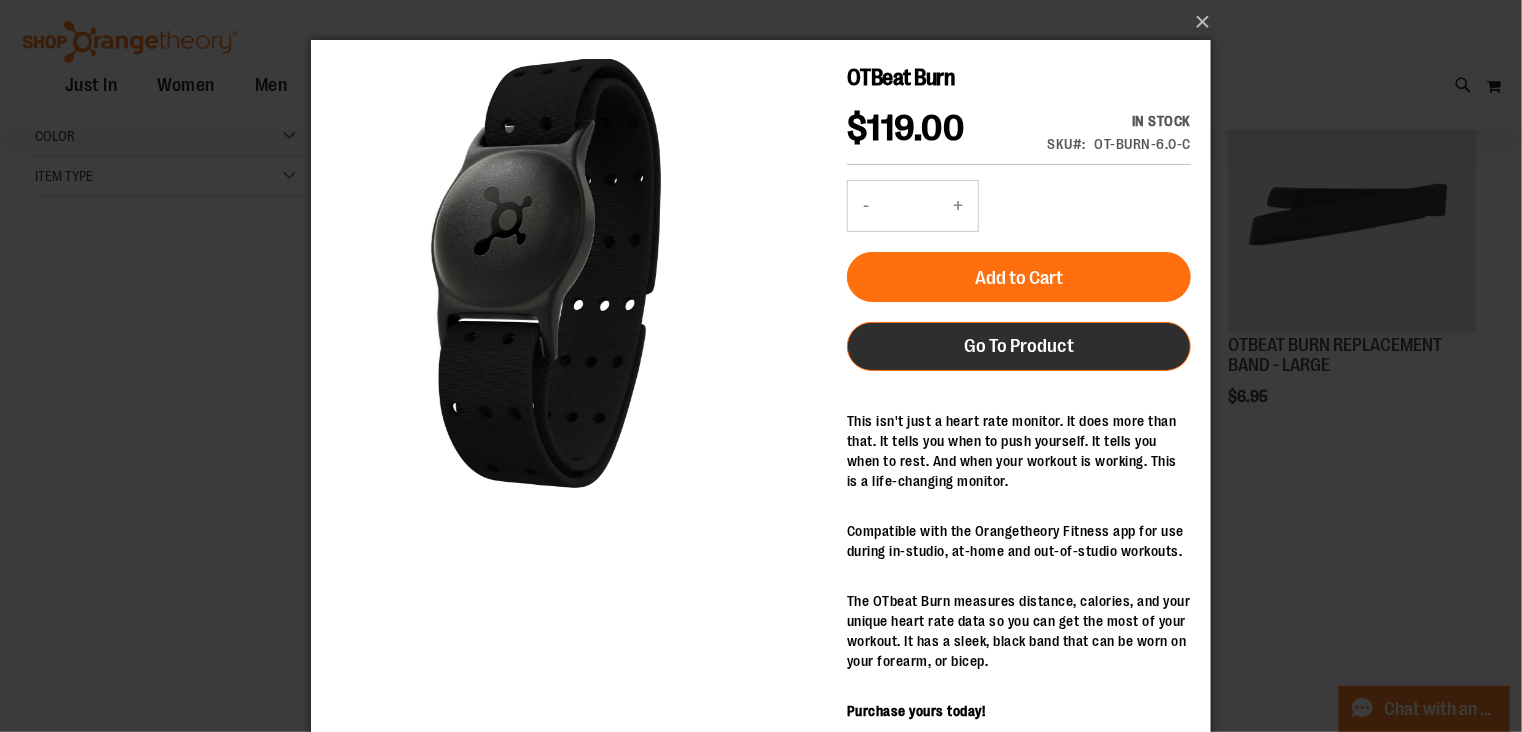 click on "Go To Product" at bounding box center [1018, 345] 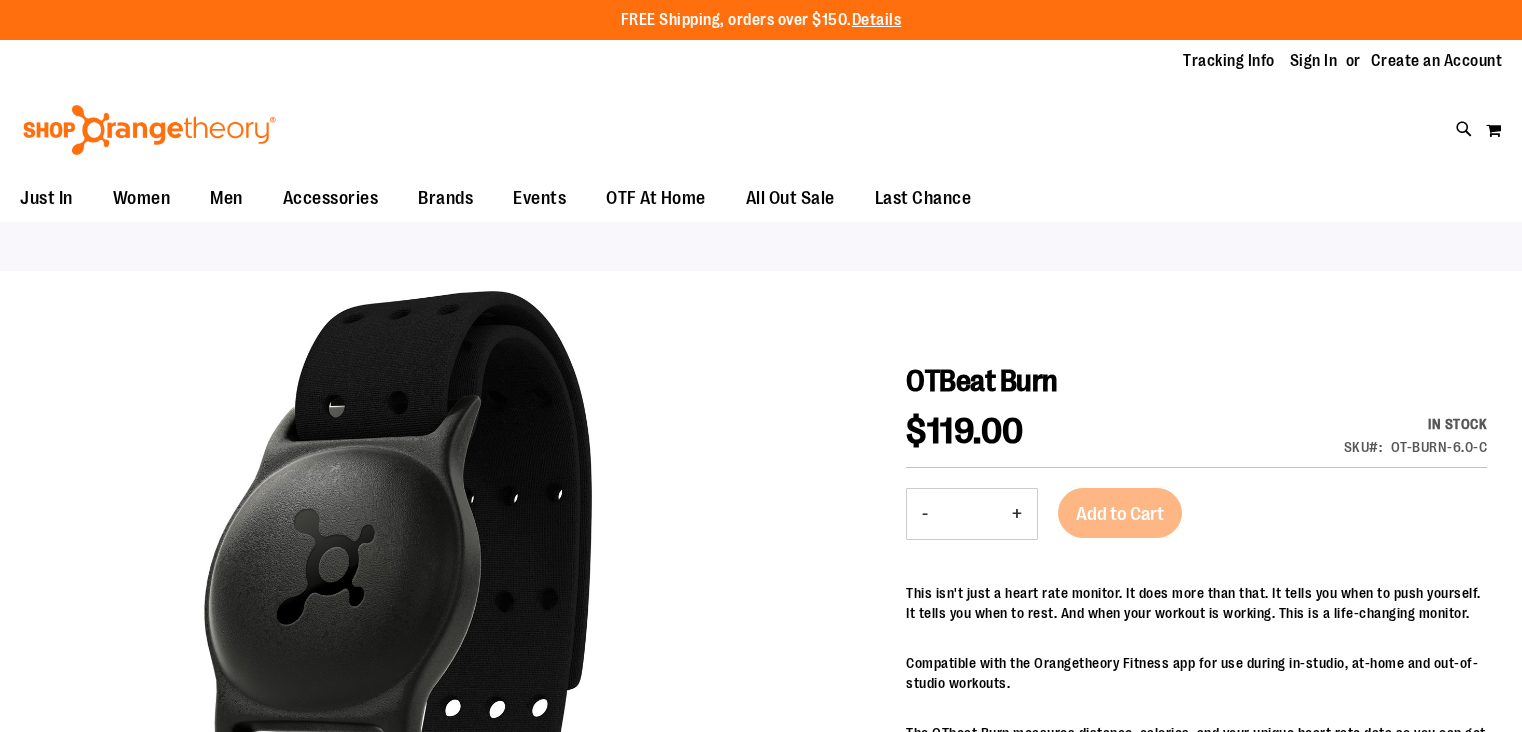scroll, scrollTop: 0, scrollLeft: 0, axis: both 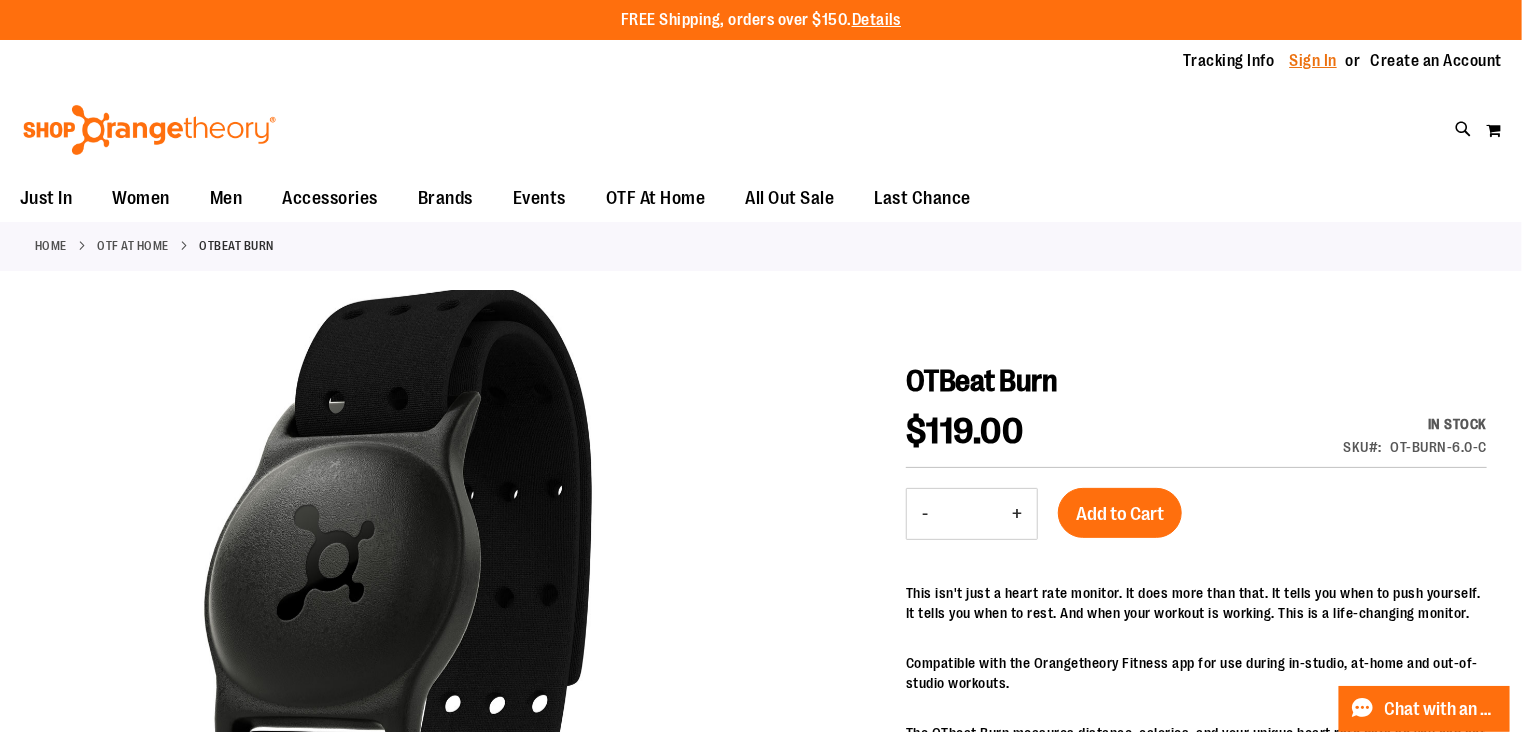click on "Sign In" at bounding box center (1314, 61) 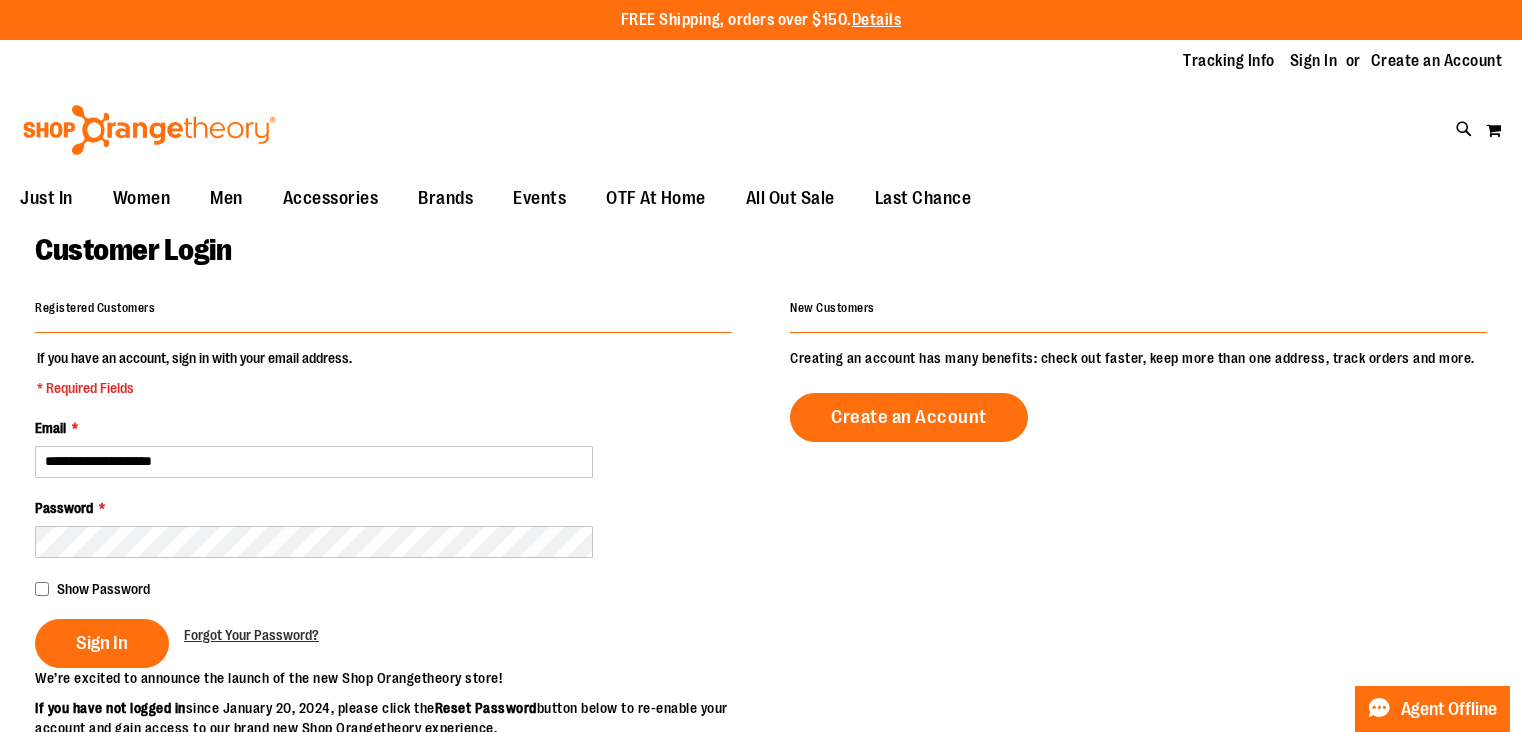 scroll, scrollTop: 0, scrollLeft: 0, axis: both 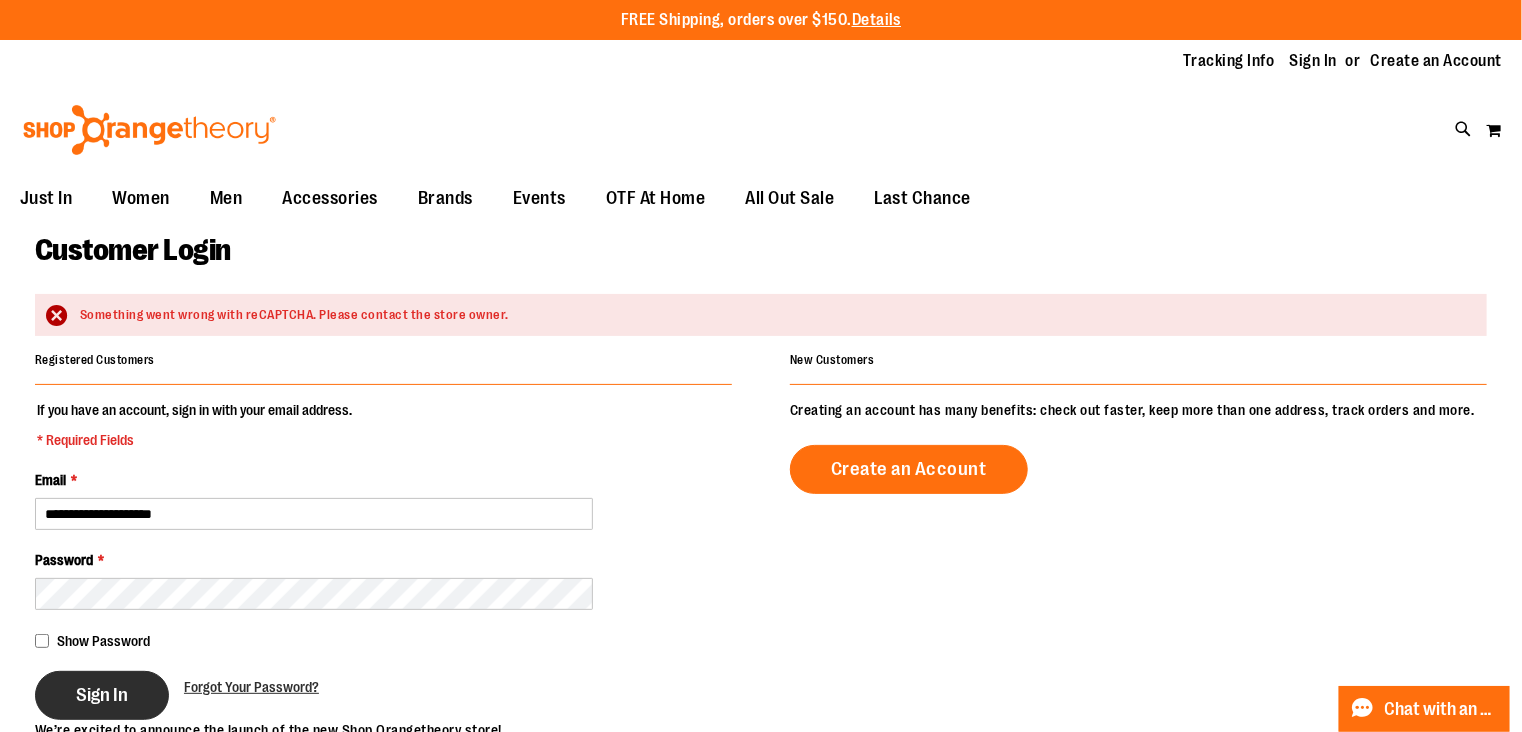 click on "Sign In" at bounding box center (102, 695) 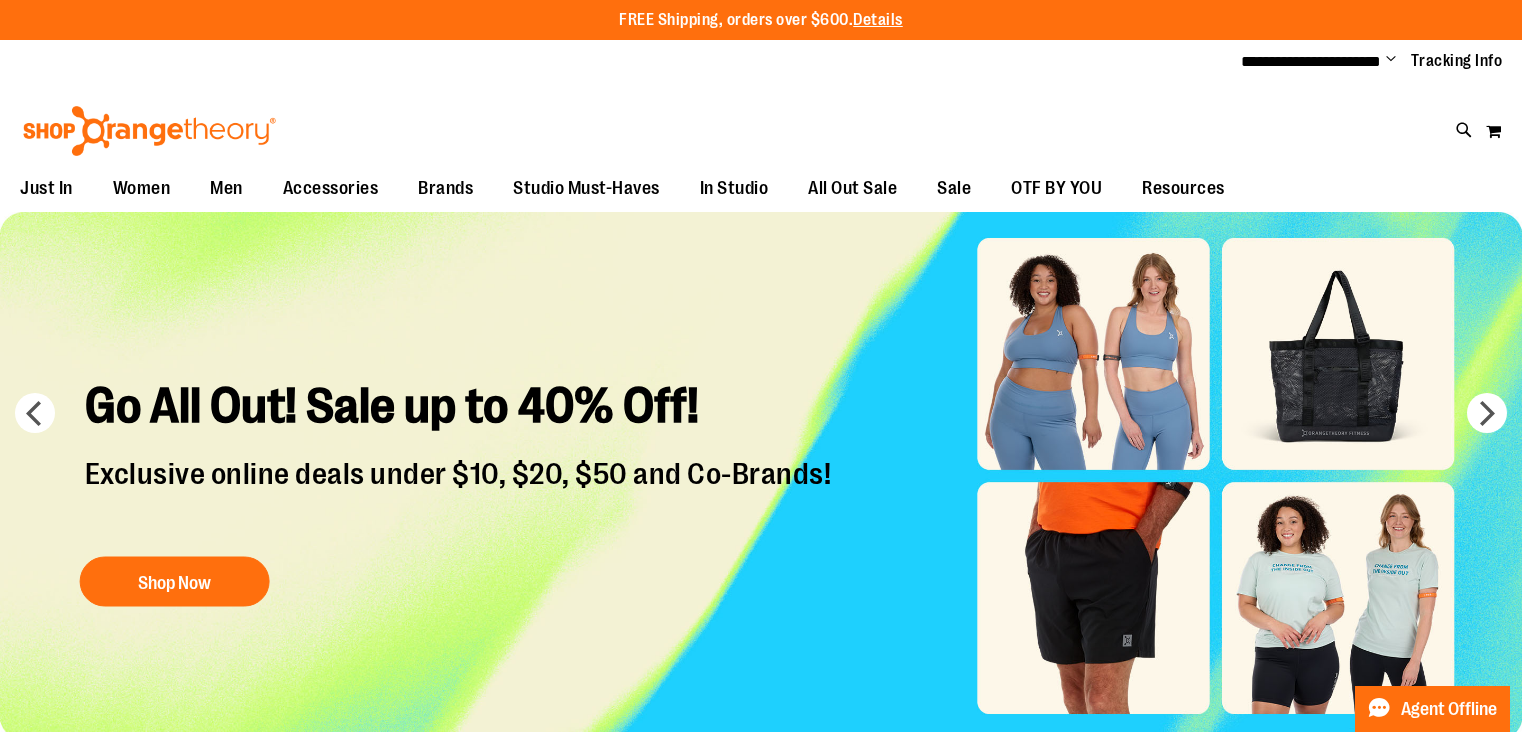 type on "**********" 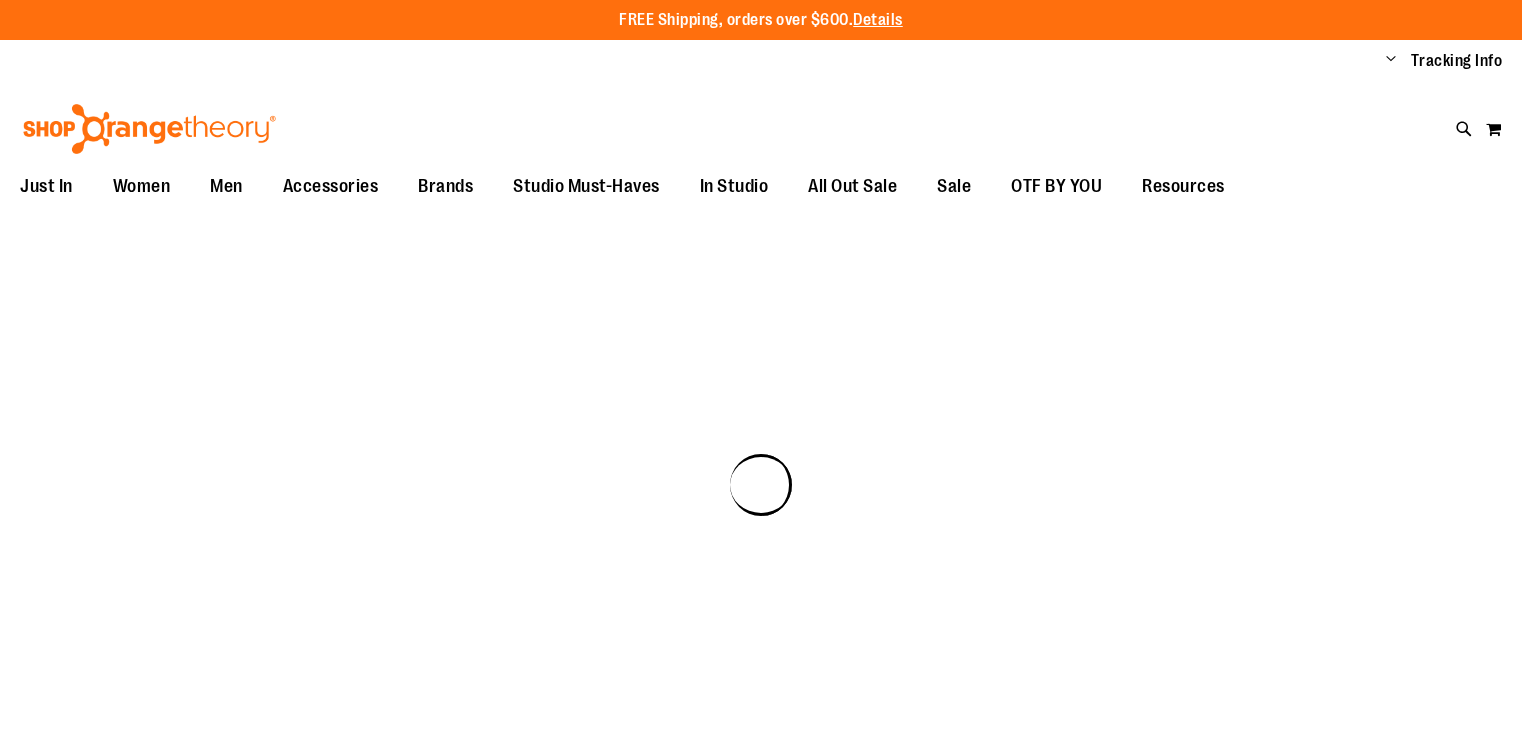 scroll, scrollTop: 0, scrollLeft: 0, axis: both 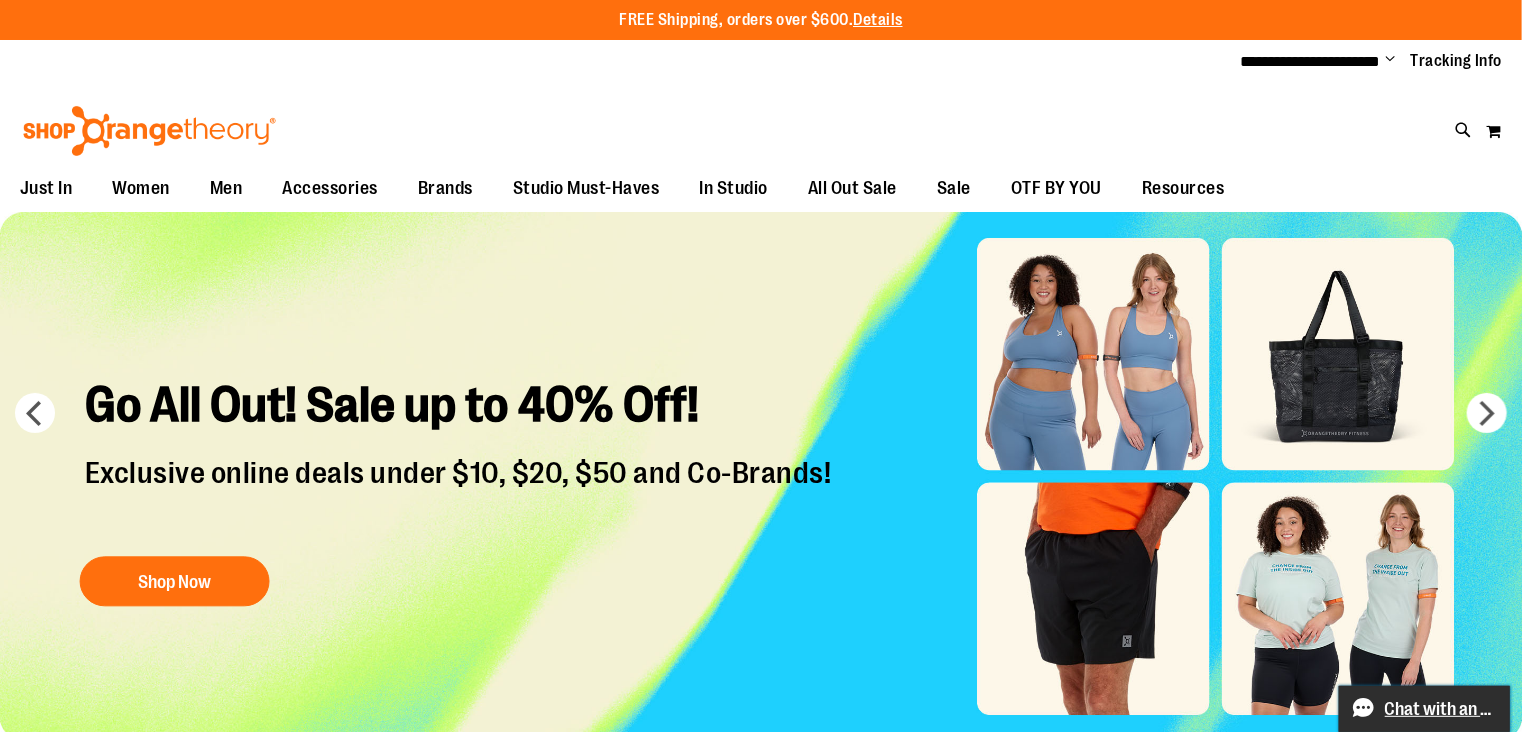 click on "Chat with an Expert" at bounding box center [1441, 709] 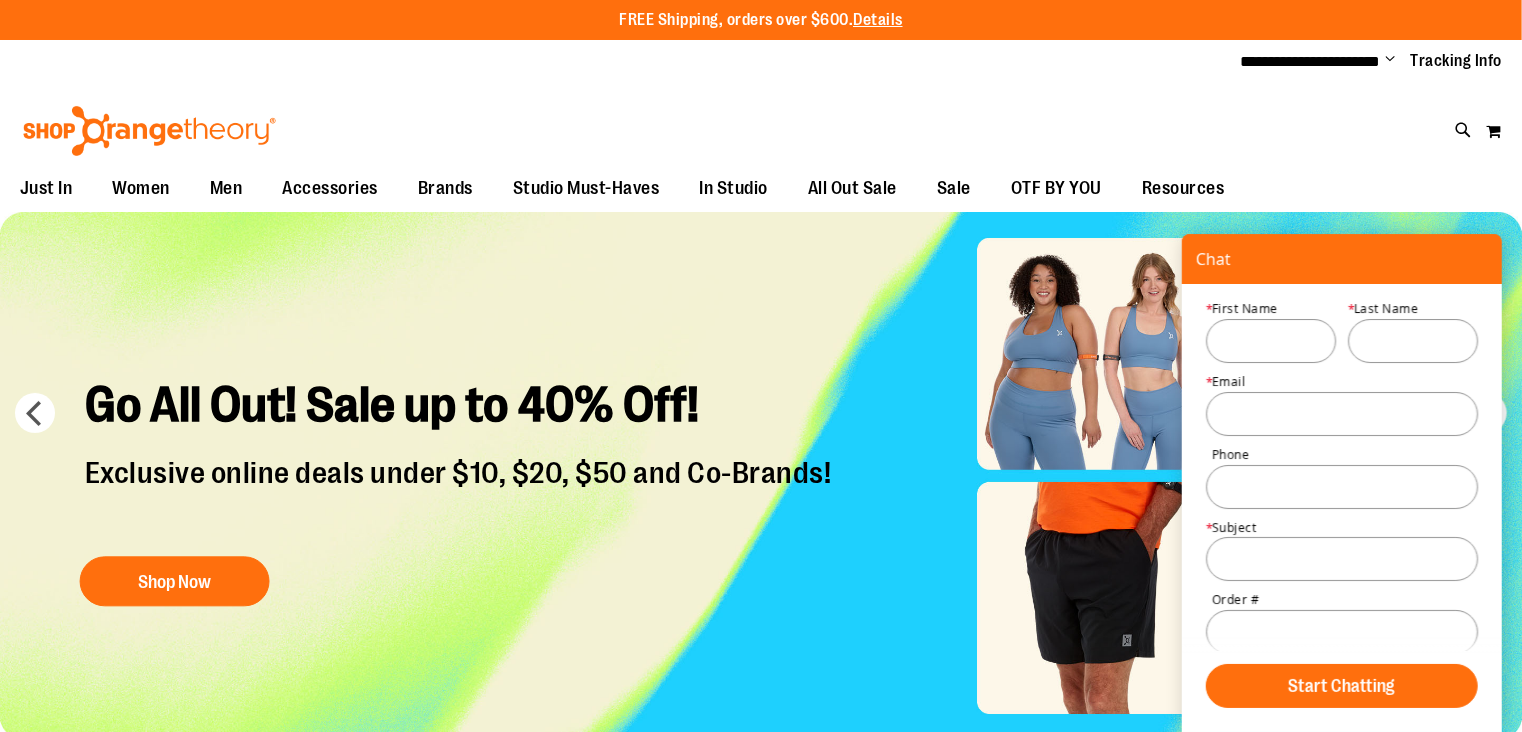click on "Change" at bounding box center [1391, 60] 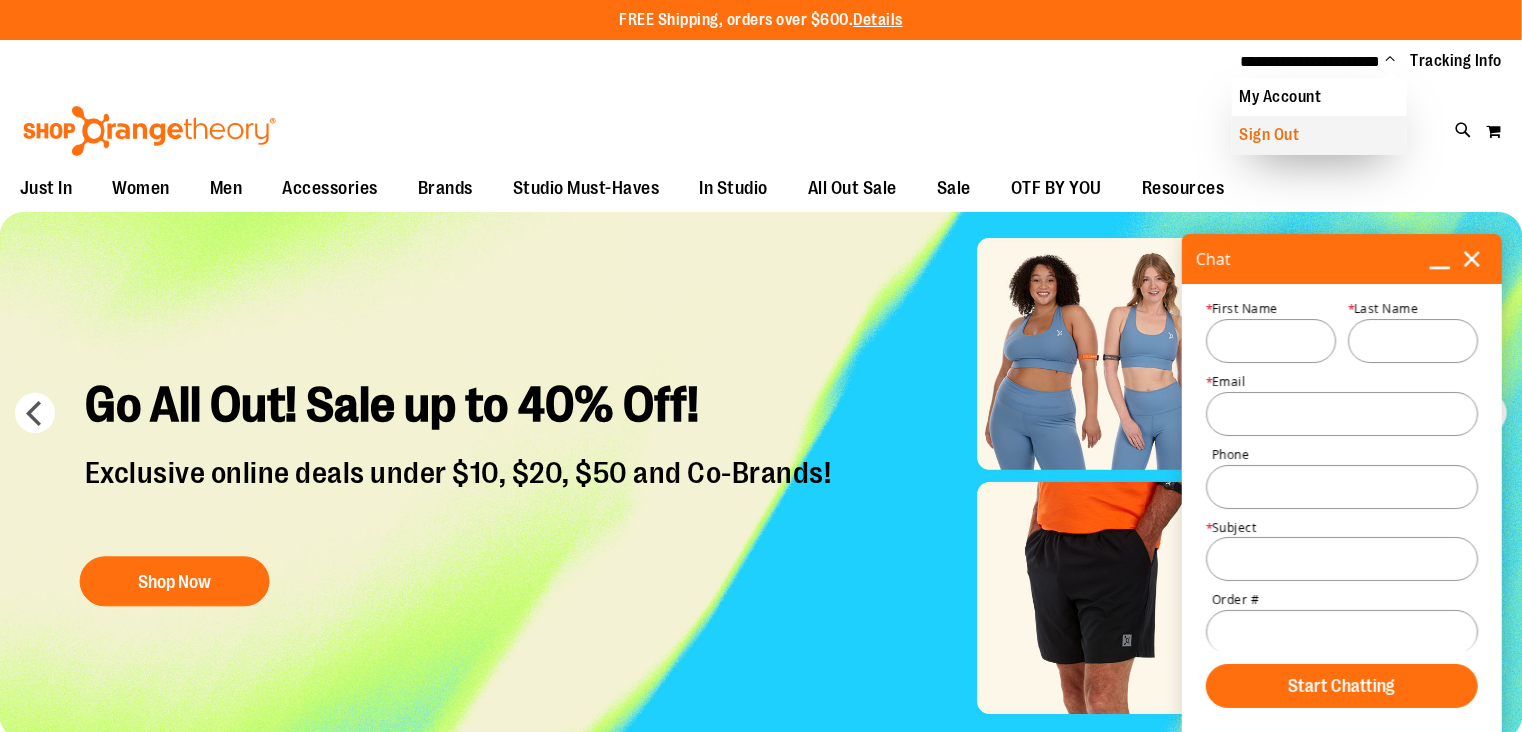 click on "Sign Out" at bounding box center [1319, 135] 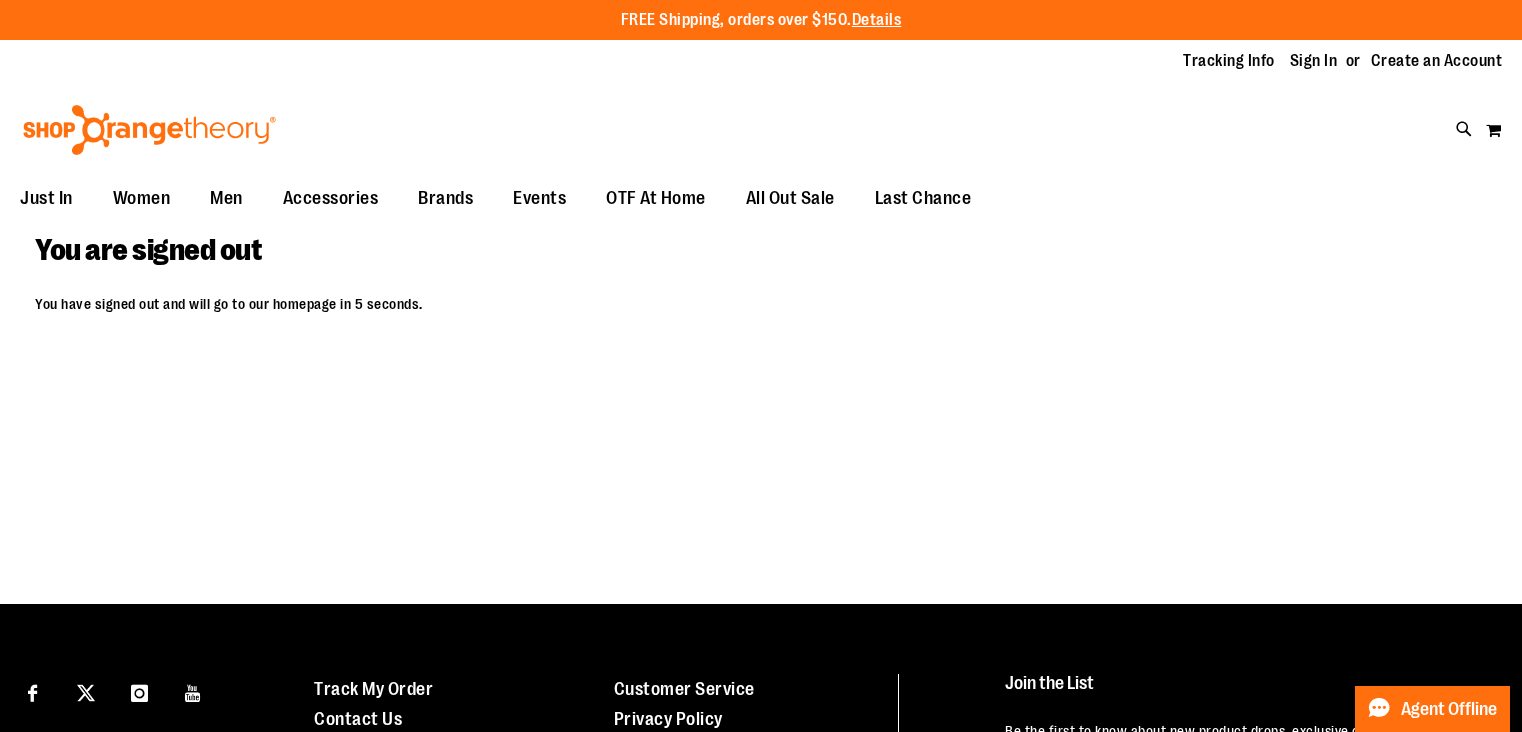 scroll, scrollTop: 0, scrollLeft: 0, axis: both 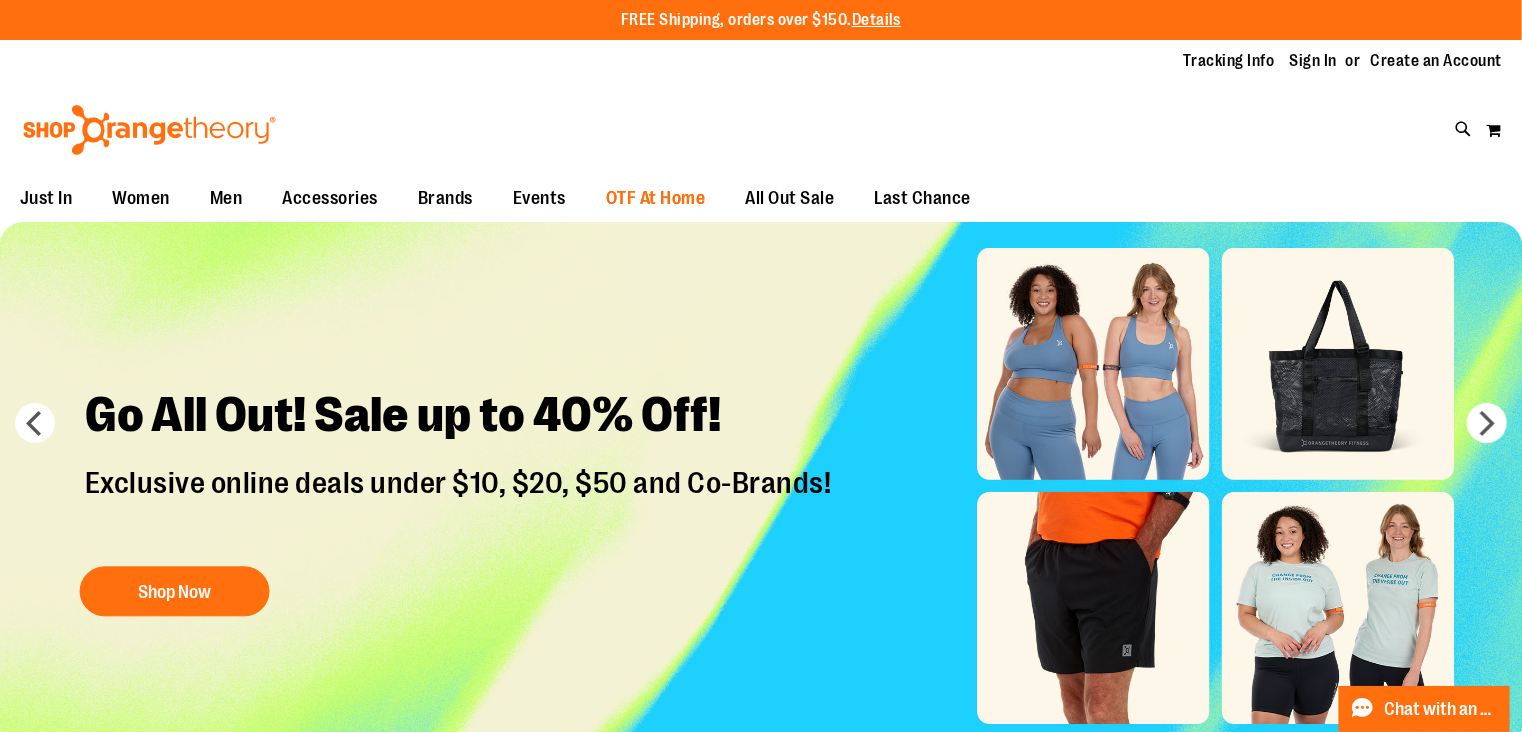 click on "OTF At Home" at bounding box center (656, 198) 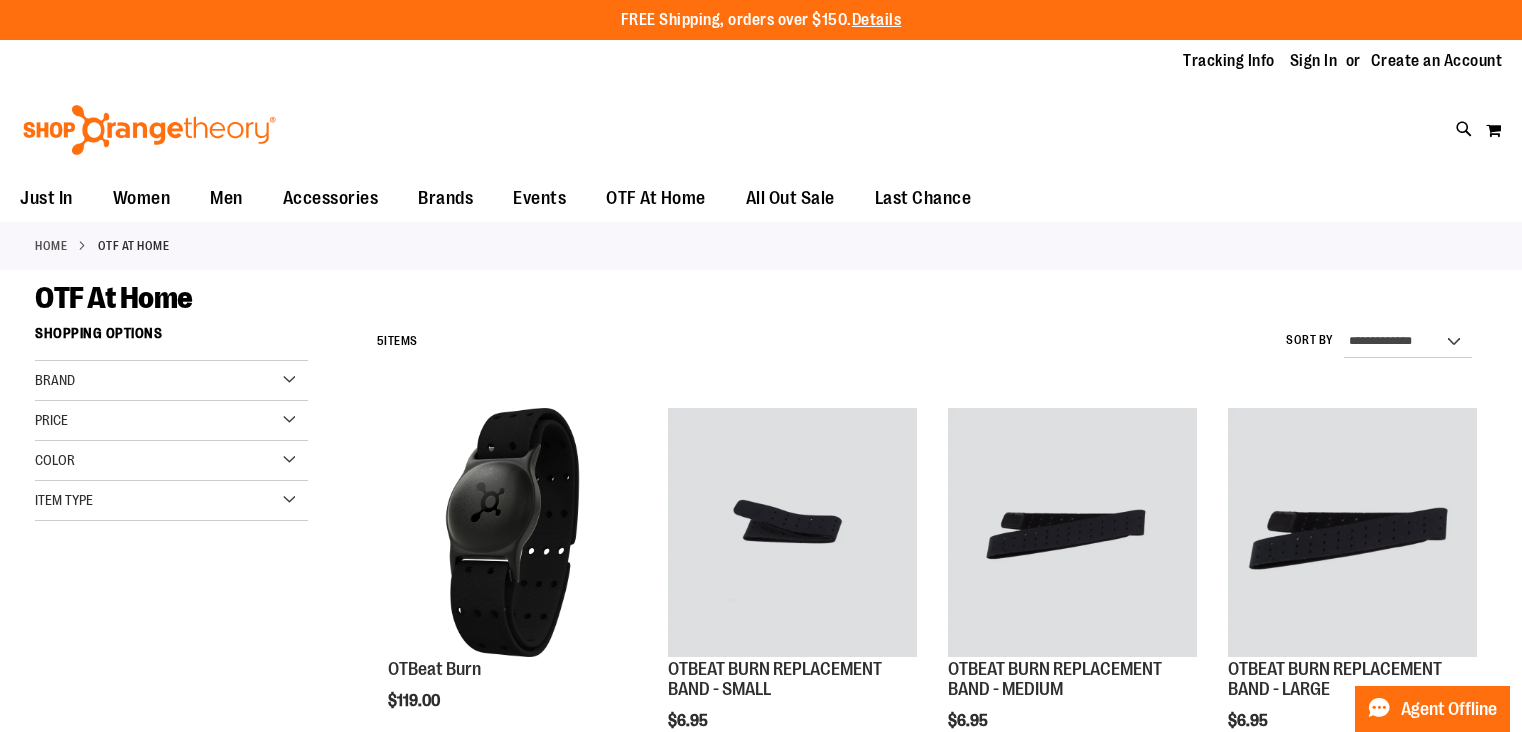 type on "**********" 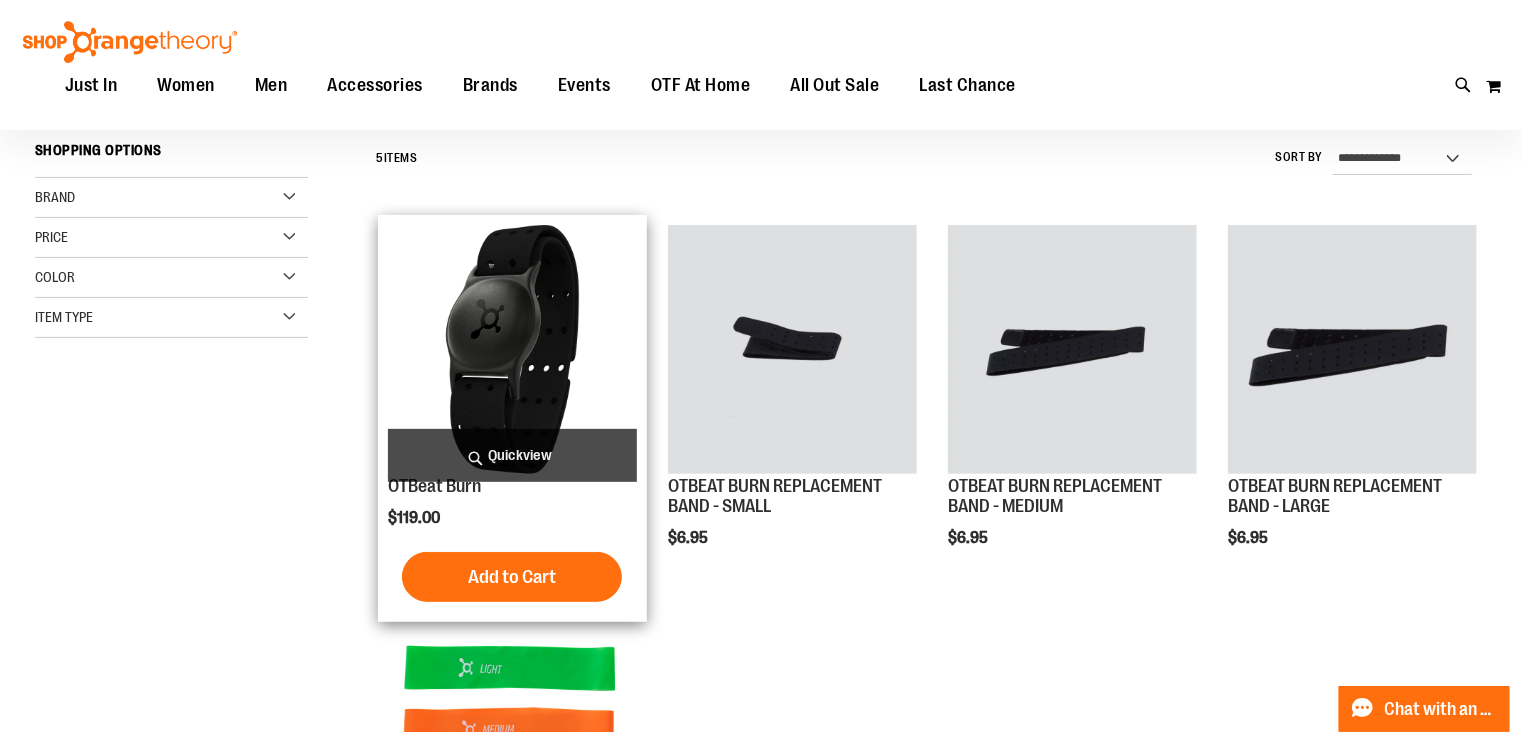 scroll, scrollTop: 216, scrollLeft: 0, axis: vertical 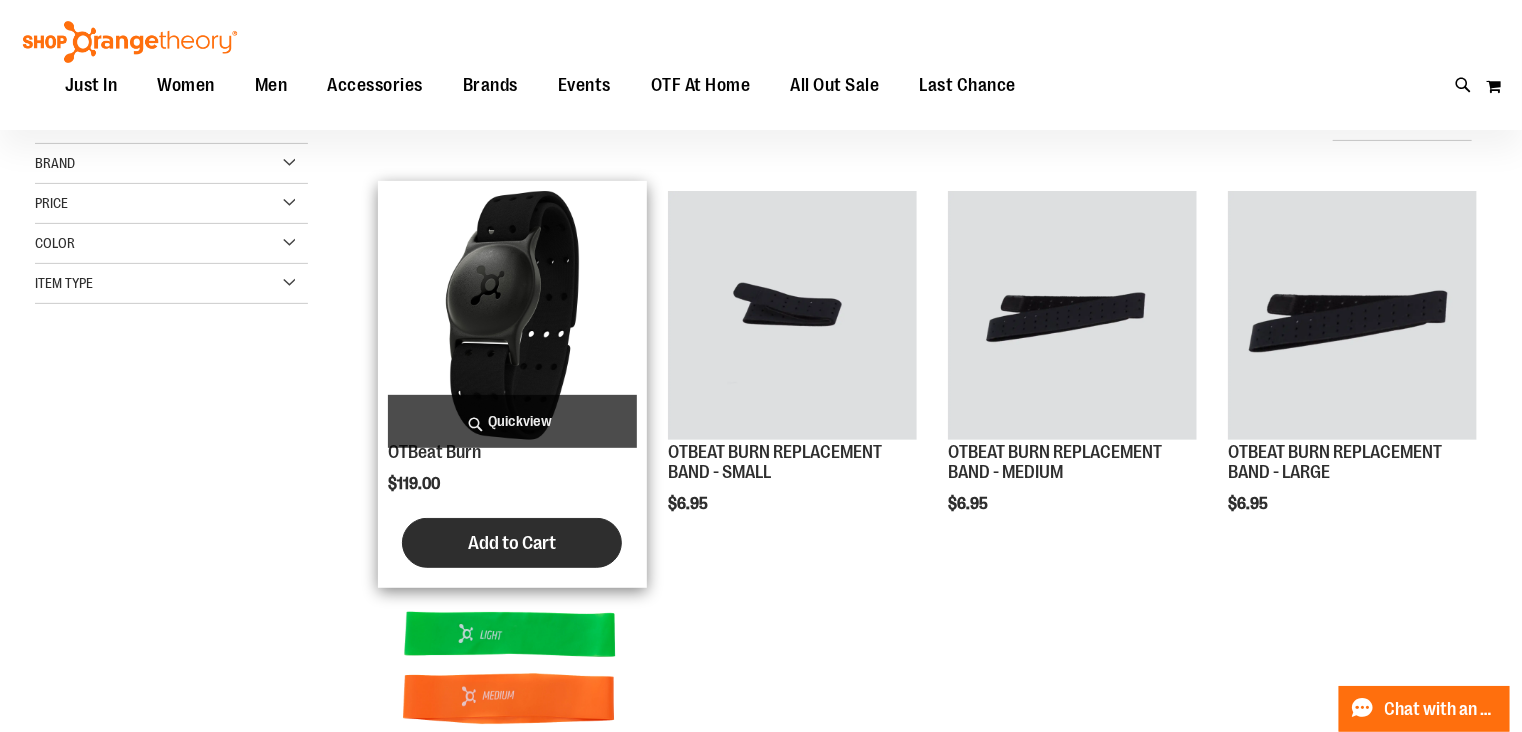 click on "Add to Cart" at bounding box center (512, 543) 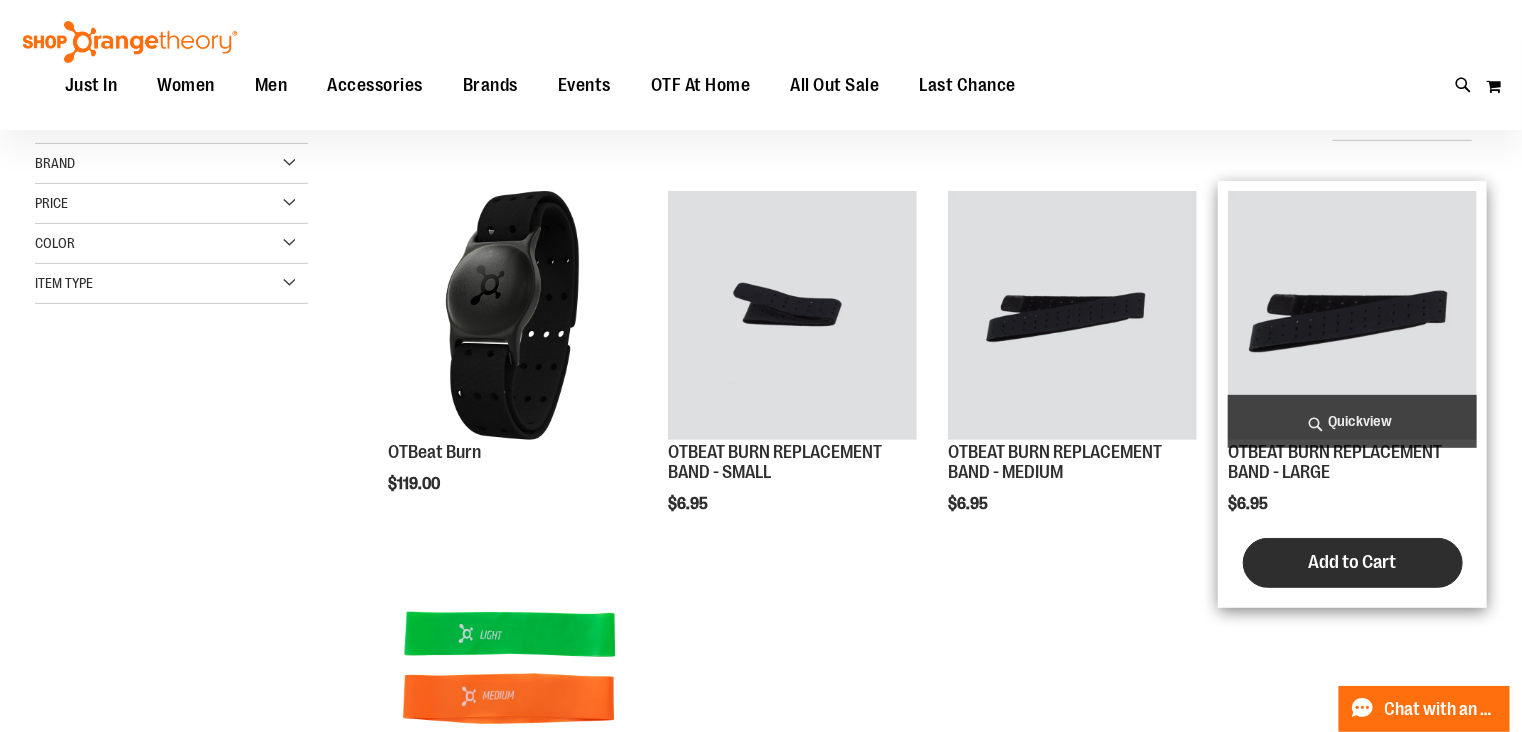 click on "Add to Cart" at bounding box center (1353, 562) 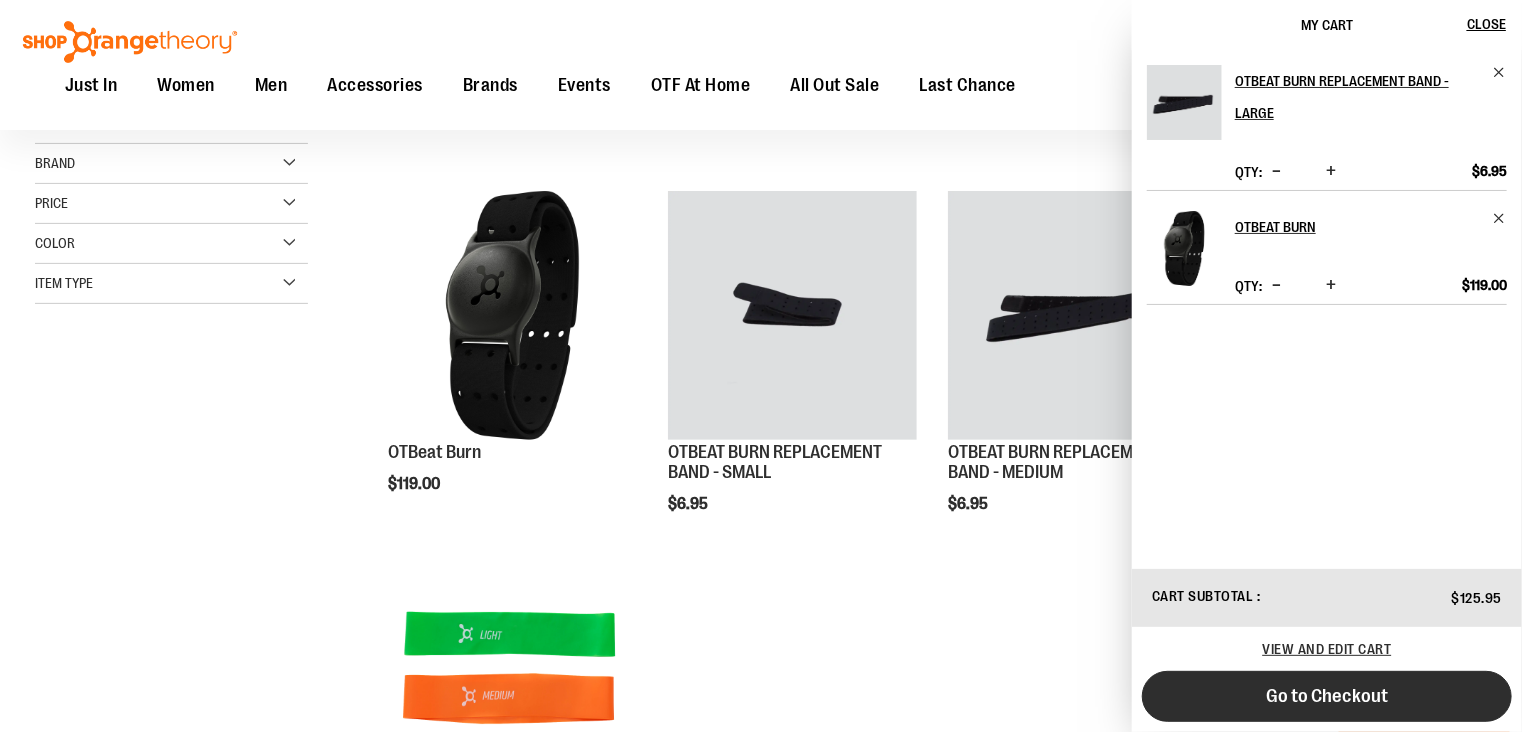 click on "Go to Checkout" at bounding box center [1327, 696] 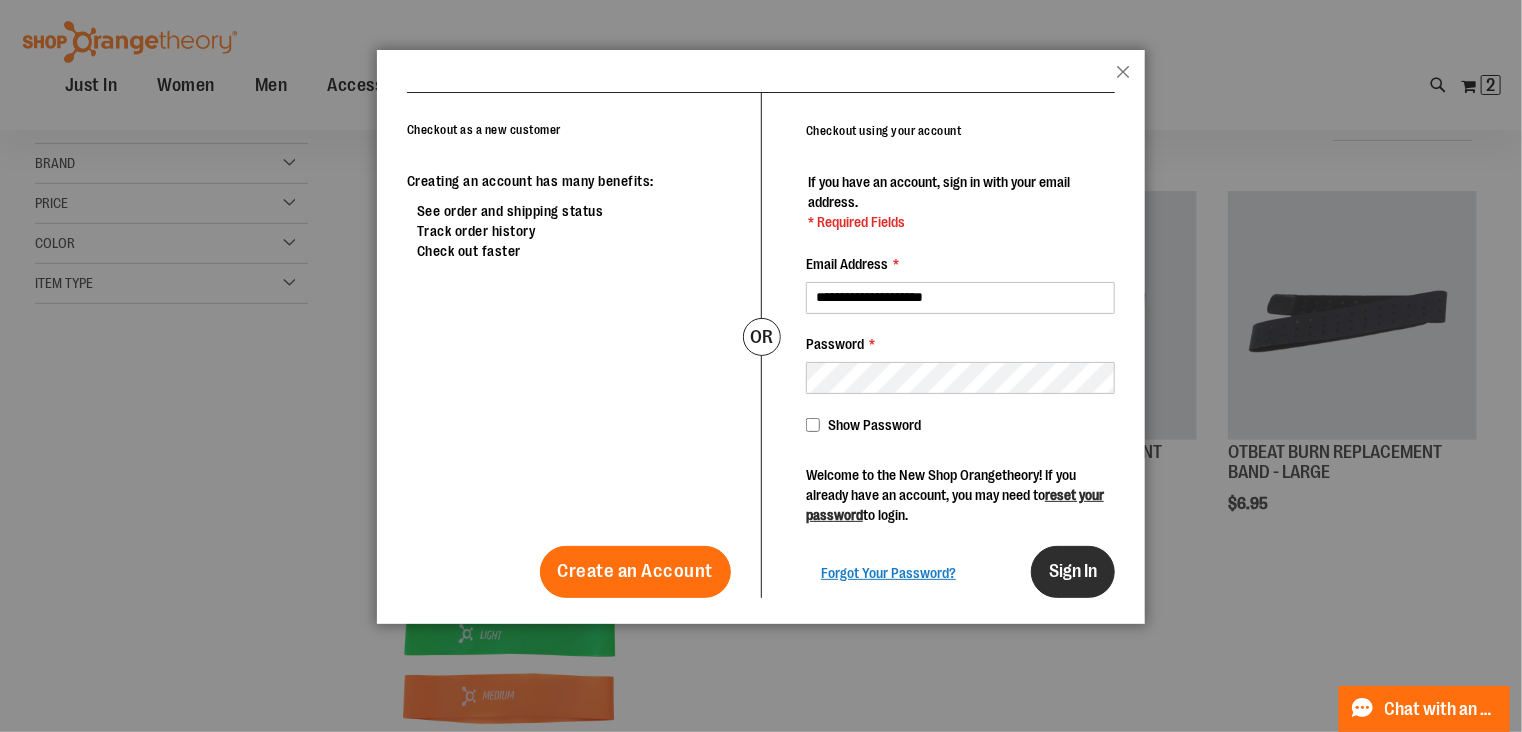 click on "Sign In" at bounding box center (1073, 571) 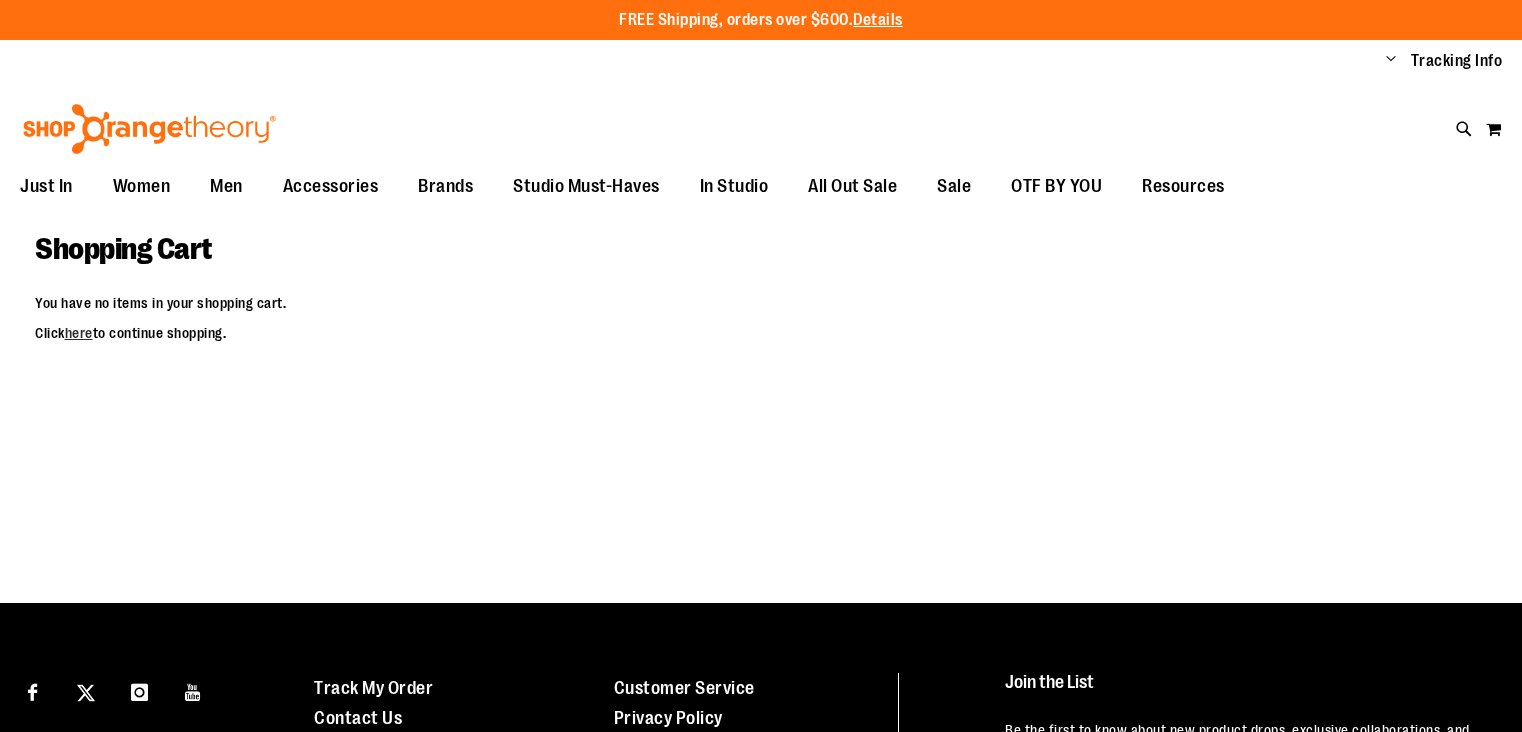 scroll, scrollTop: 0, scrollLeft: 0, axis: both 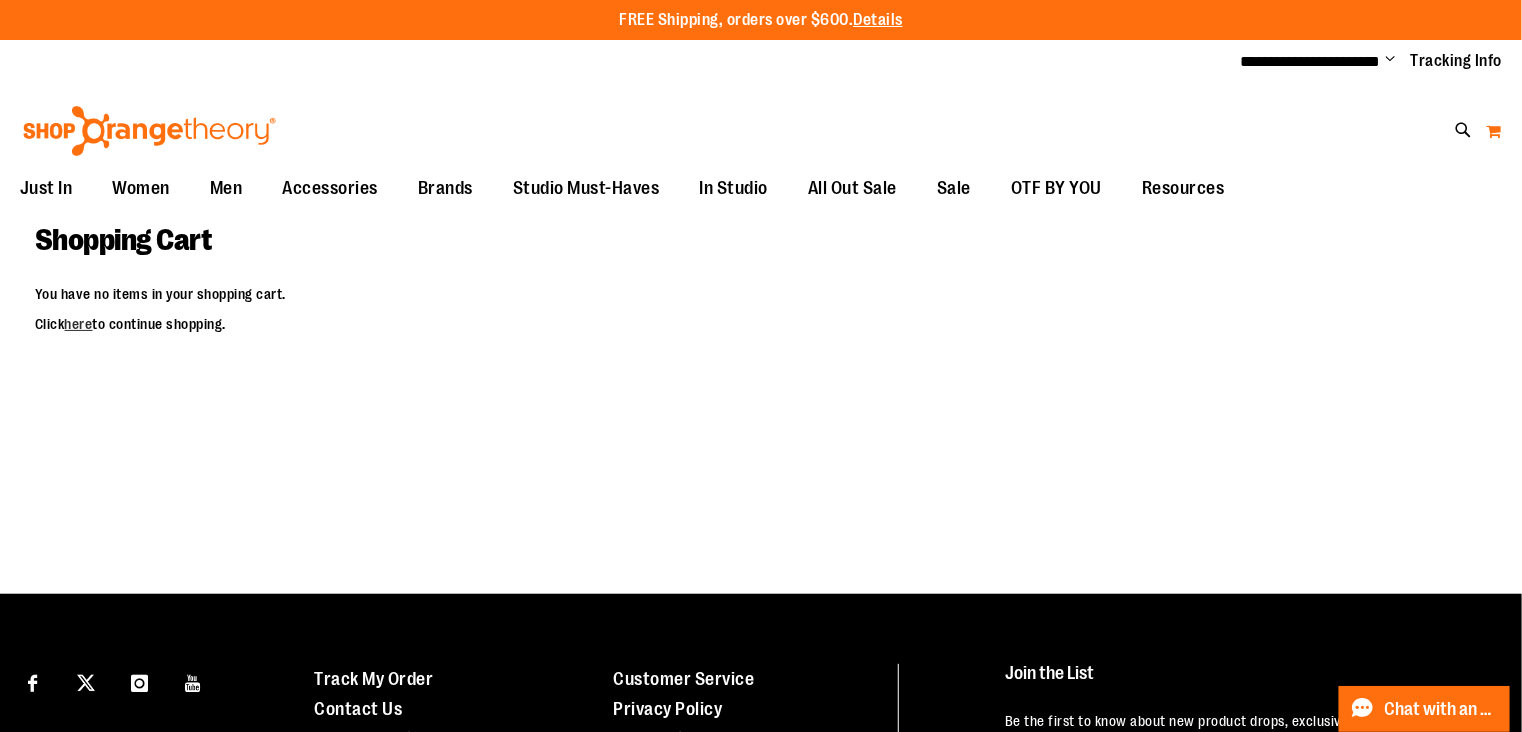 click on "My Cart
0" at bounding box center (1493, 131) 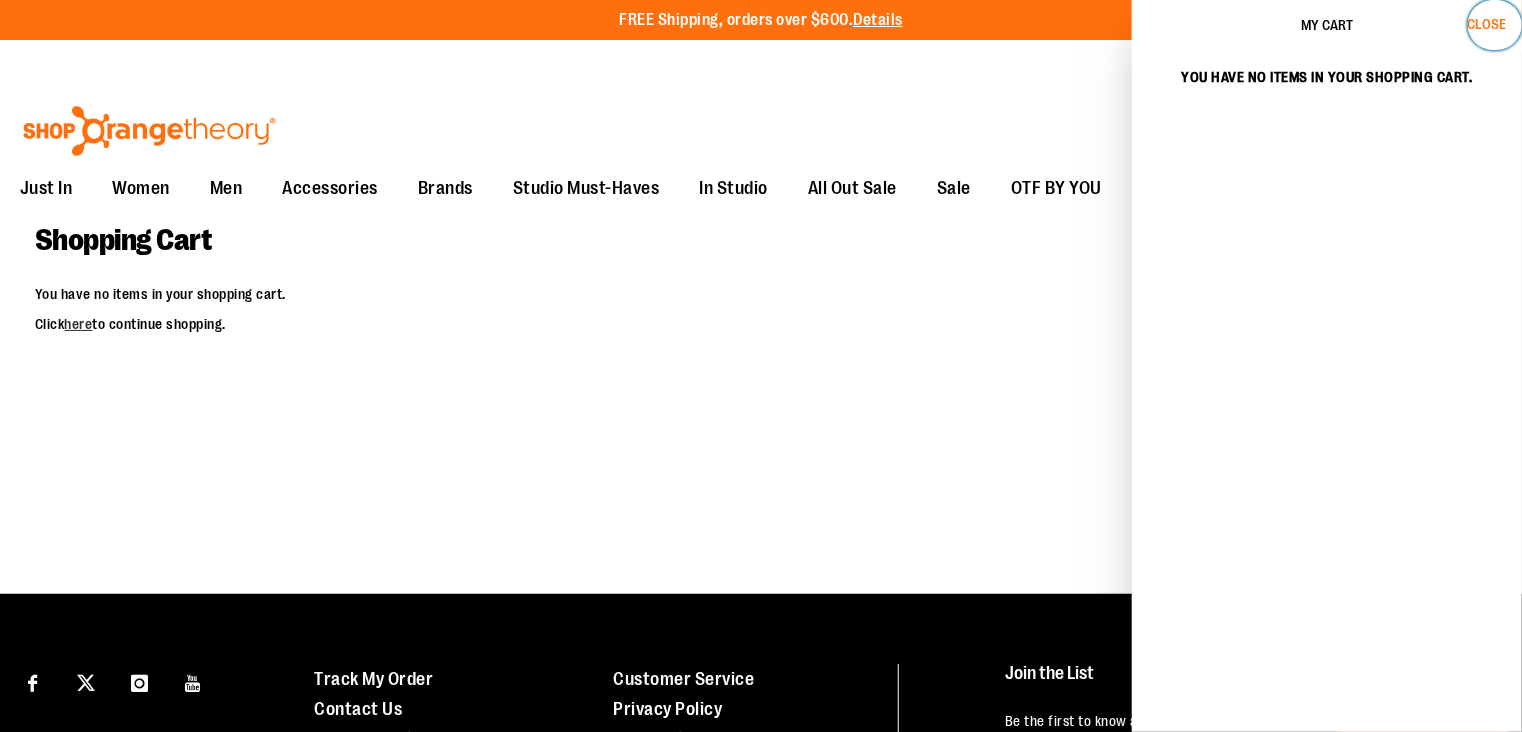 click on "Close" at bounding box center (1486, 24) 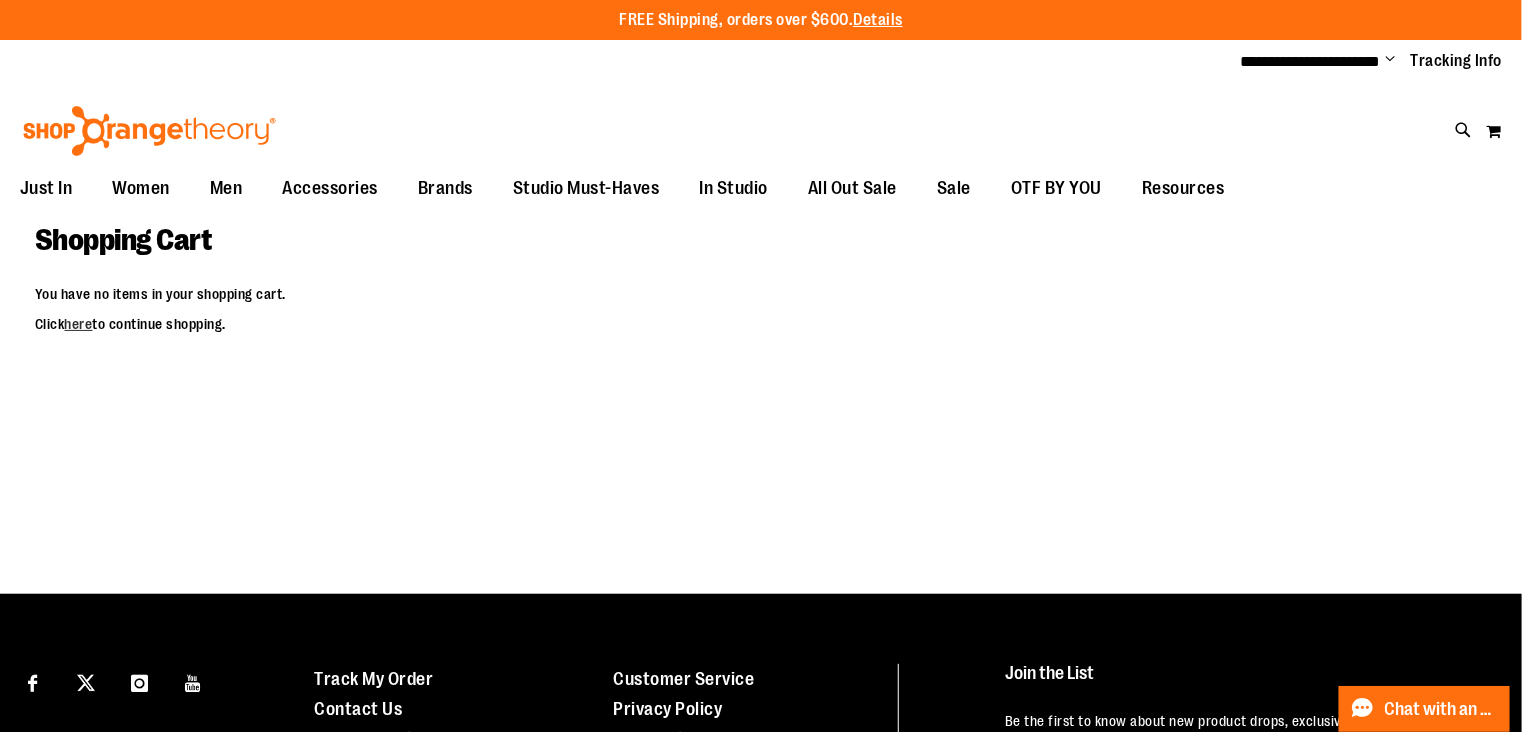 click on "Change" at bounding box center [1391, 60] 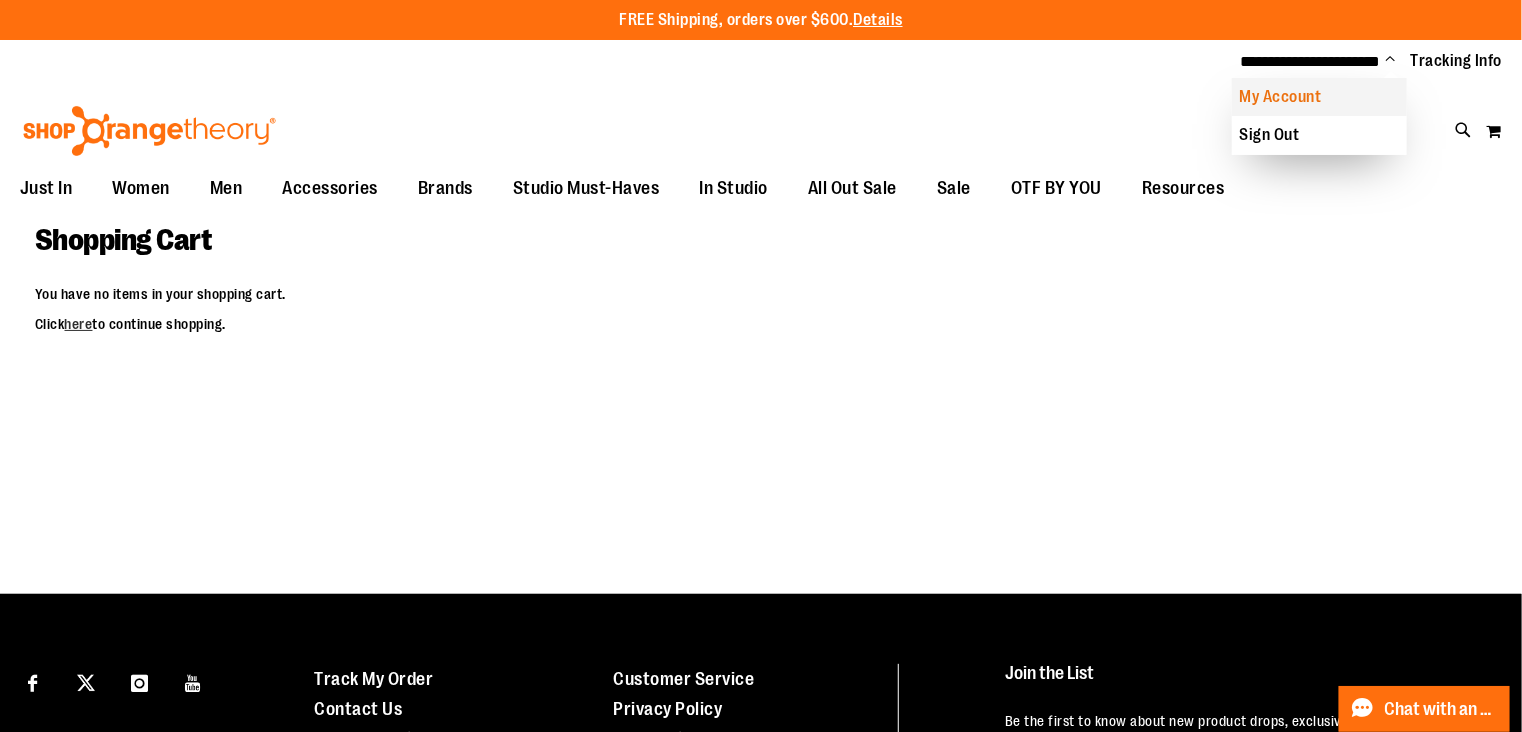 click on "My Account" at bounding box center (1319, 97) 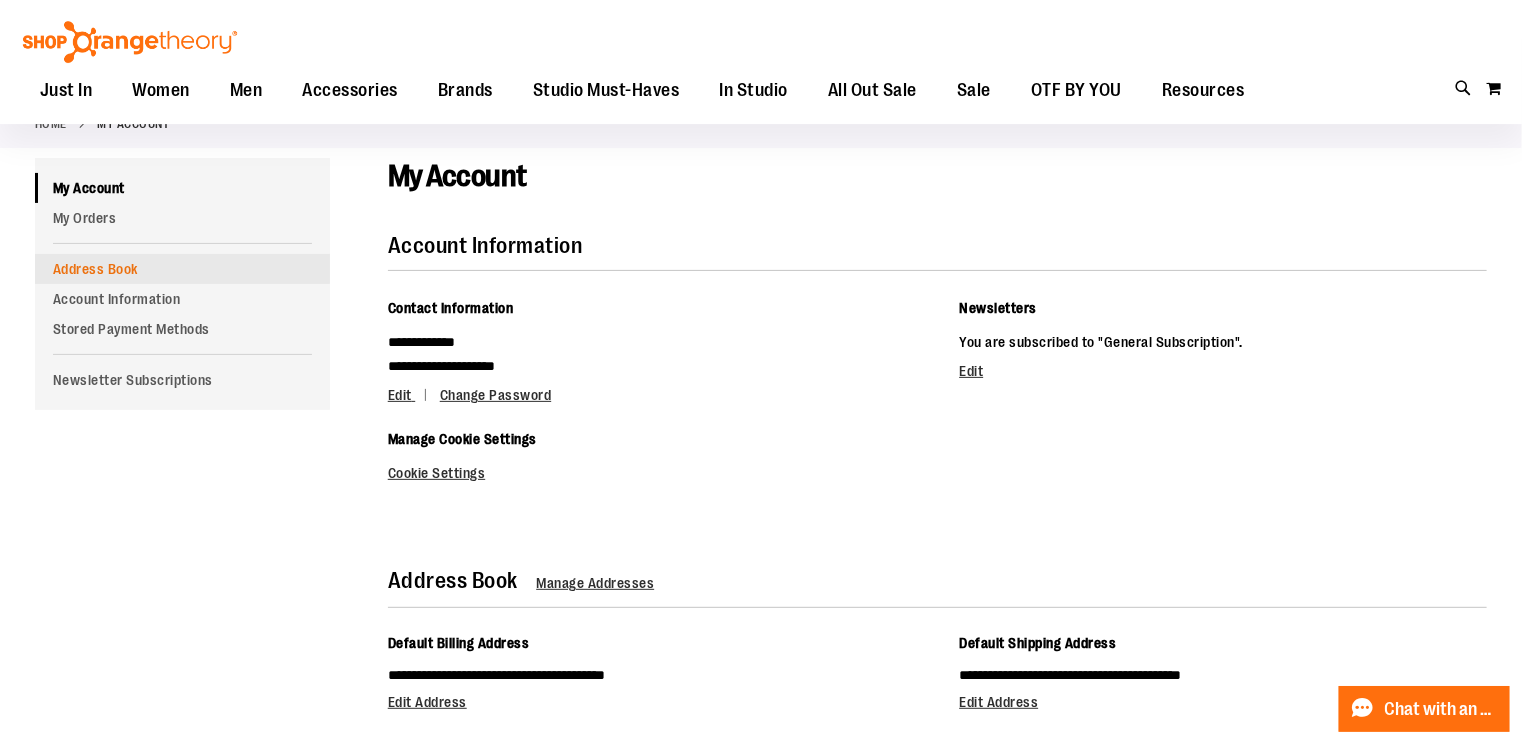 scroll, scrollTop: 107, scrollLeft: 0, axis: vertical 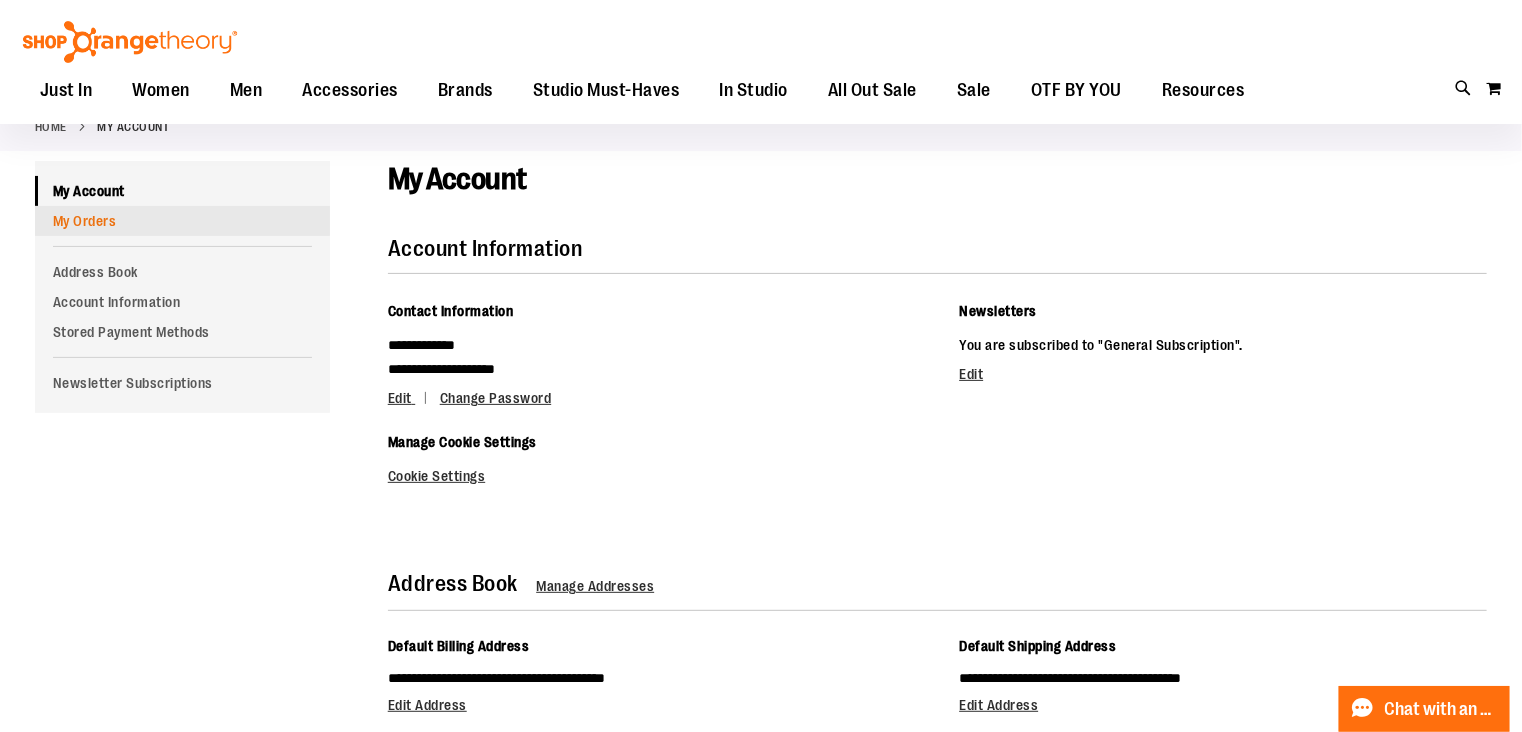 click on "My Orders" at bounding box center (182, 221) 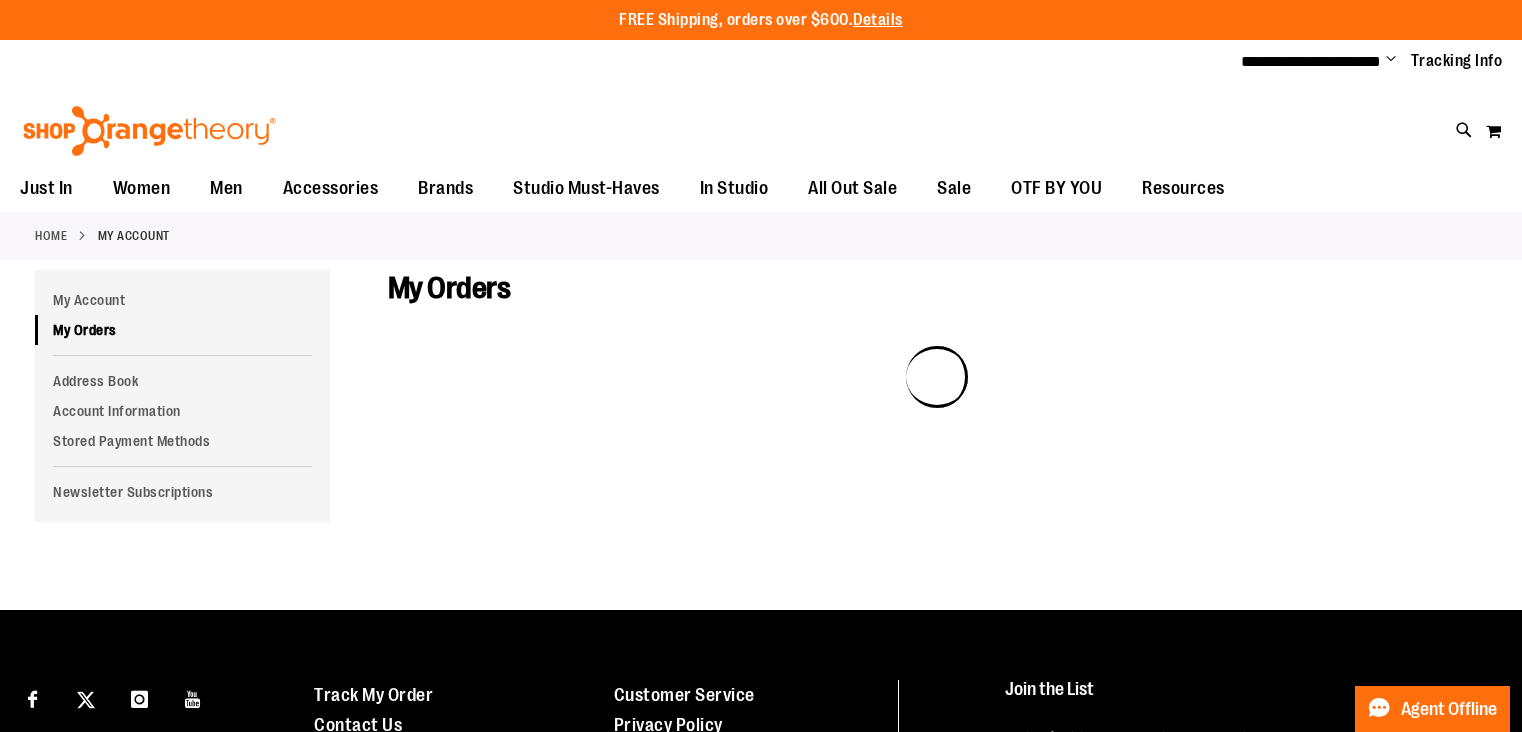 click on "My Account
My Orders
Address Book
Account Information
Stored Payment Methods
Newsletter Subscriptions" at bounding box center (182, 396) 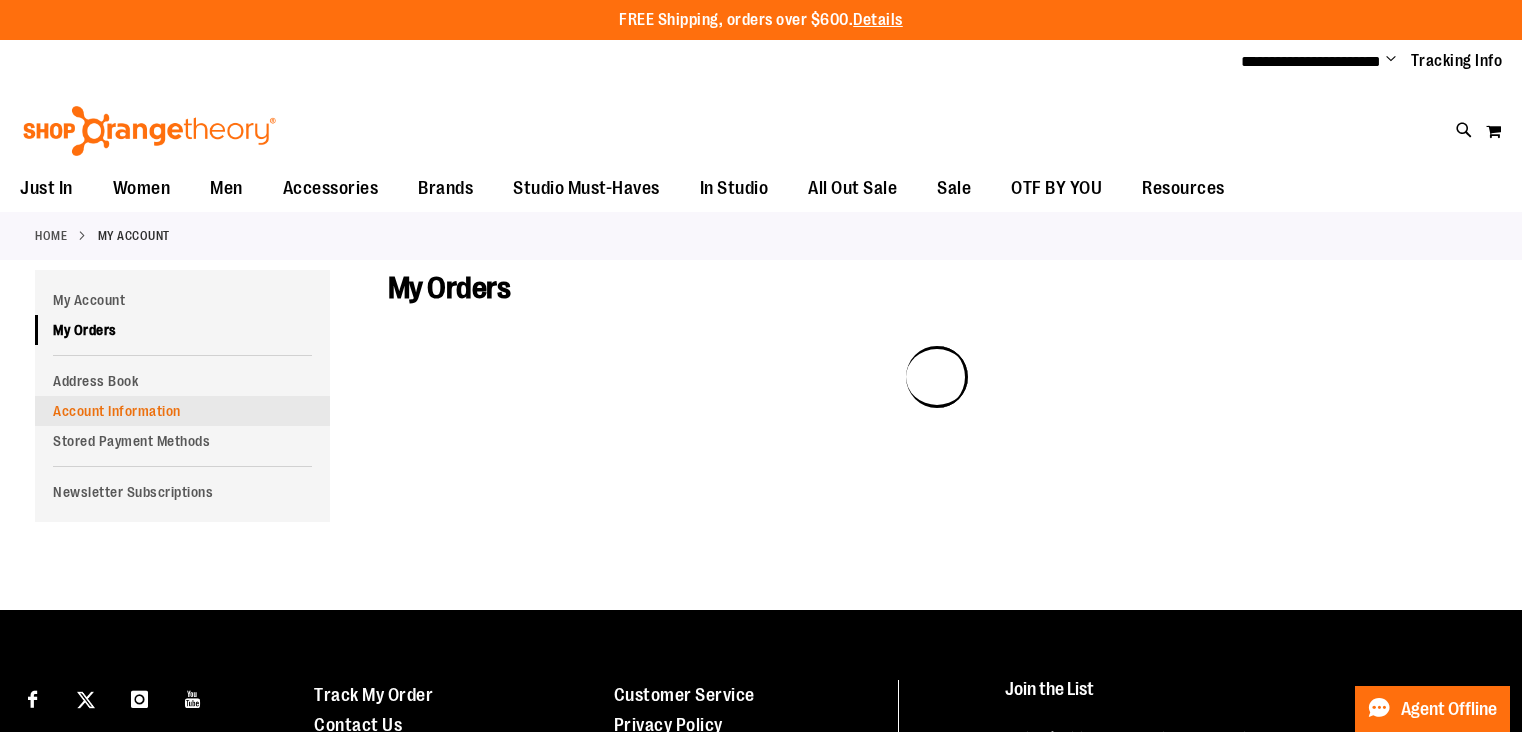 scroll, scrollTop: 0, scrollLeft: 0, axis: both 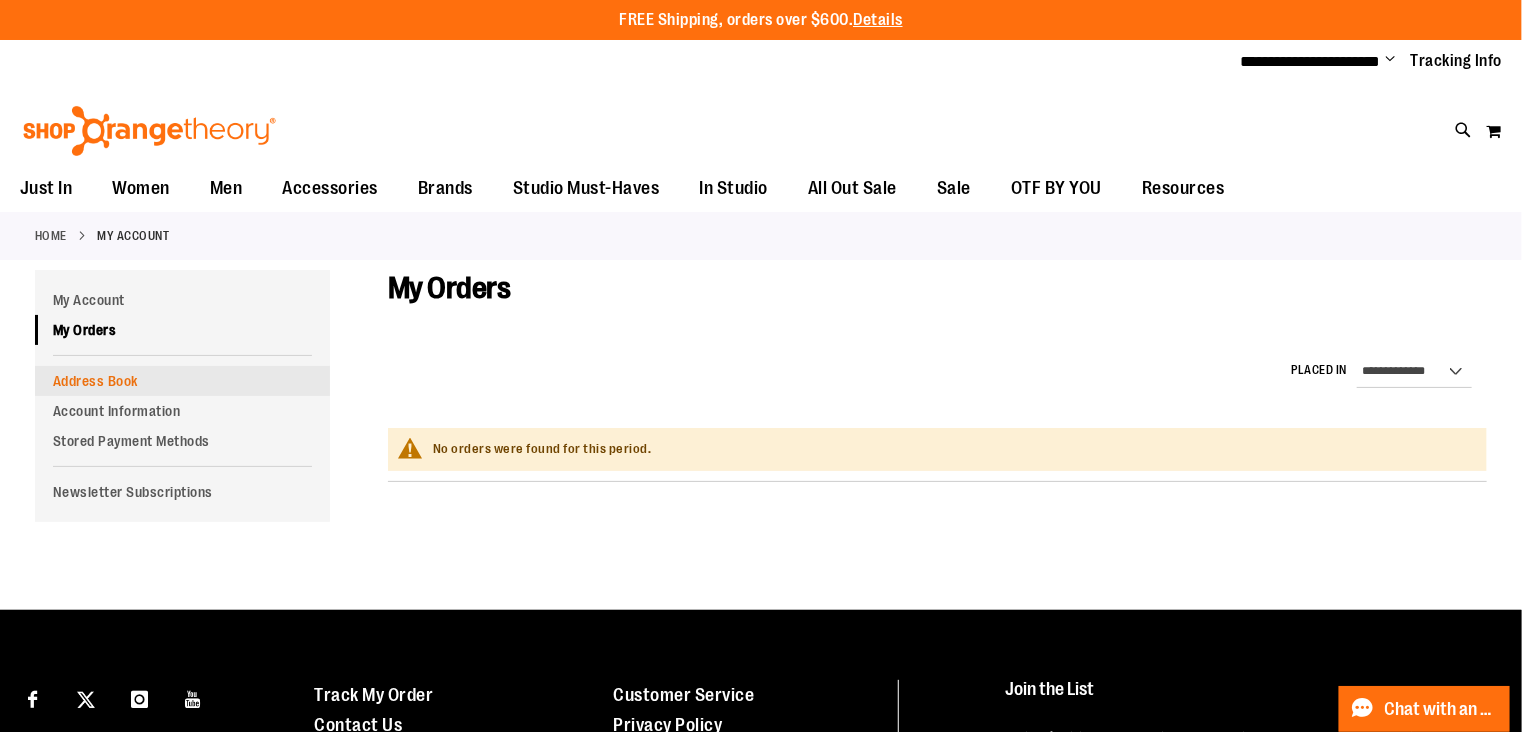 click on "Address Book" at bounding box center (182, 381) 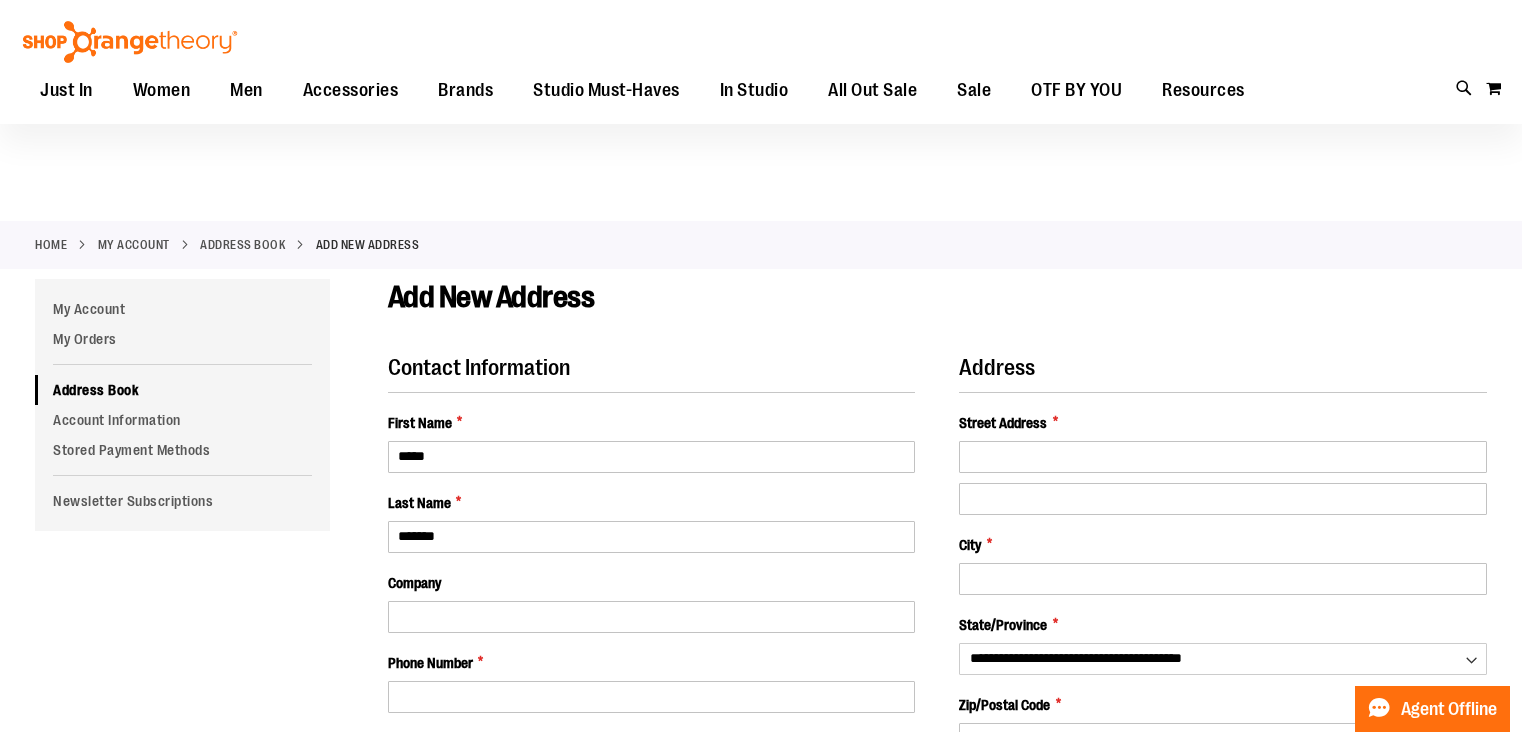 select on "**" 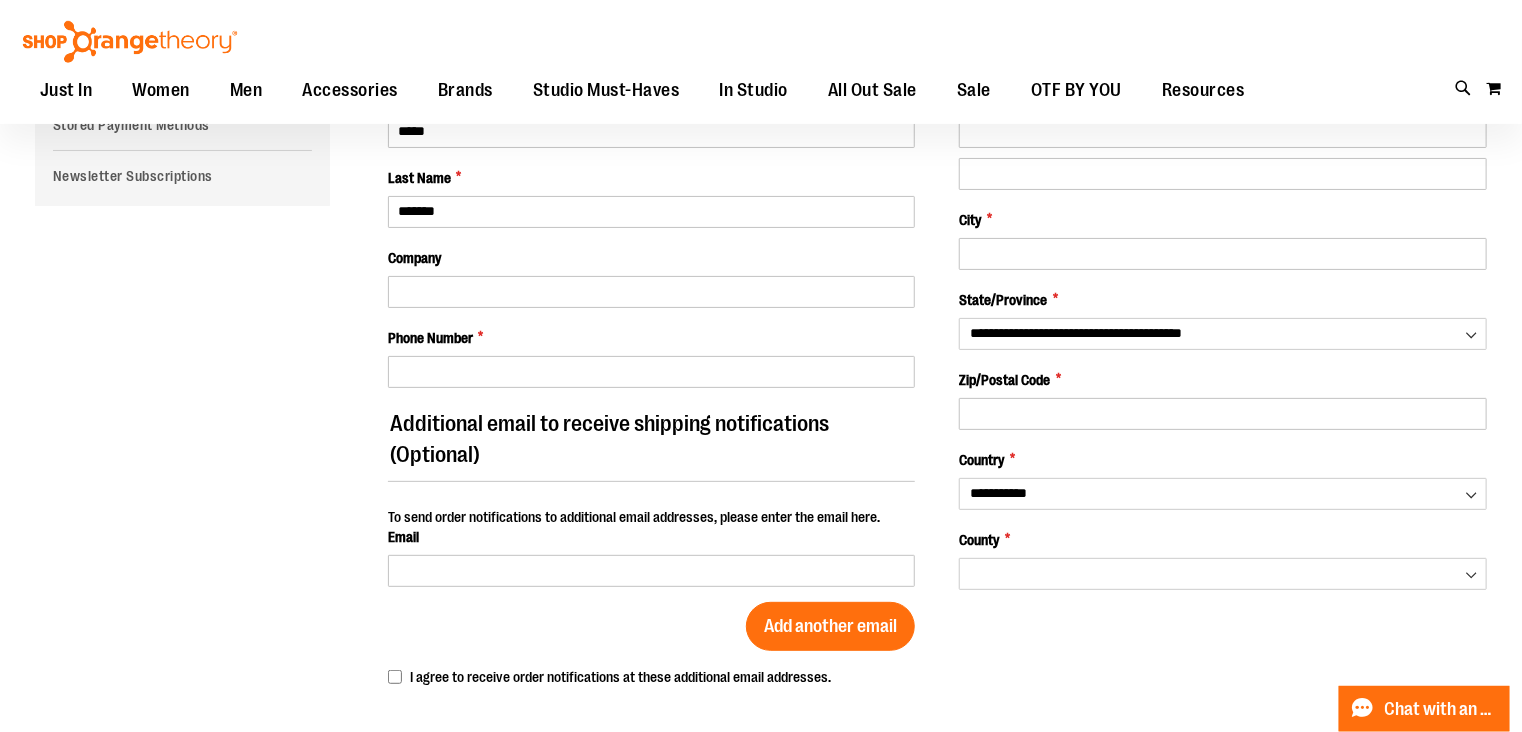 scroll, scrollTop: 0, scrollLeft: 0, axis: both 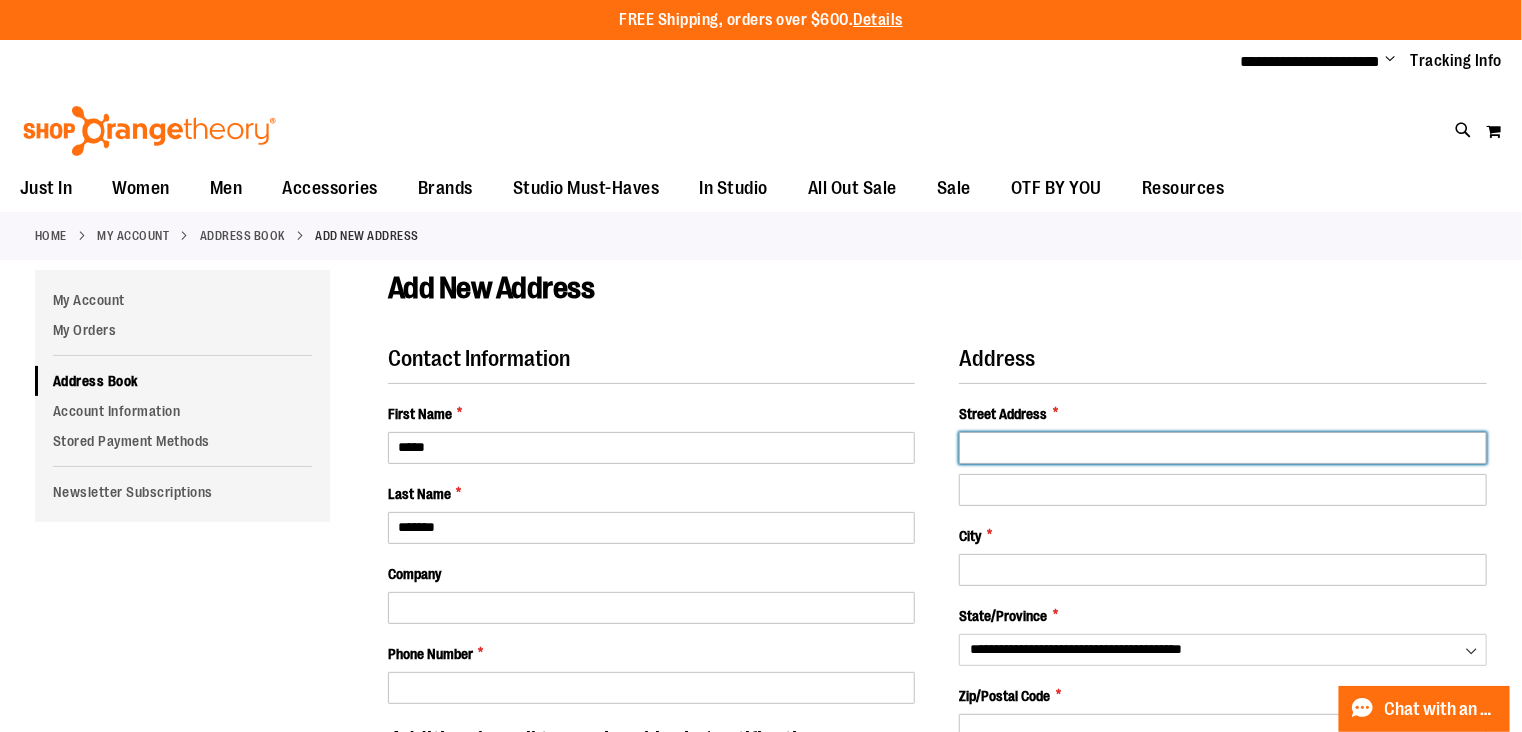 click on "Street Address
*" at bounding box center [1223, 448] 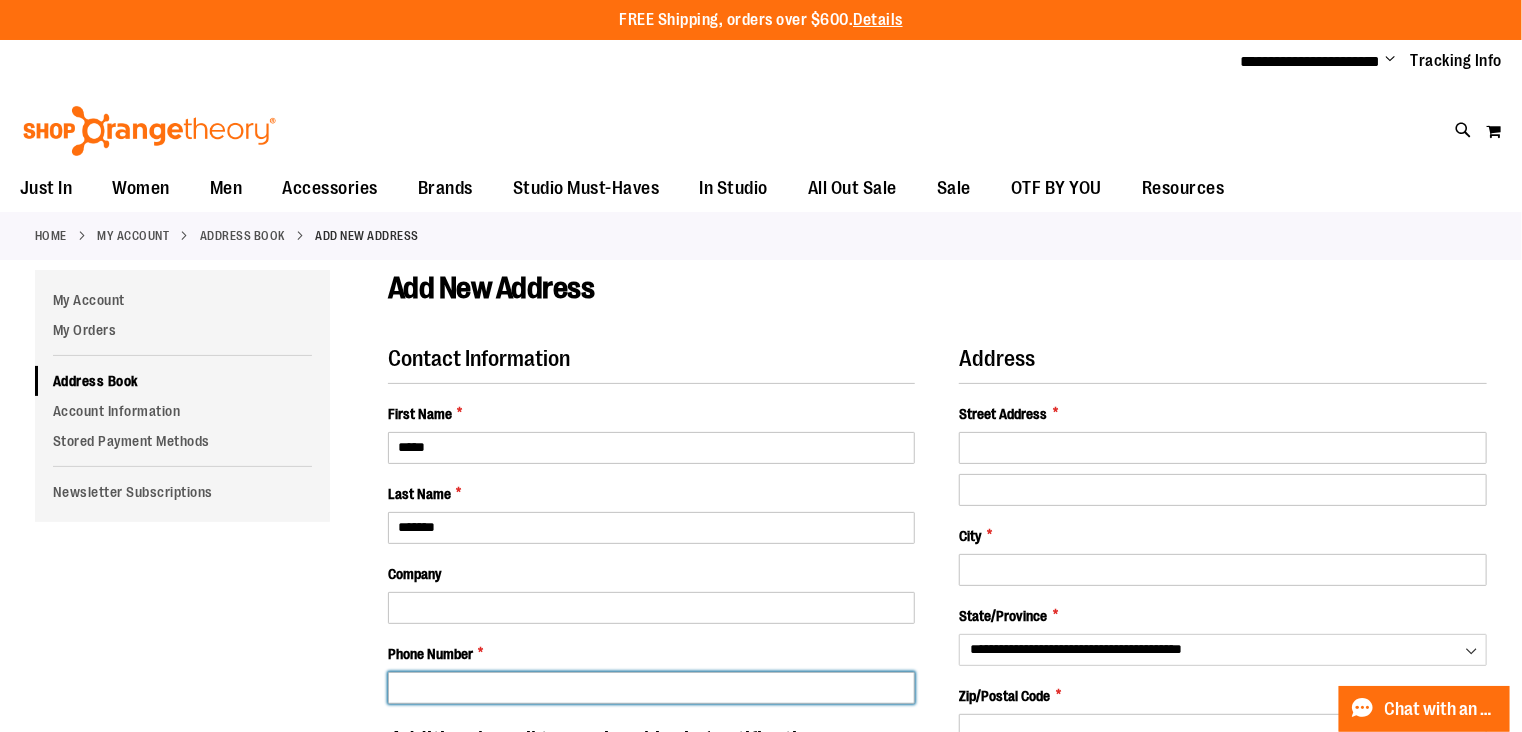 type on "**********" 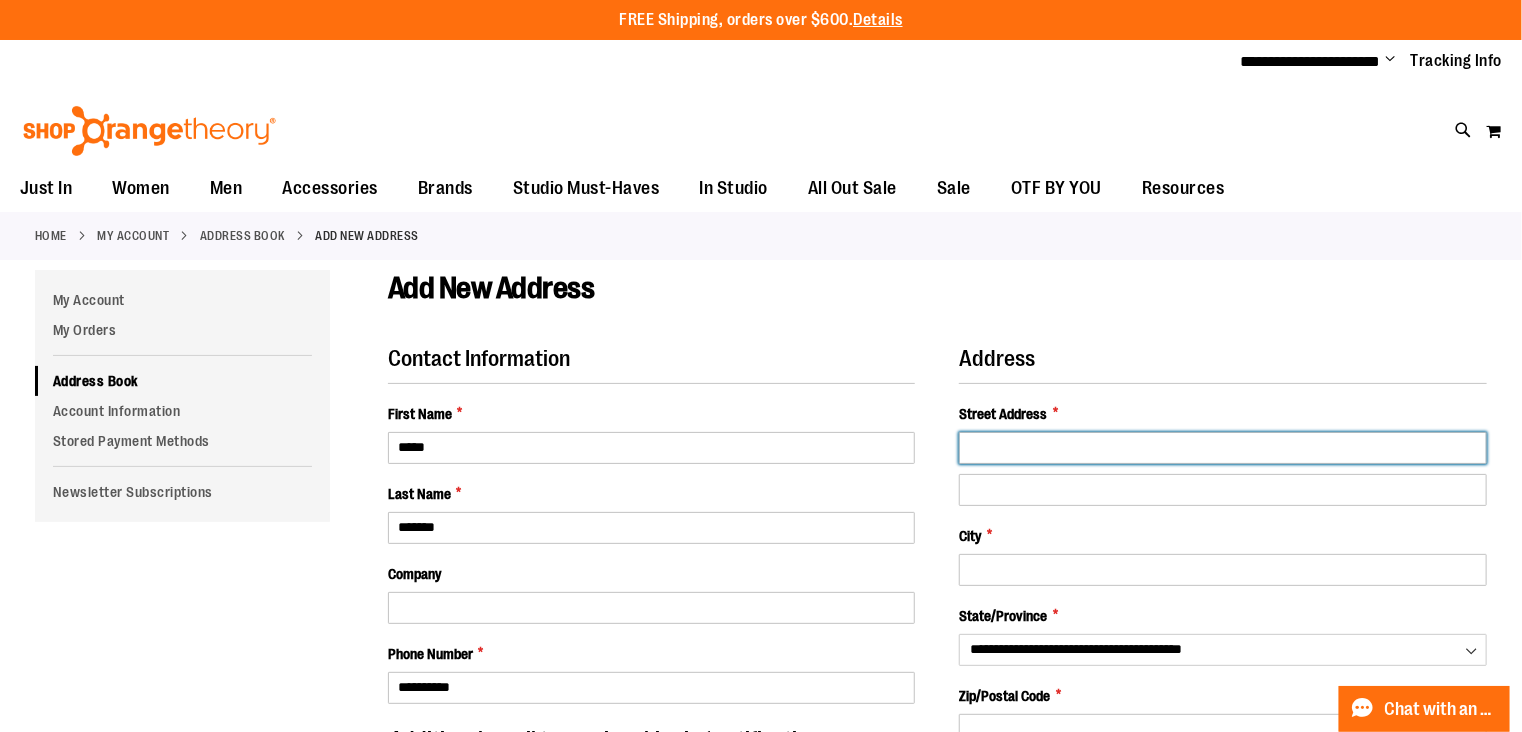 type on "**********" 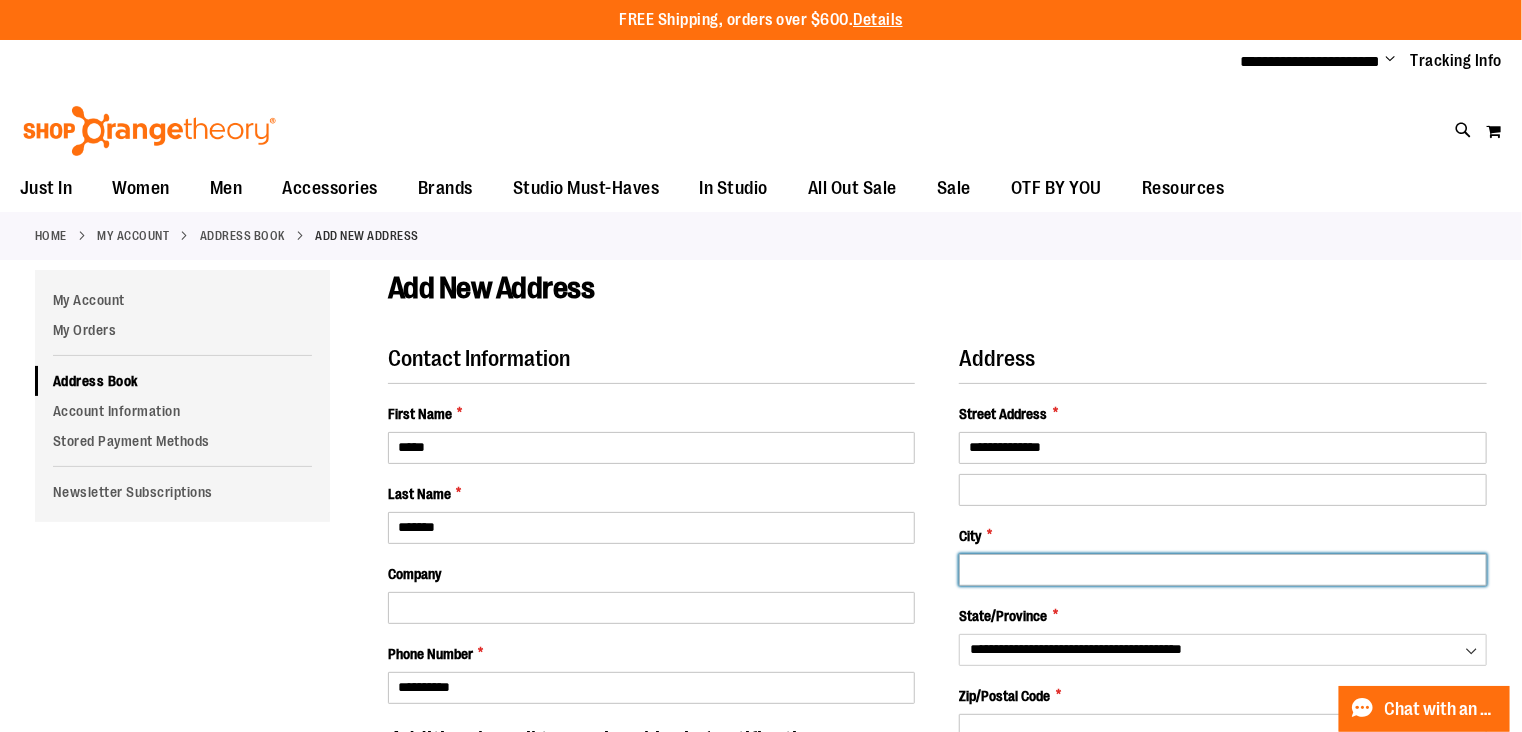 type on "*****" 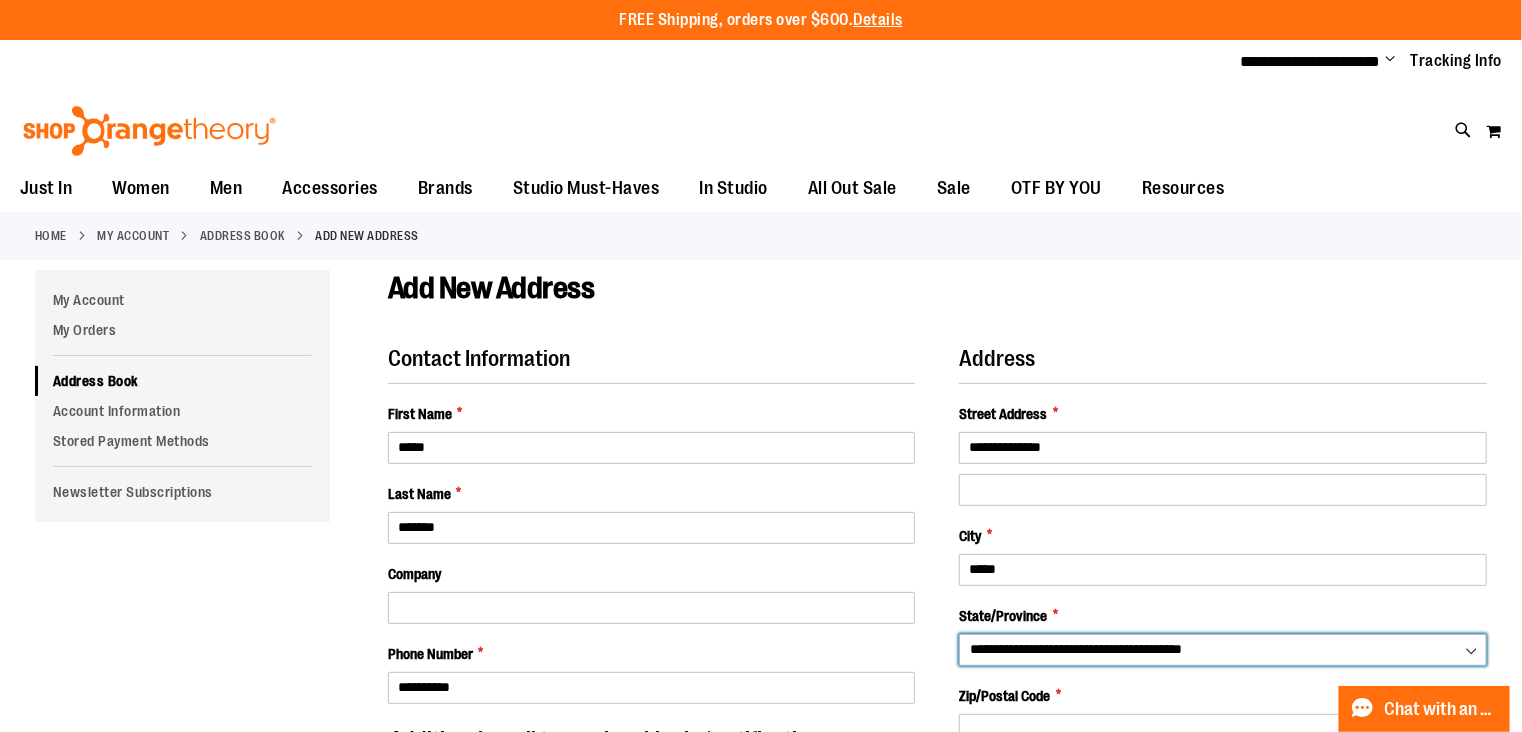 select on "**" 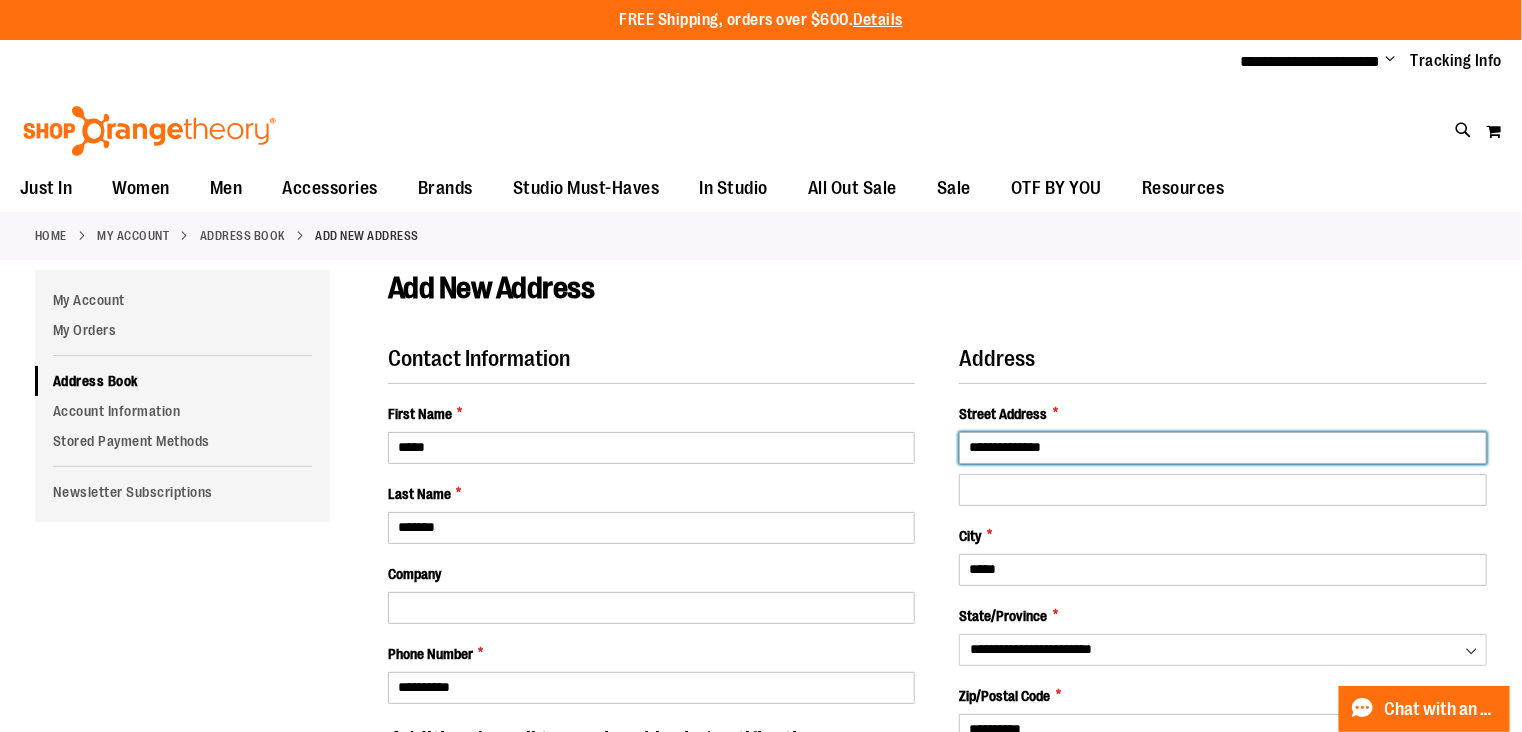 click on "Contact Information" at bounding box center [652, 364] 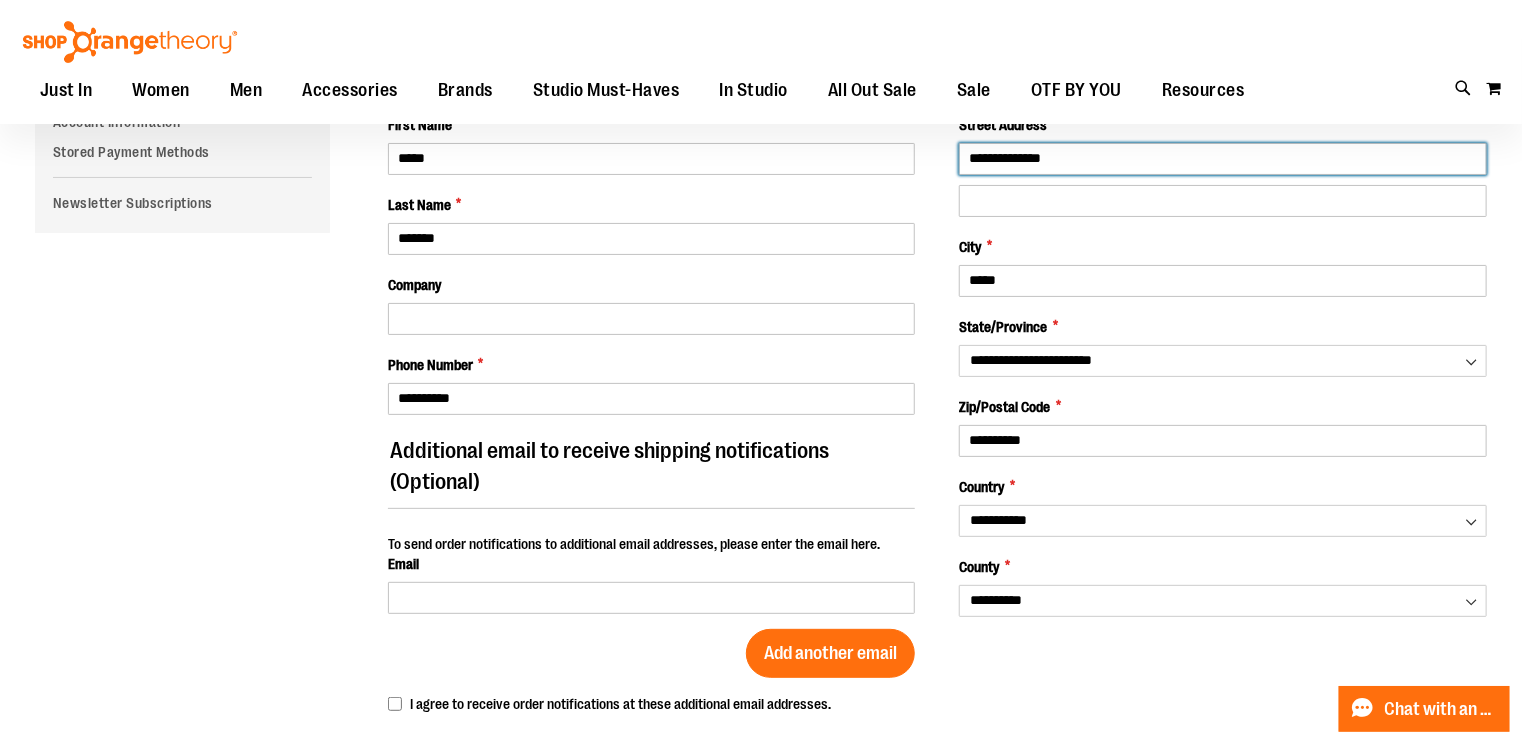 scroll, scrollTop: 78, scrollLeft: 0, axis: vertical 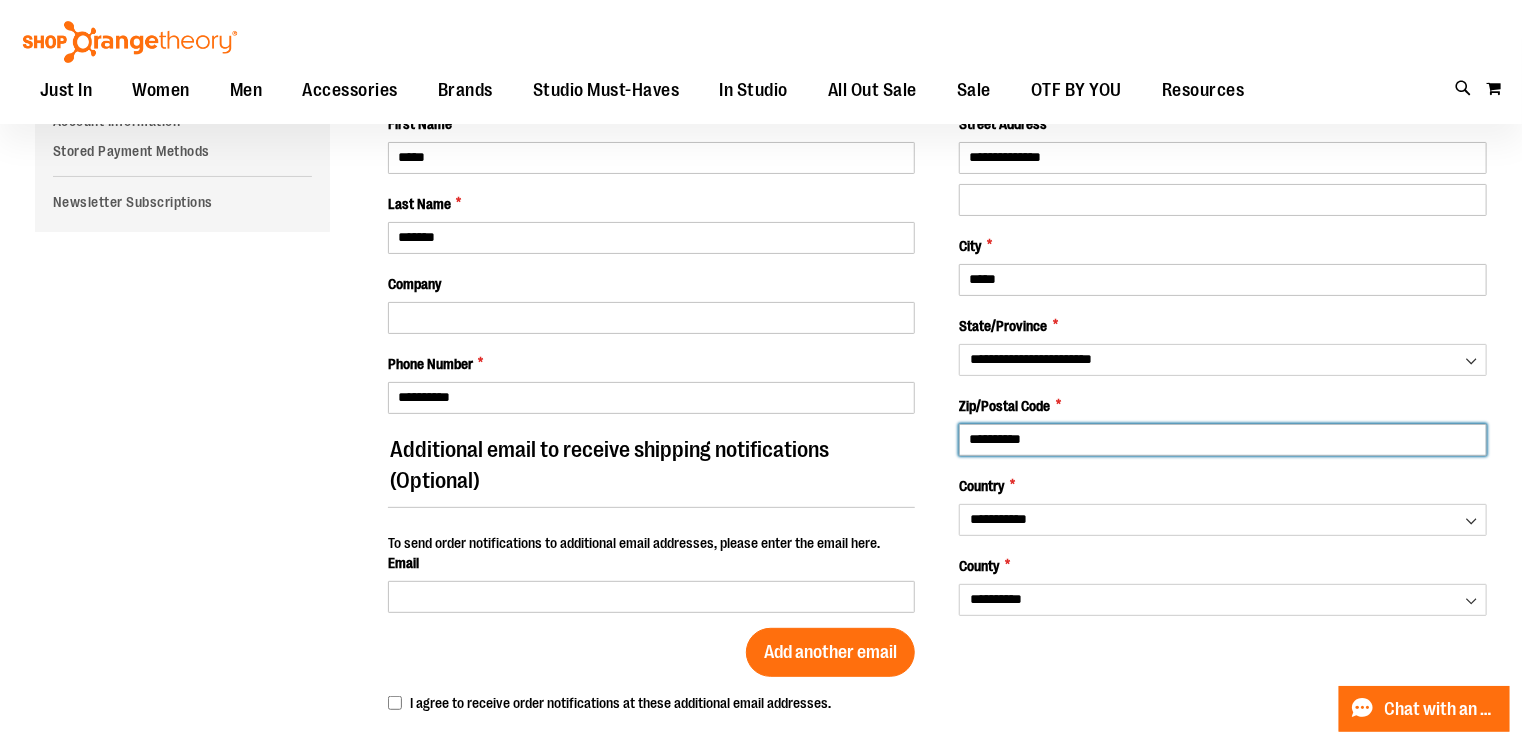 drag, startPoint x: 1007, startPoint y: 444, endPoint x: 1080, endPoint y: 442, distance: 73.02739 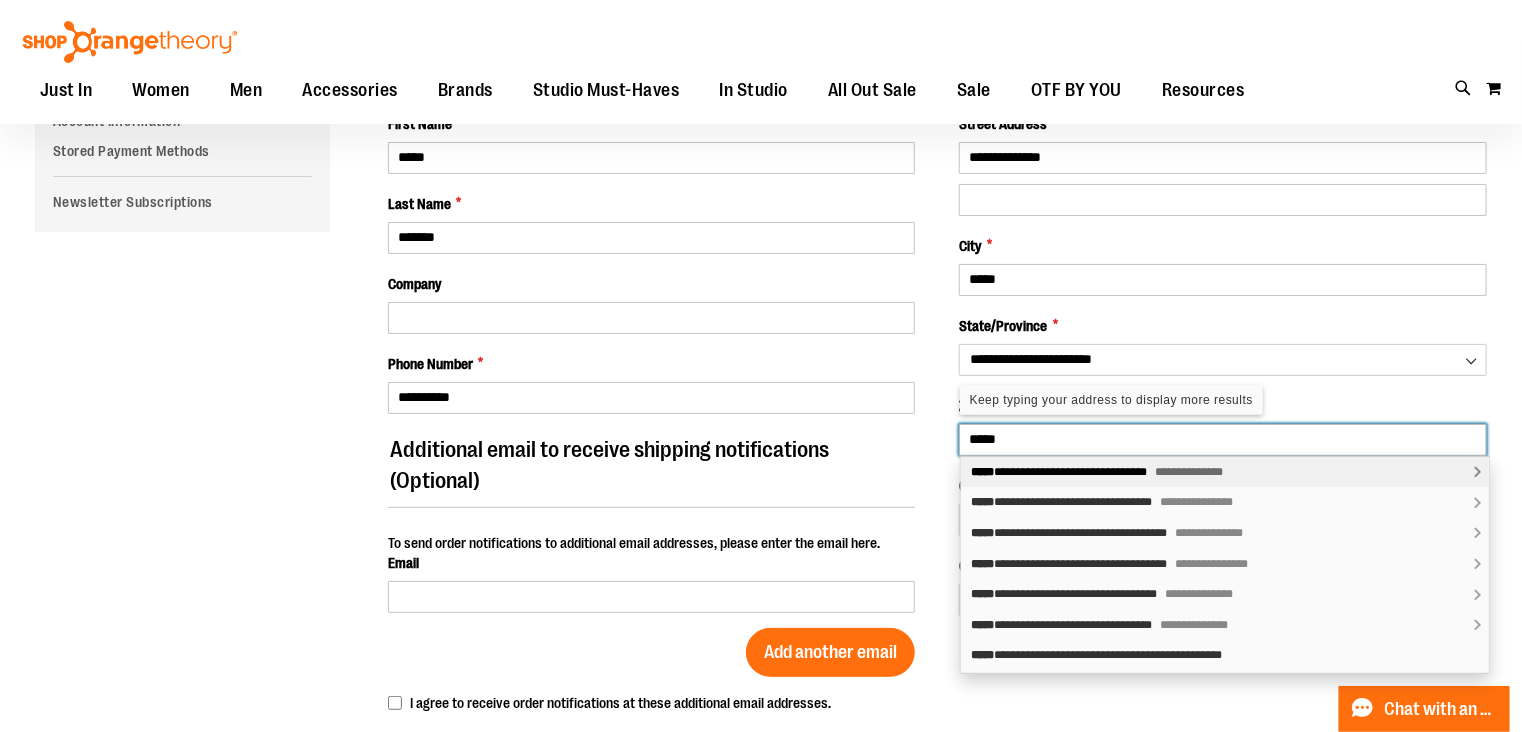 type on "*****" 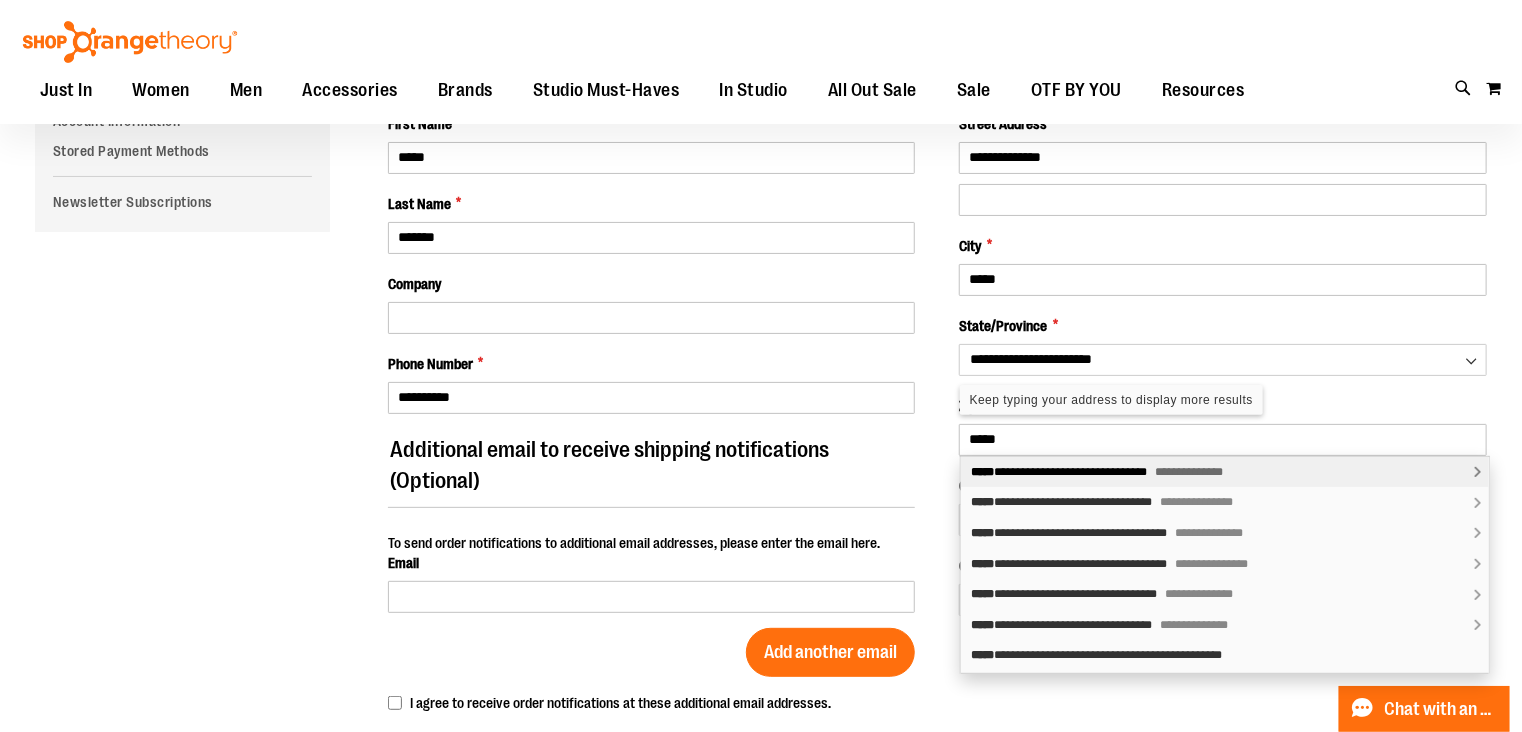 click on "**********" at bounding box center (761, 437) 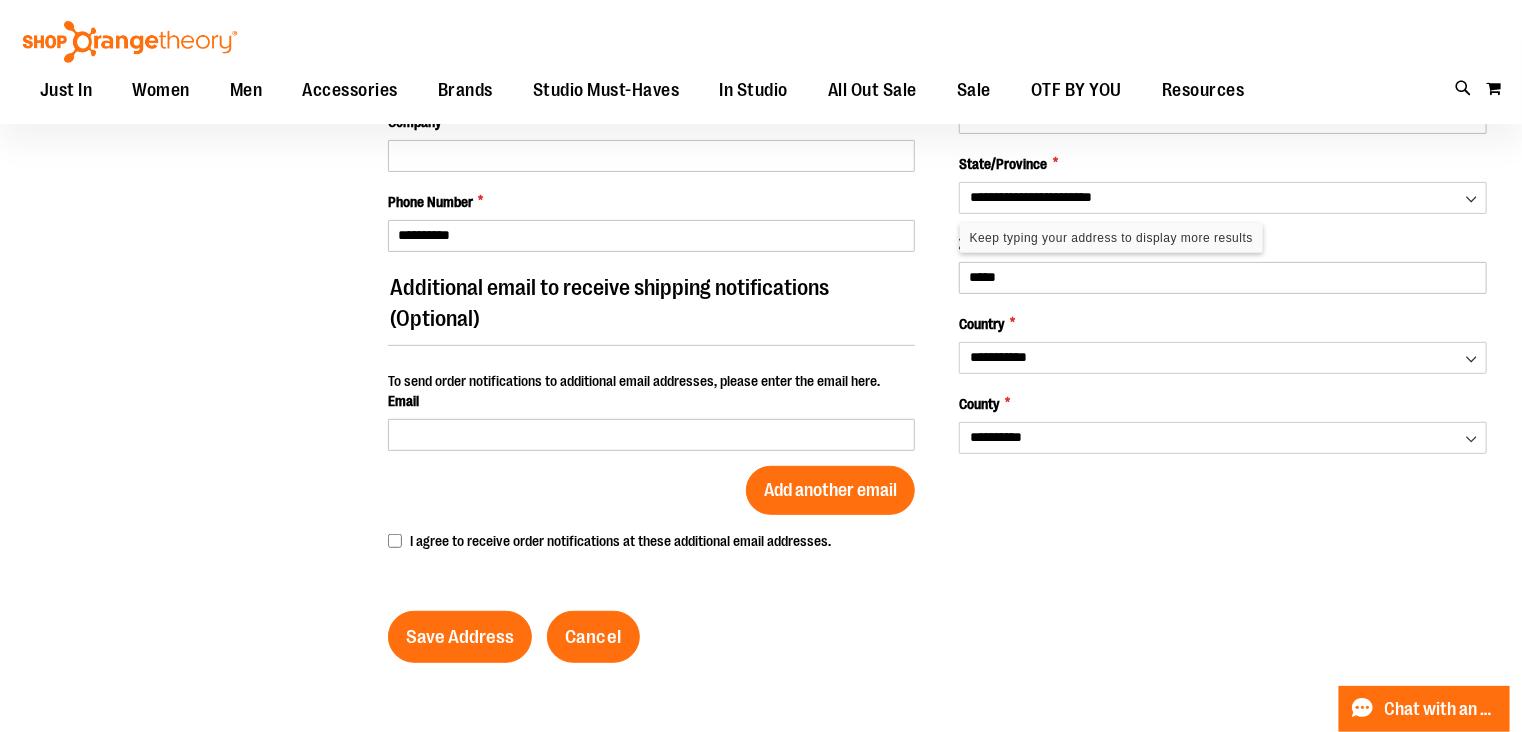 scroll, scrollTop: 294, scrollLeft: 0, axis: vertical 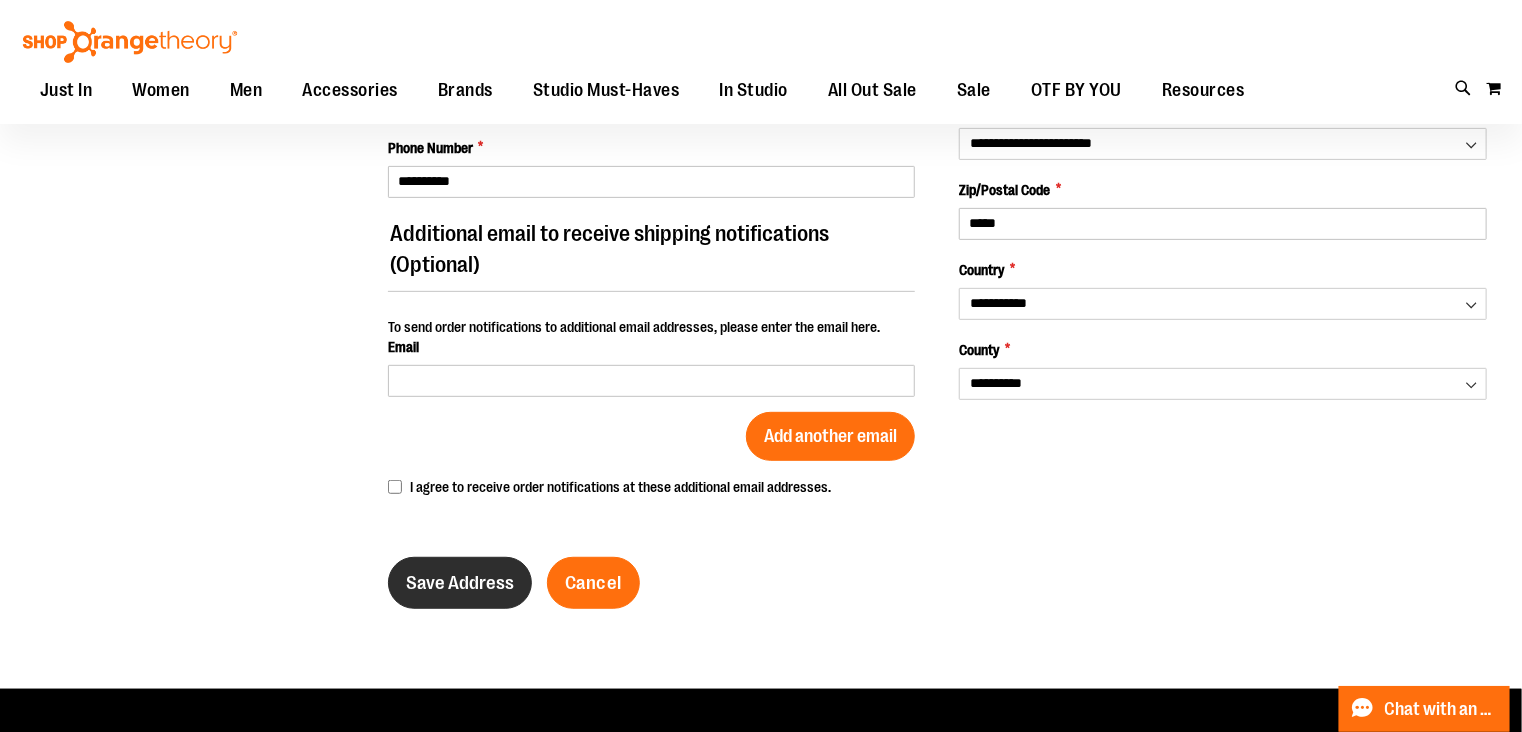 click on "Save Address" at bounding box center (460, 583) 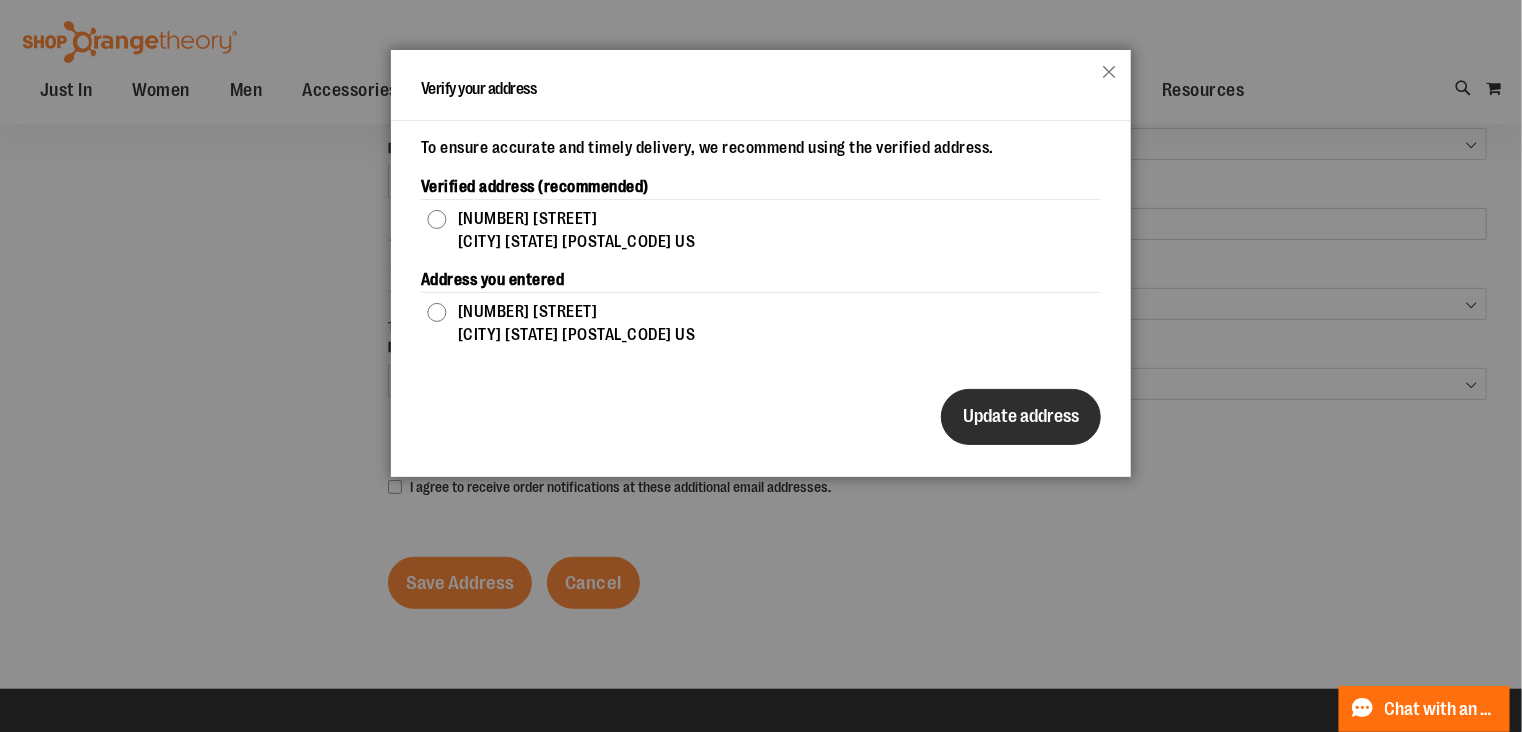 click on "Update address" at bounding box center (1021, 416) 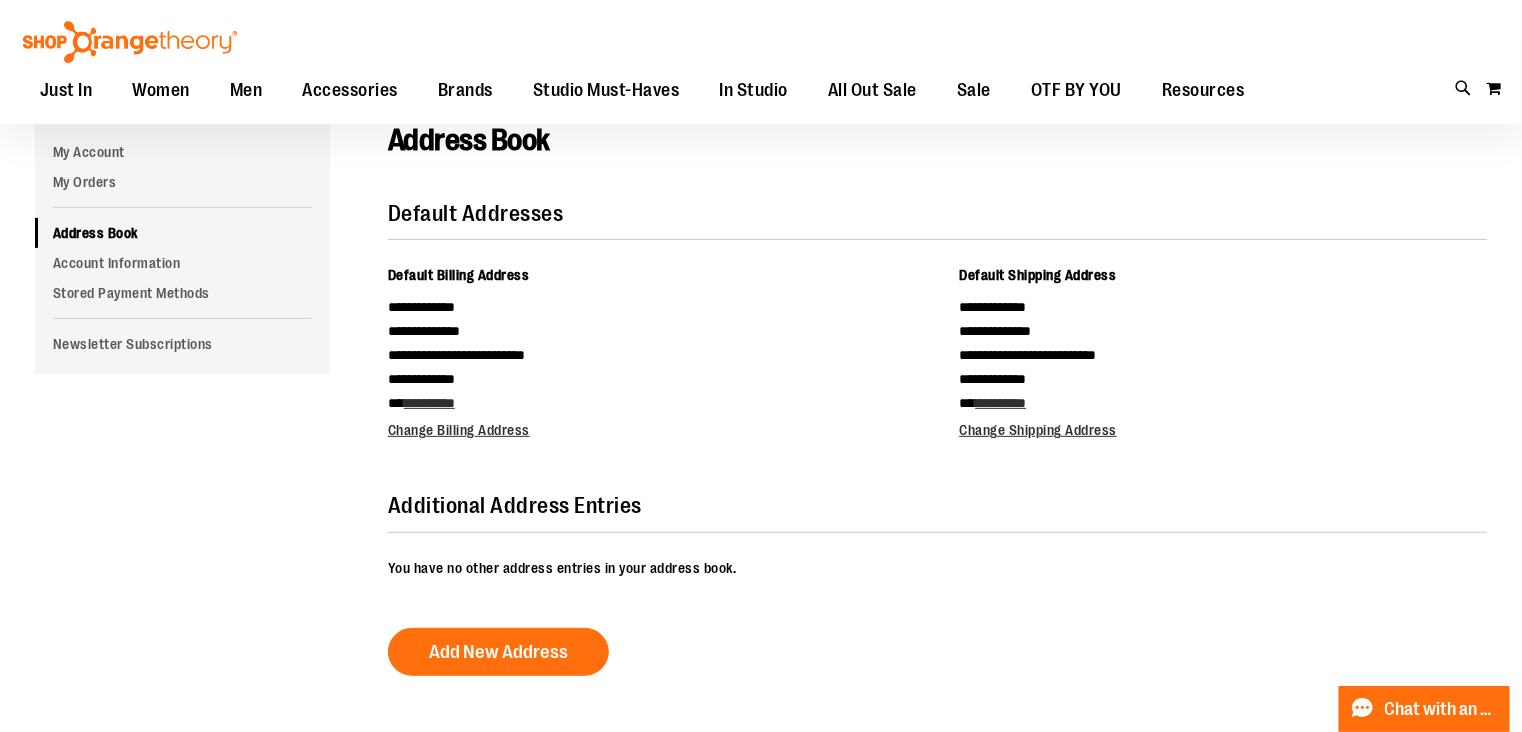 scroll, scrollTop: 215, scrollLeft: 0, axis: vertical 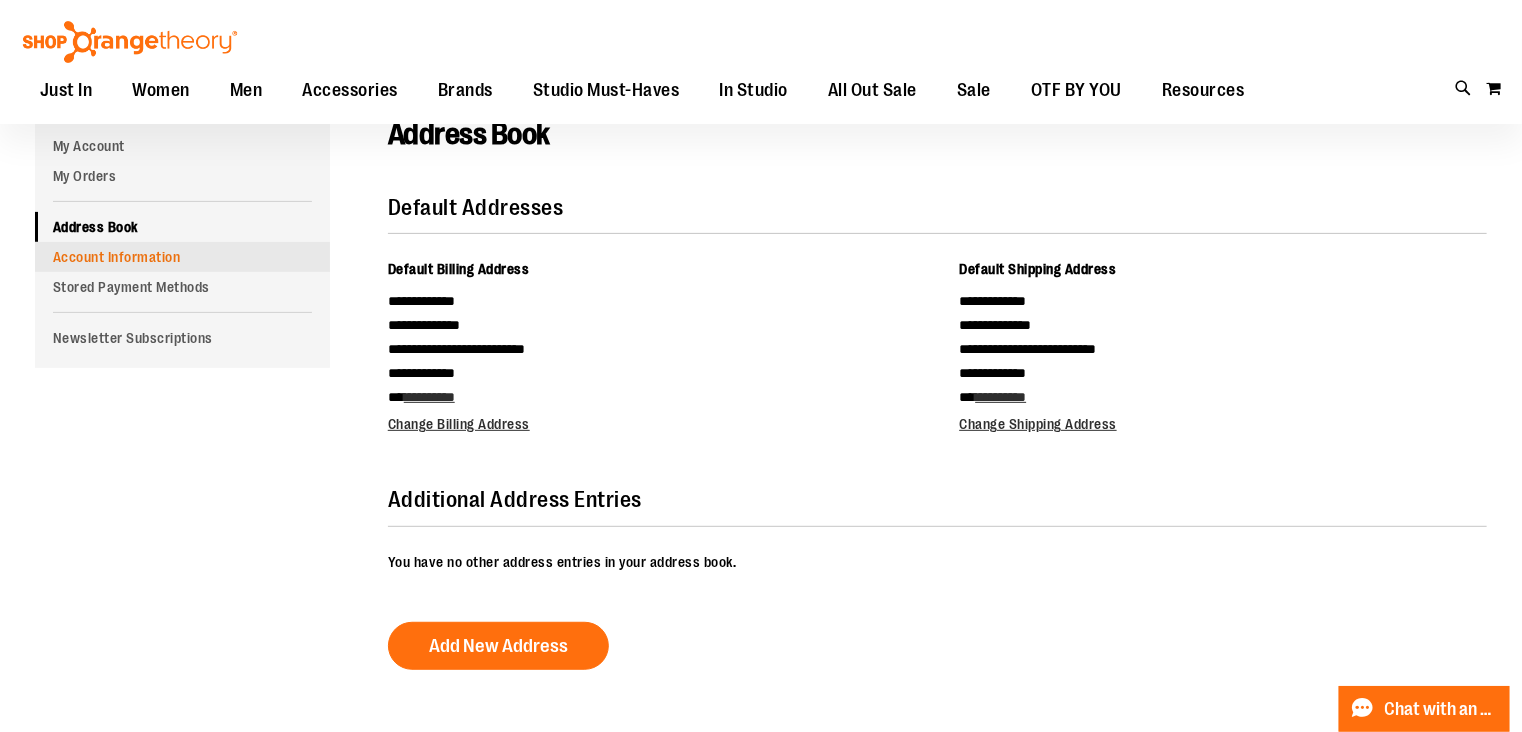 click on "Account Information" at bounding box center (182, 257) 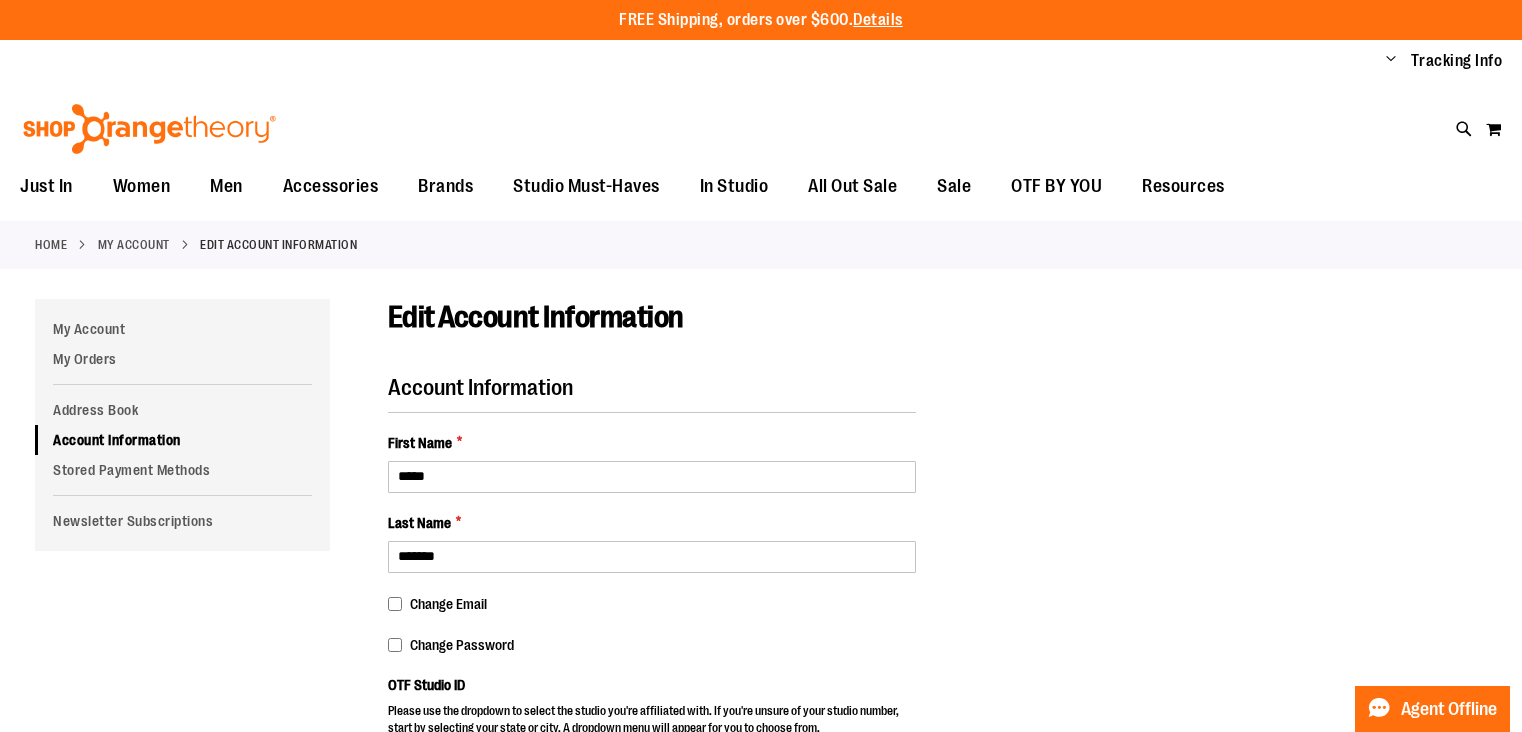scroll, scrollTop: 0, scrollLeft: 0, axis: both 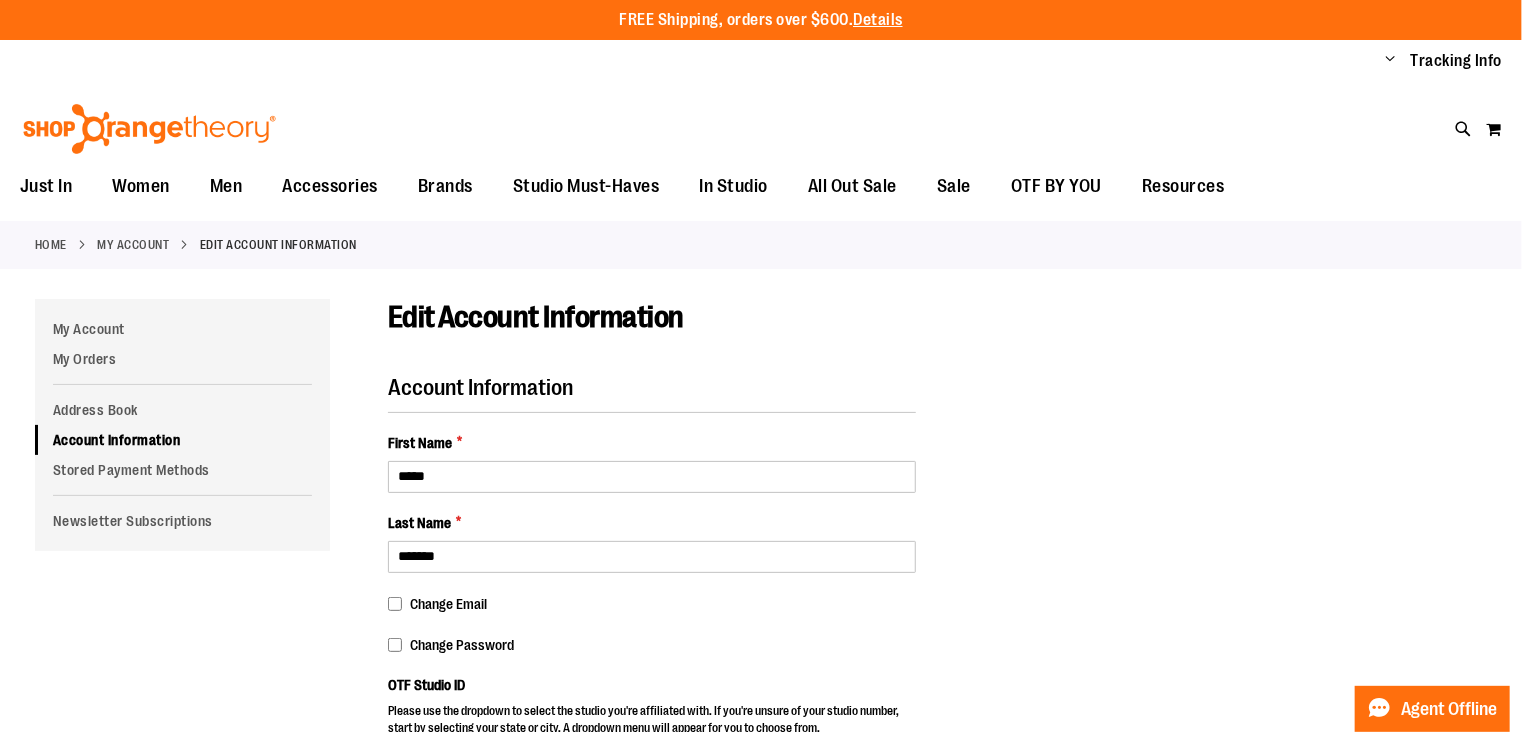 type on "****" 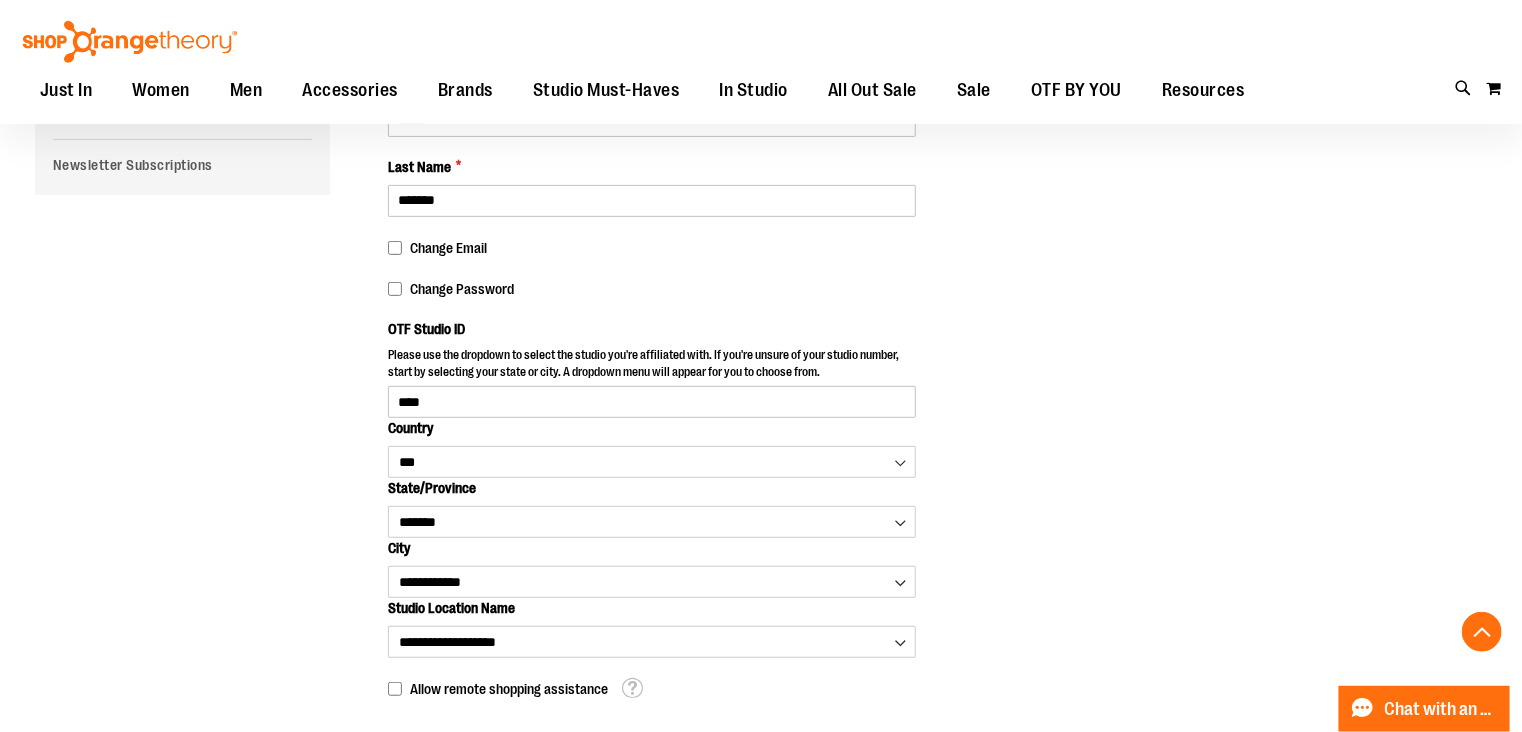 scroll, scrollTop: 323, scrollLeft: 0, axis: vertical 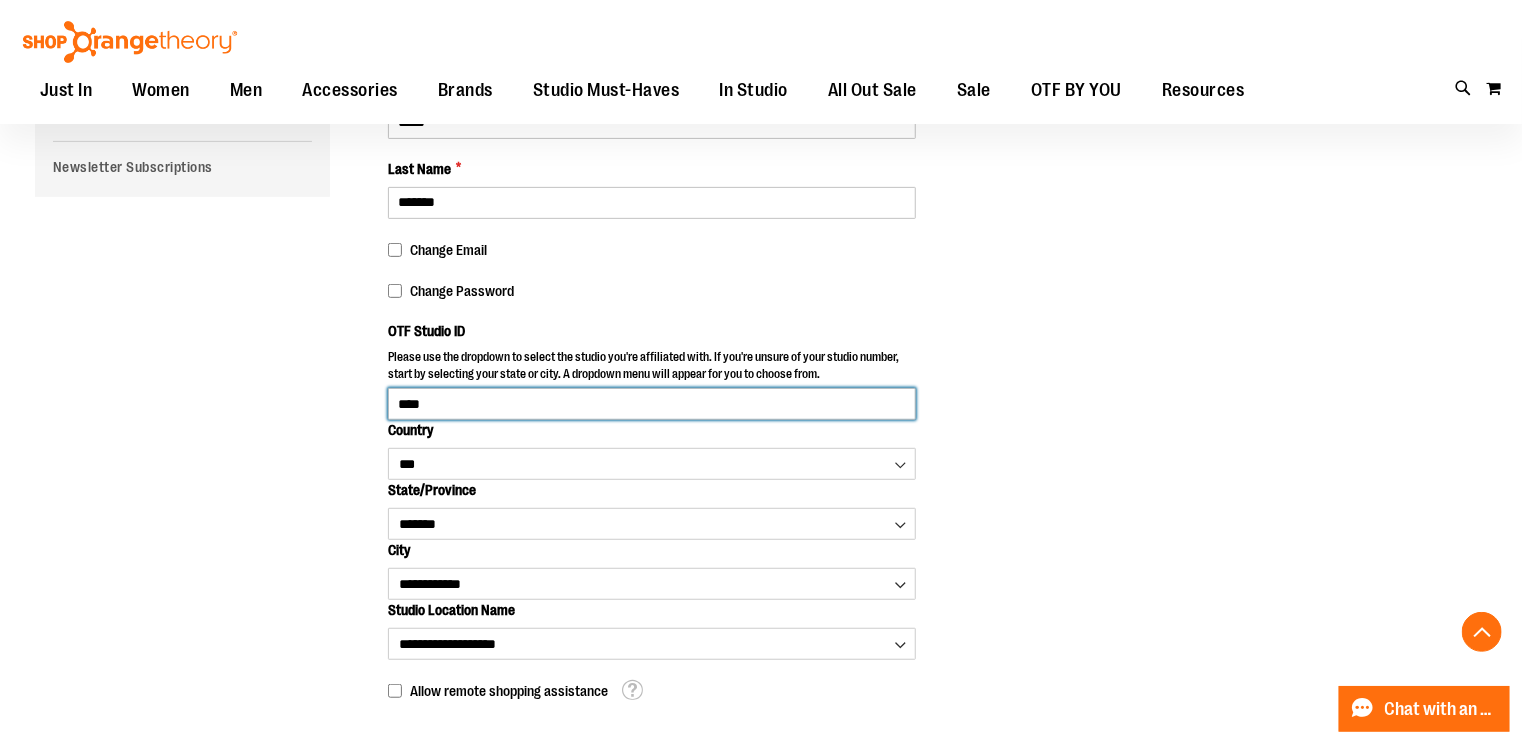 drag, startPoint x: 458, startPoint y: 400, endPoint x: 344, endPoint y: 398, distance: 114.01754 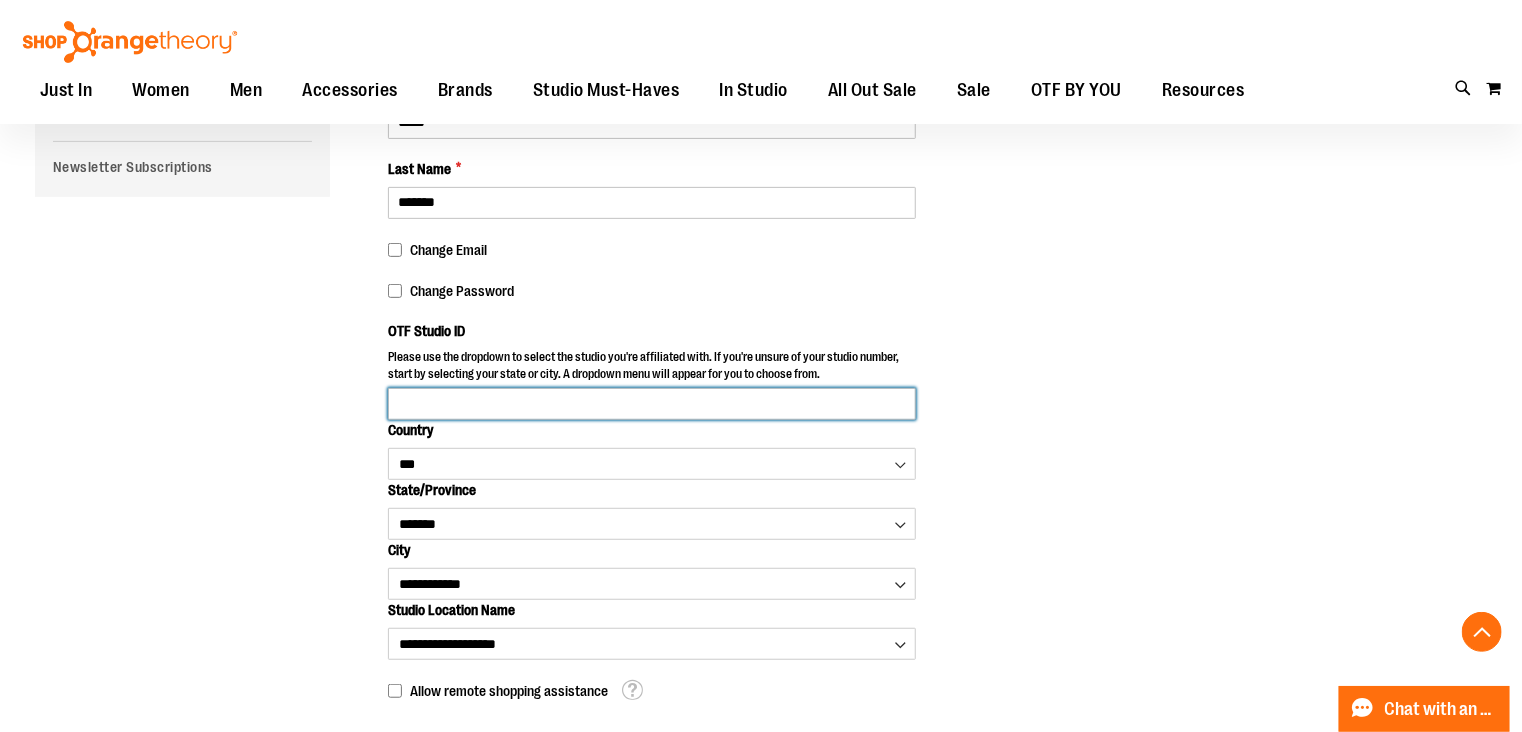 type 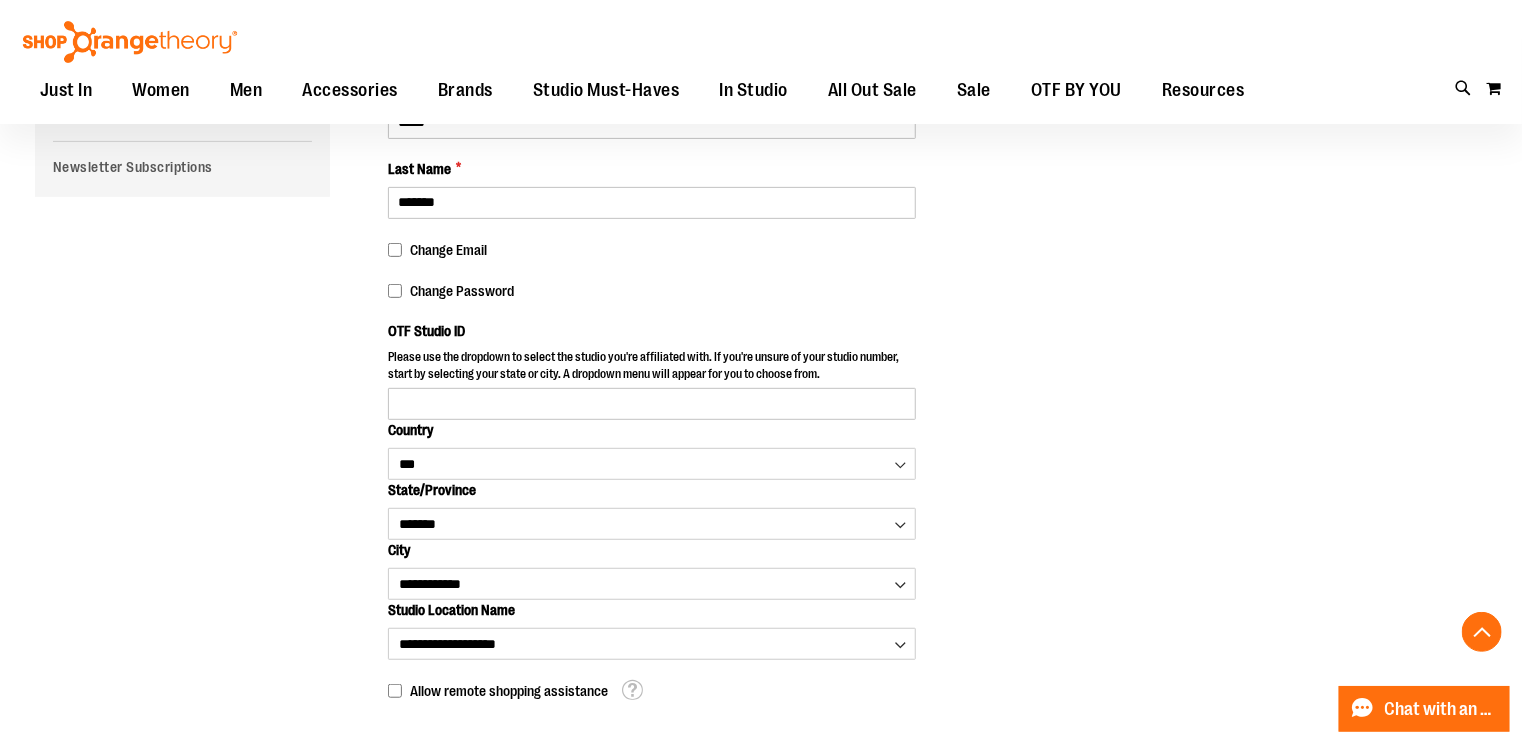 click on "Account Information
First Name *
*****
Last Name *
*******
Change Email
Change Password
OTF Studio ID
Country
***
******* *** ***" at bounding box center [937, 426] 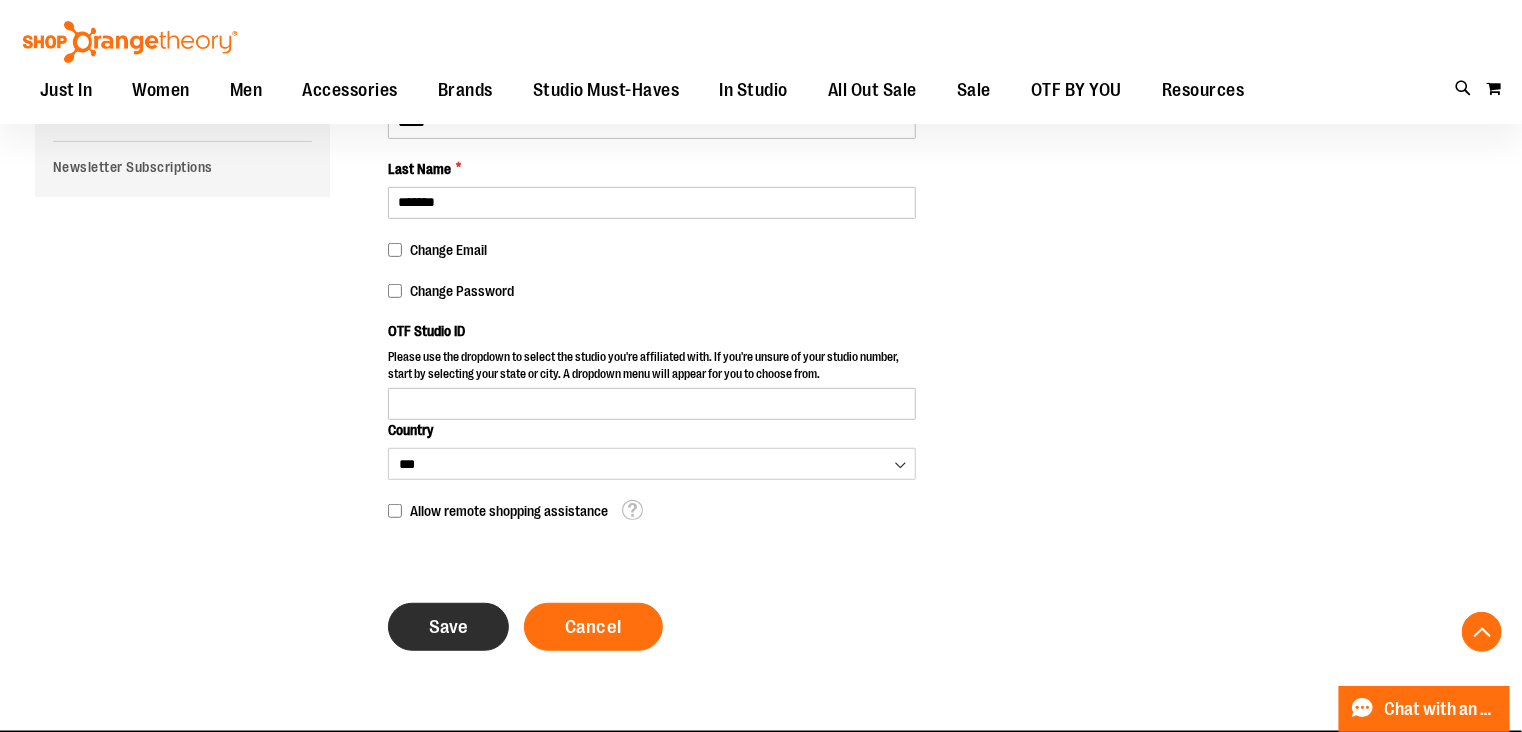 click on "Save" at bounding box center [448, 627] 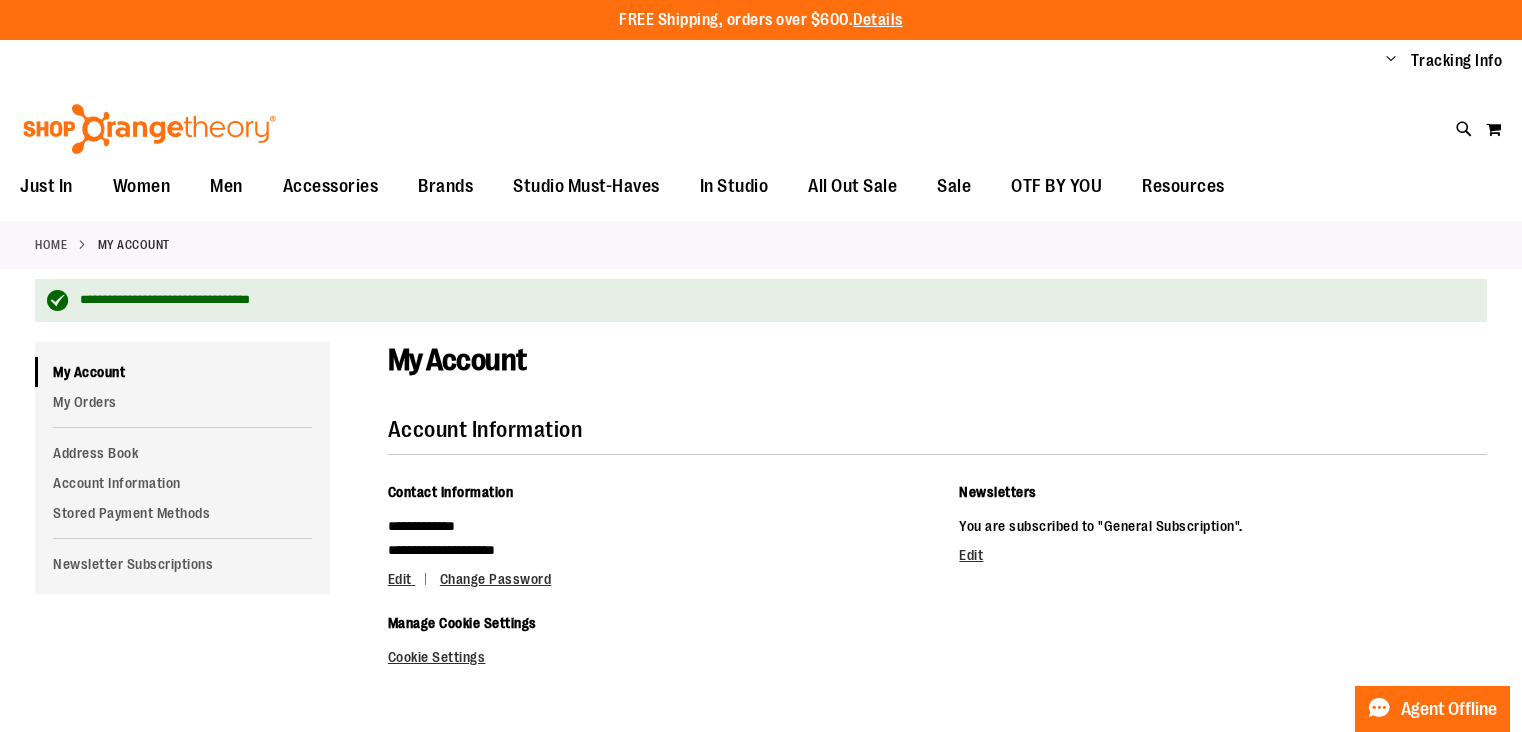 scroll, scrollTop: 0, scrollLeft: 0, axis: both 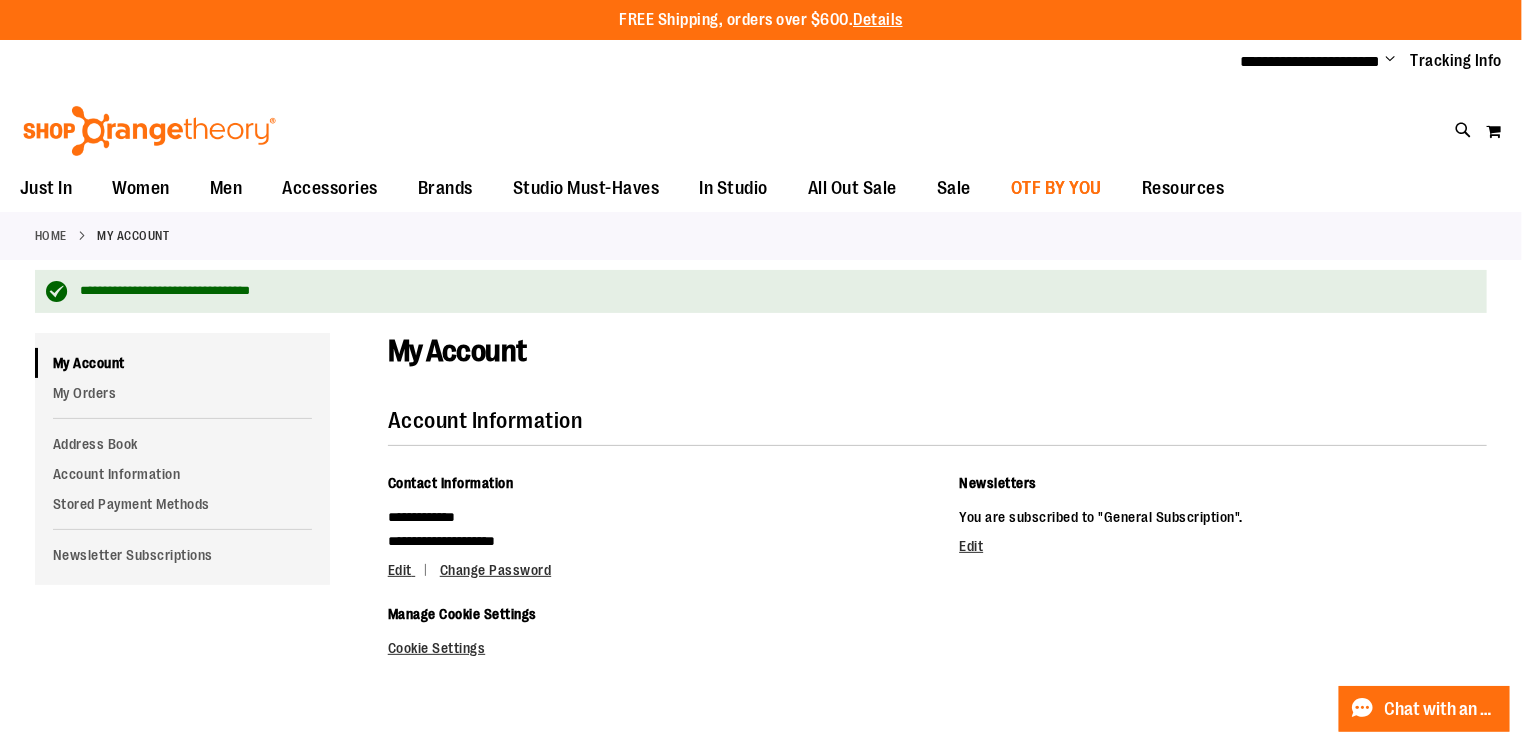 click on "OTF BY YOU" at bounding box center (1056, 188) 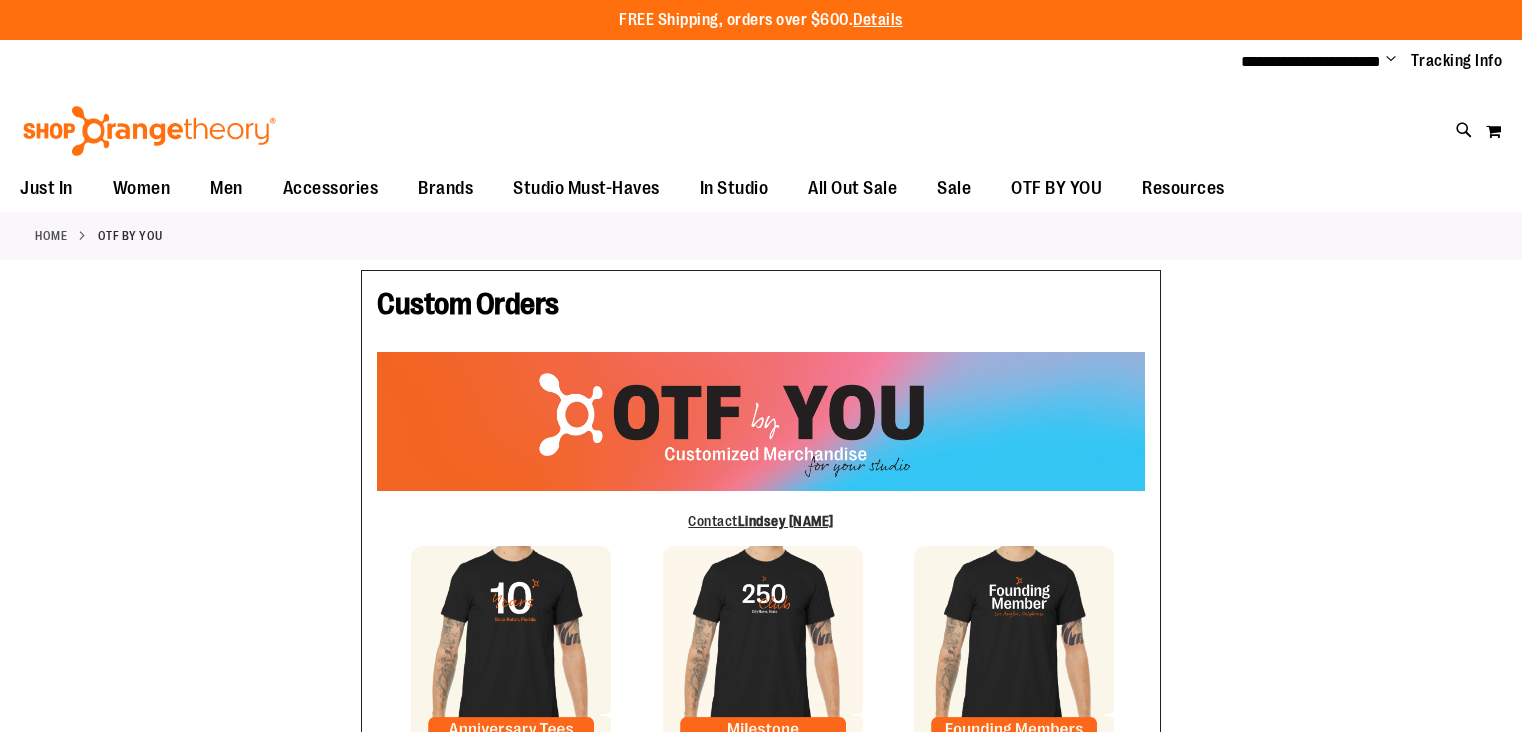 scroll, scrollTop: 0, scrollLeft: 0, axis: both 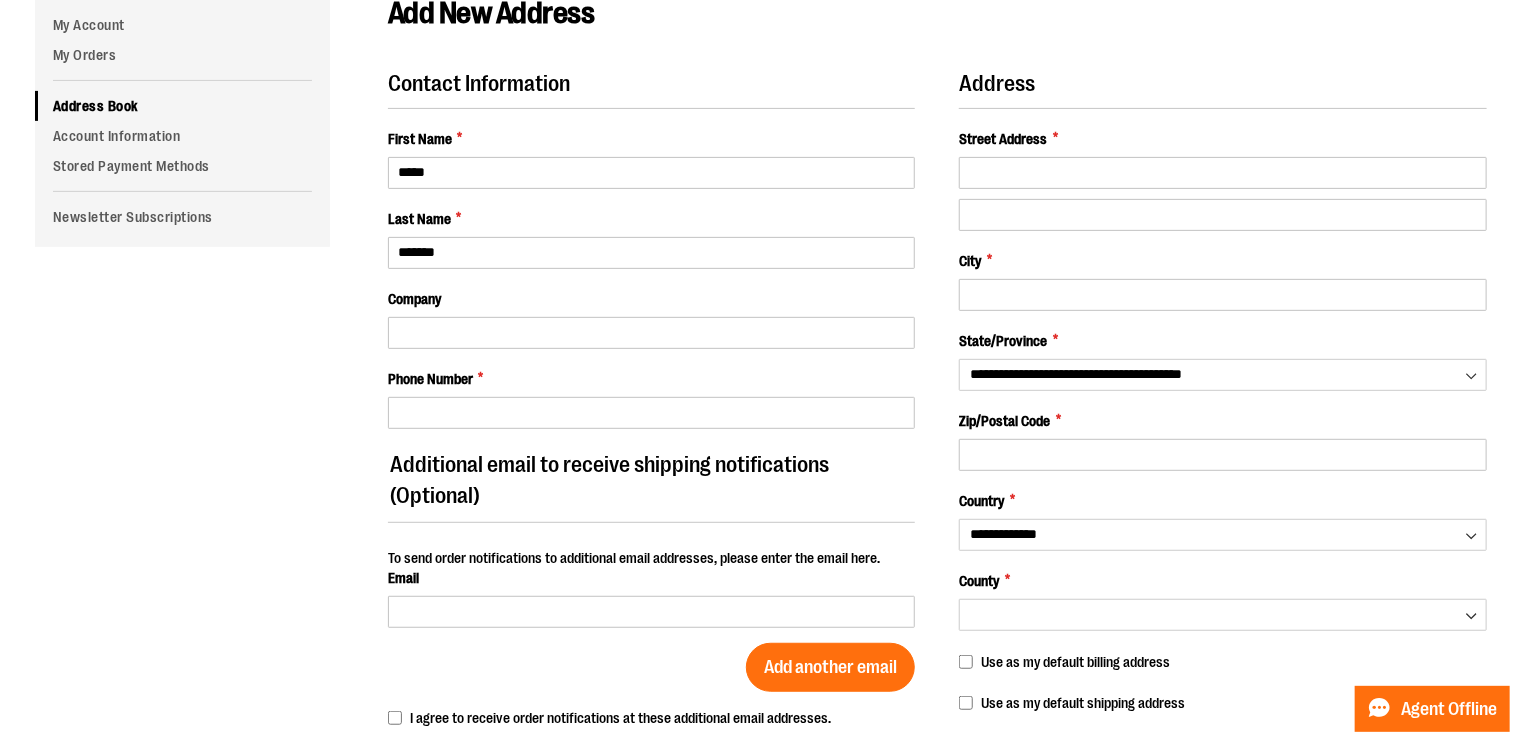 type on "**********" 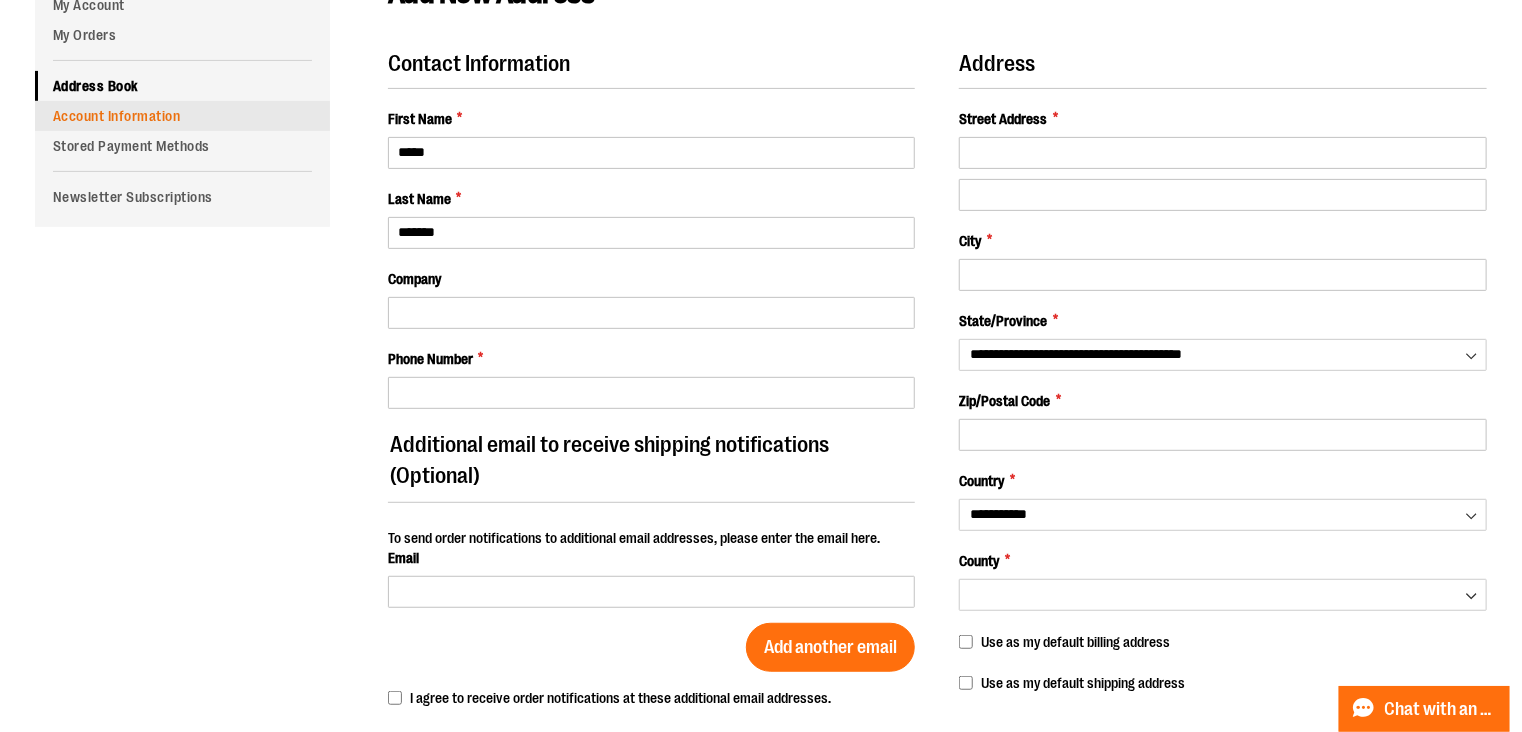 click on "Account Information" at bounding box center [182, 116] 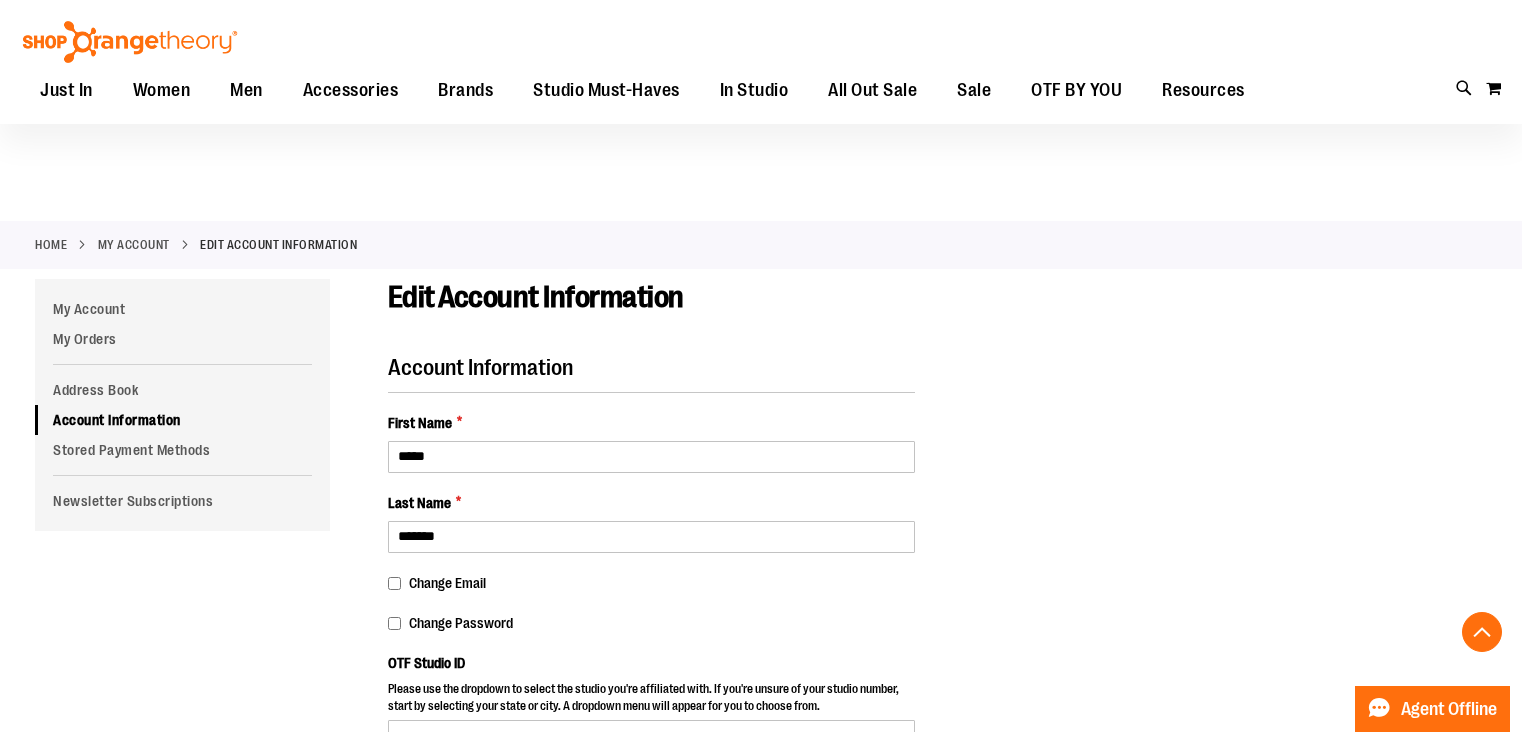select on "***" 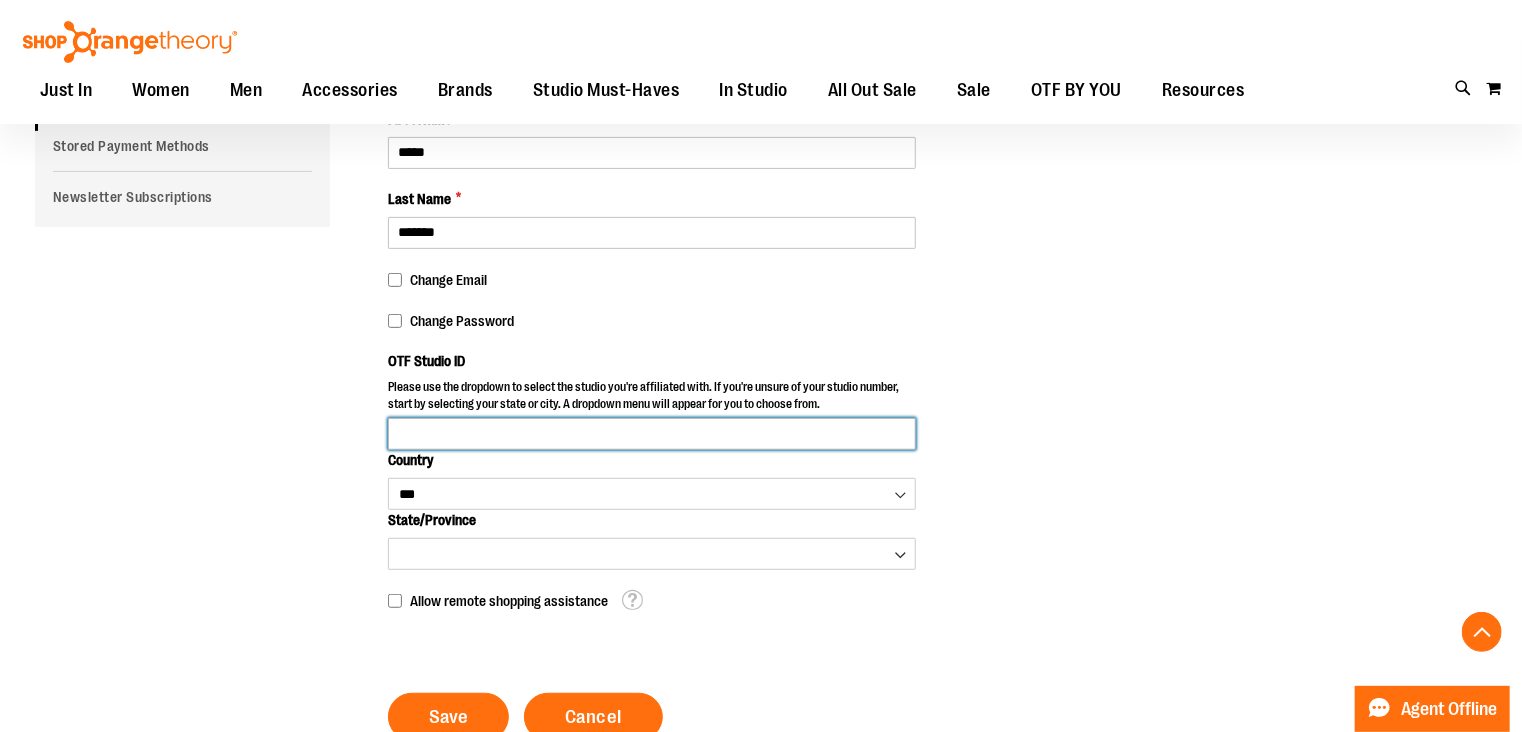 click on "OTF Studio ID" at bounding box center (652, 434) 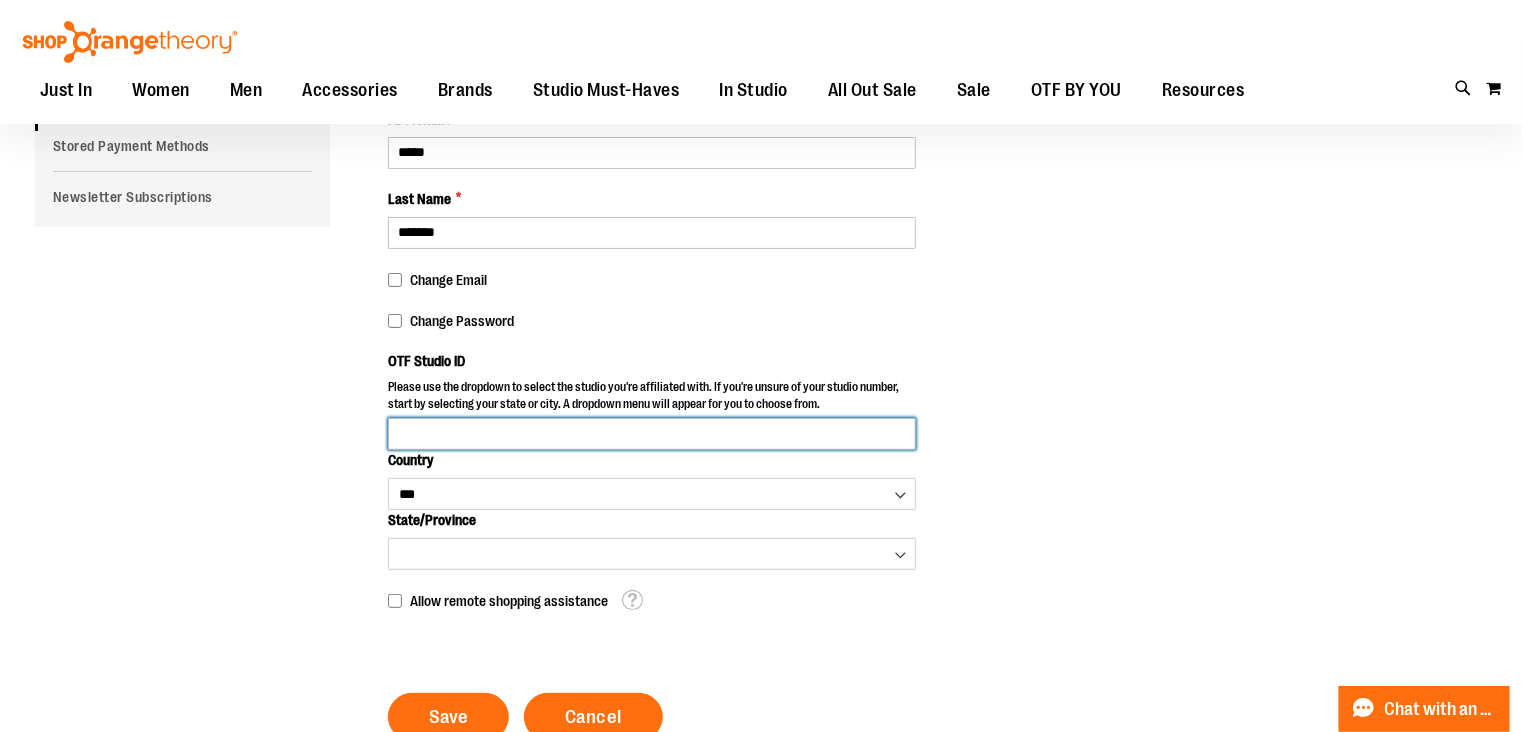 scroll, scrollTop: 83, scrollLeft: 0, axis: vertical 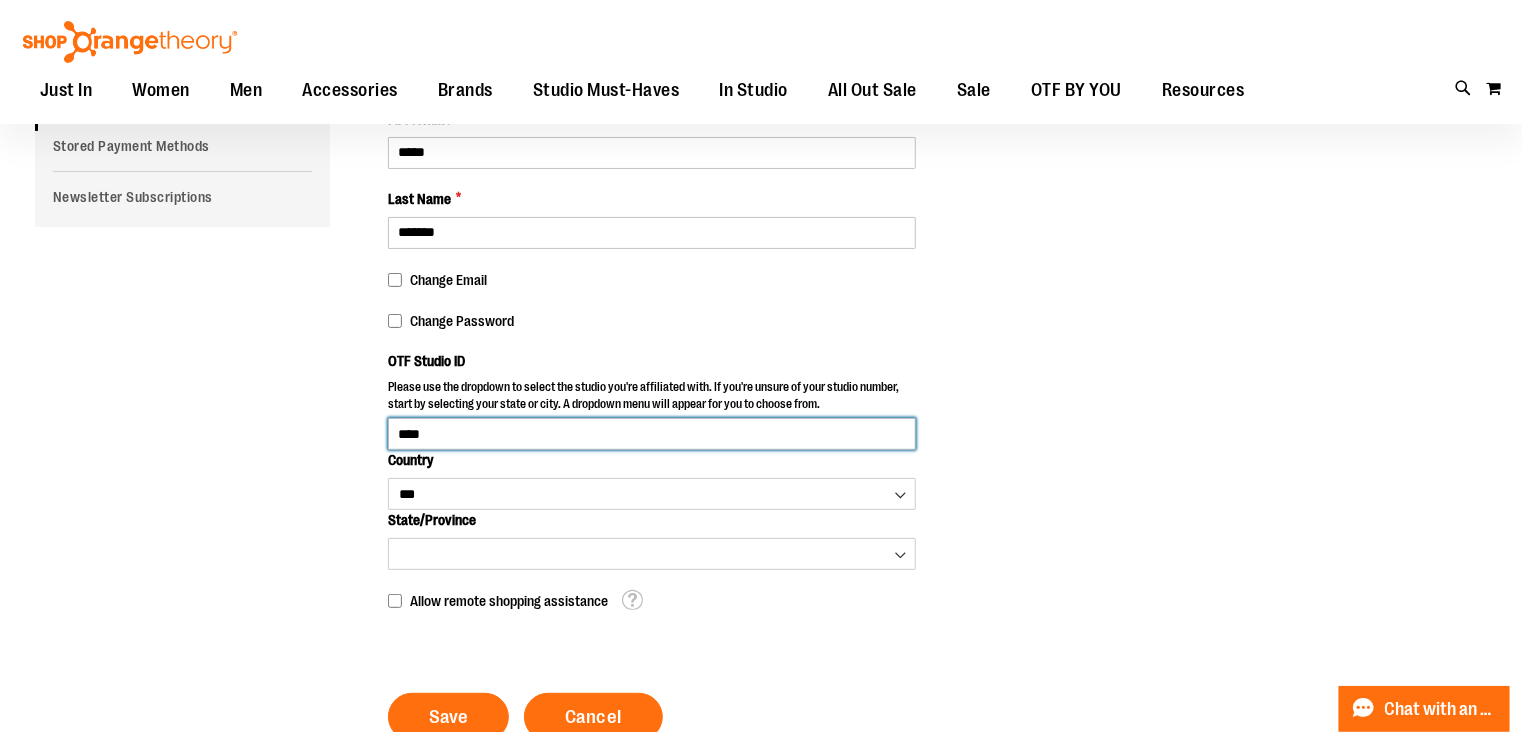 type on "****" 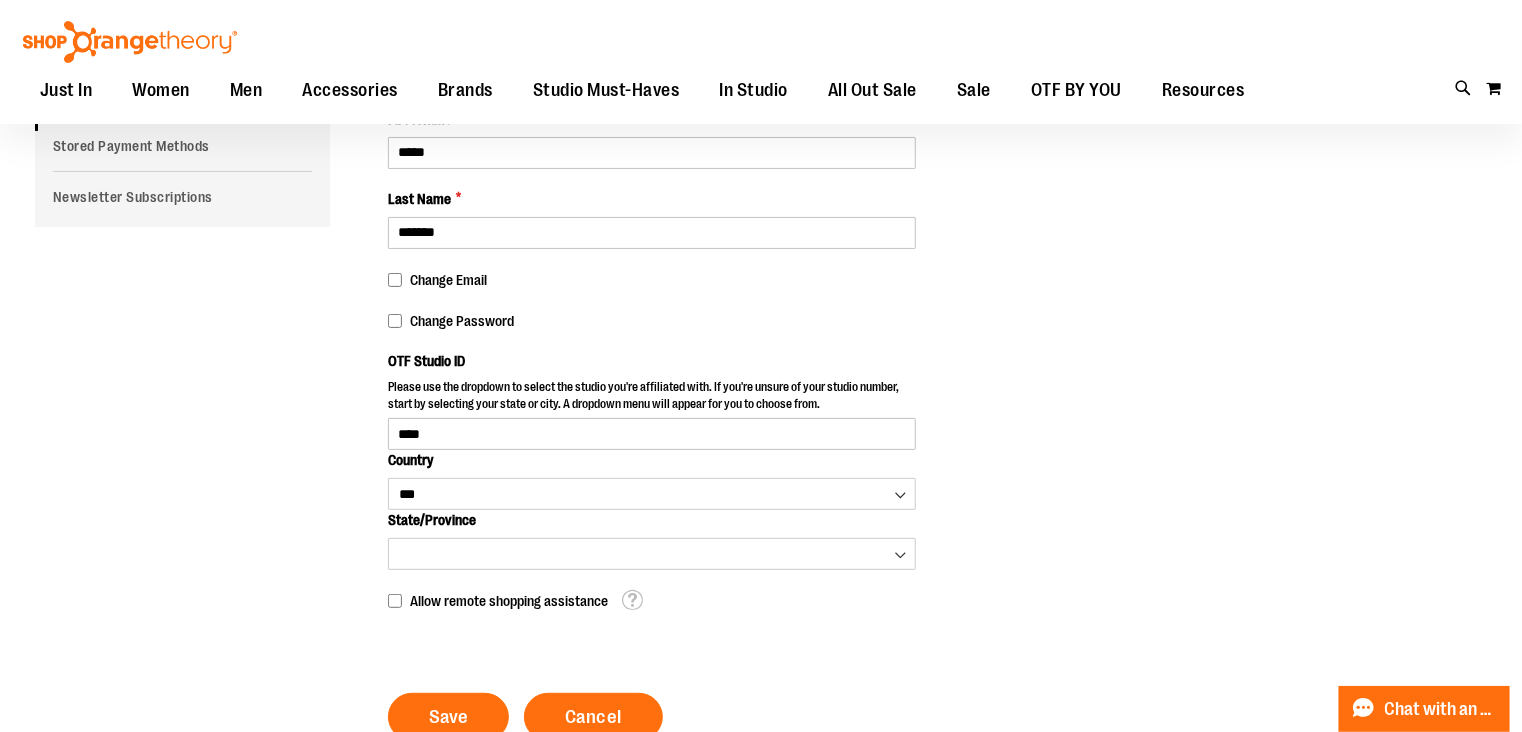 click on "Edit Account Information
Account Information
First Name *
*****
Last Name *
*******
Change Email
Change Password
OTF Studio ID
**** ***" at bounding box center (761, 393) 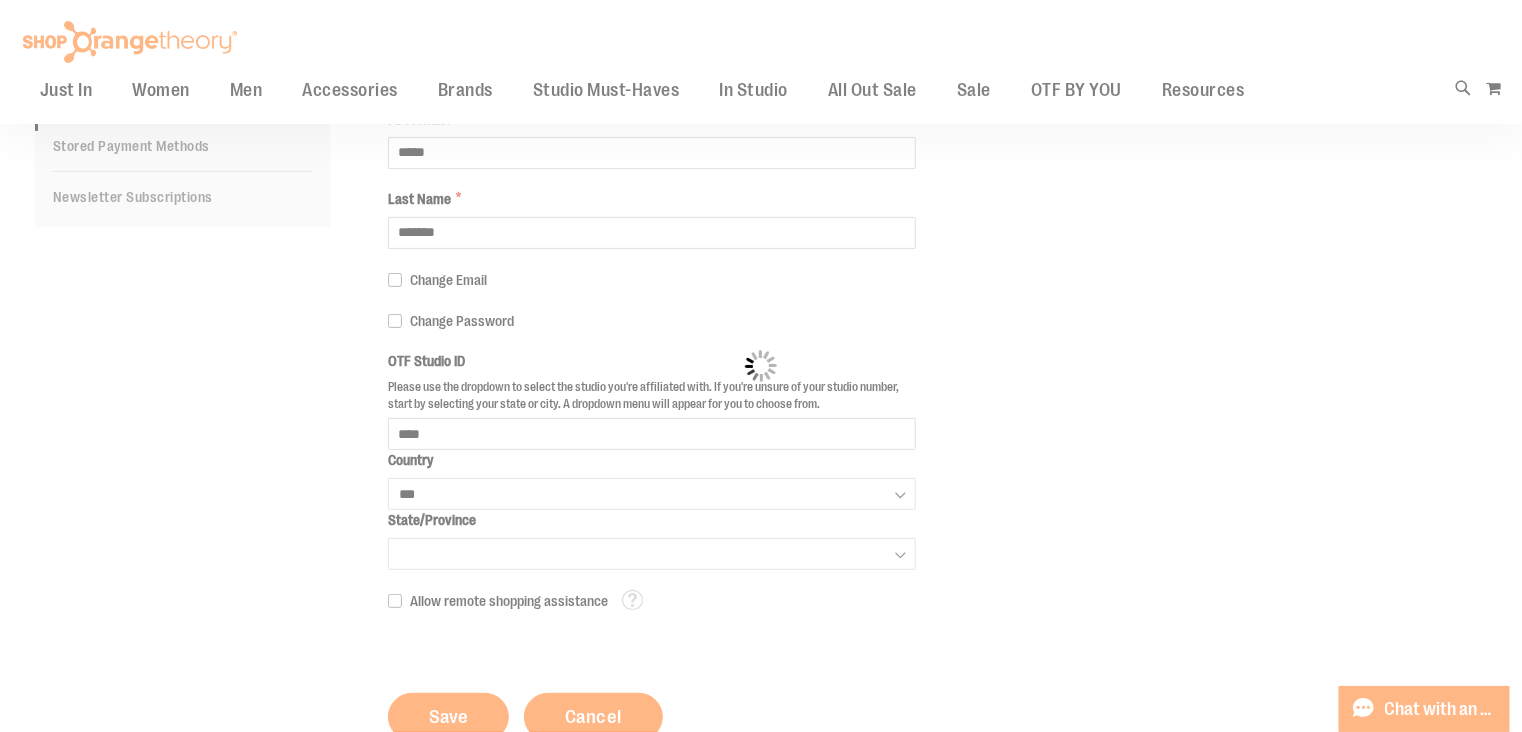 select on "*******" 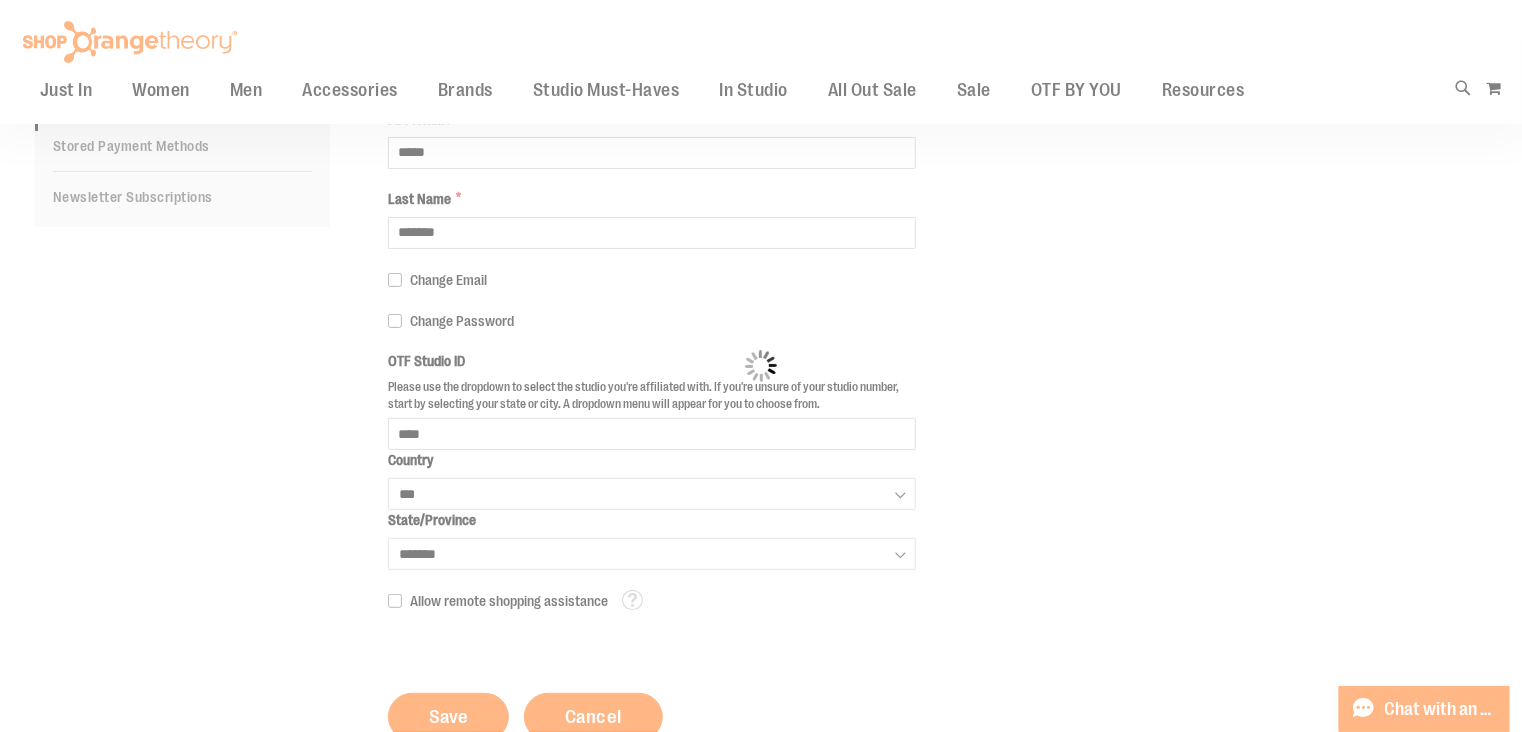 select on "**********" 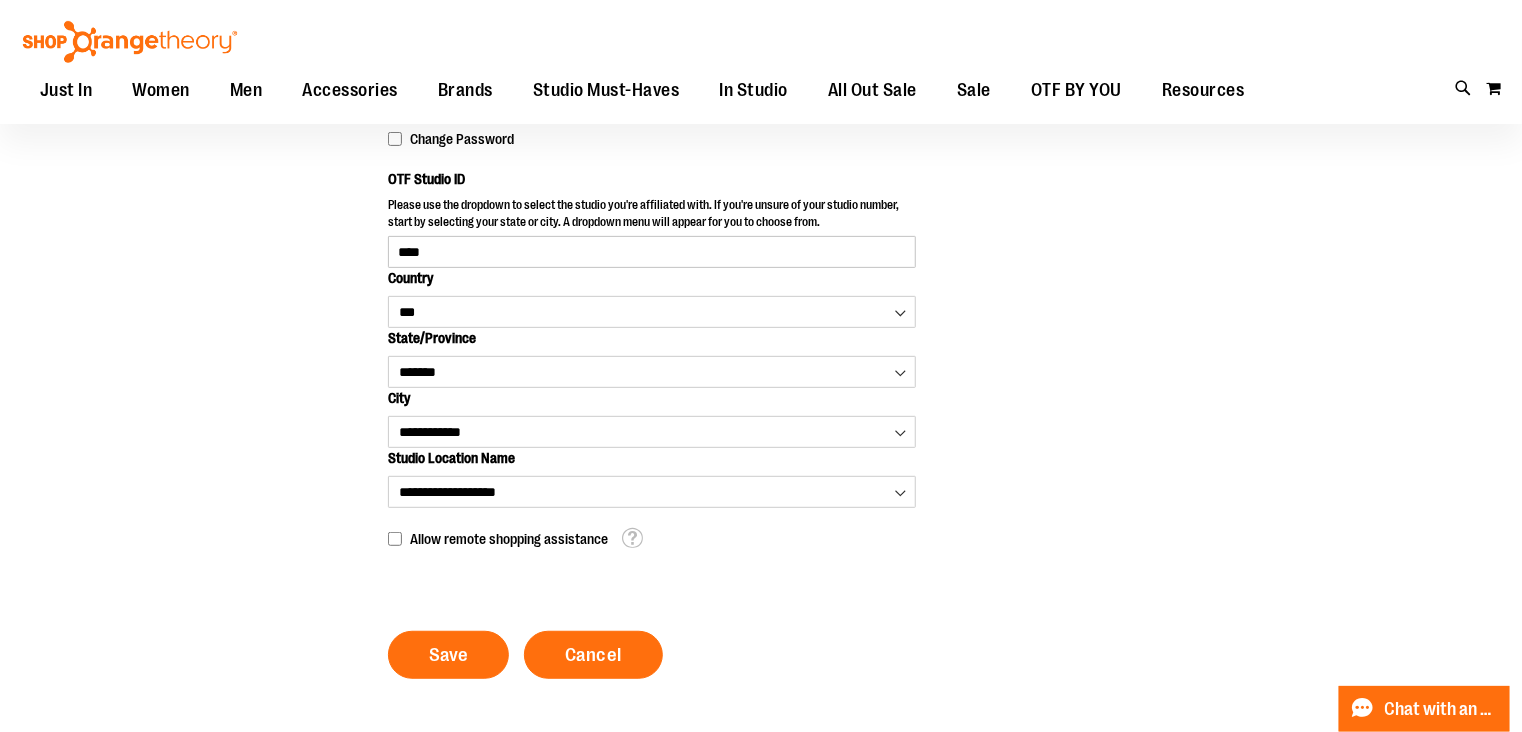 scroll, scrollTop: 299, scrollLeft: 0, axis: vertical 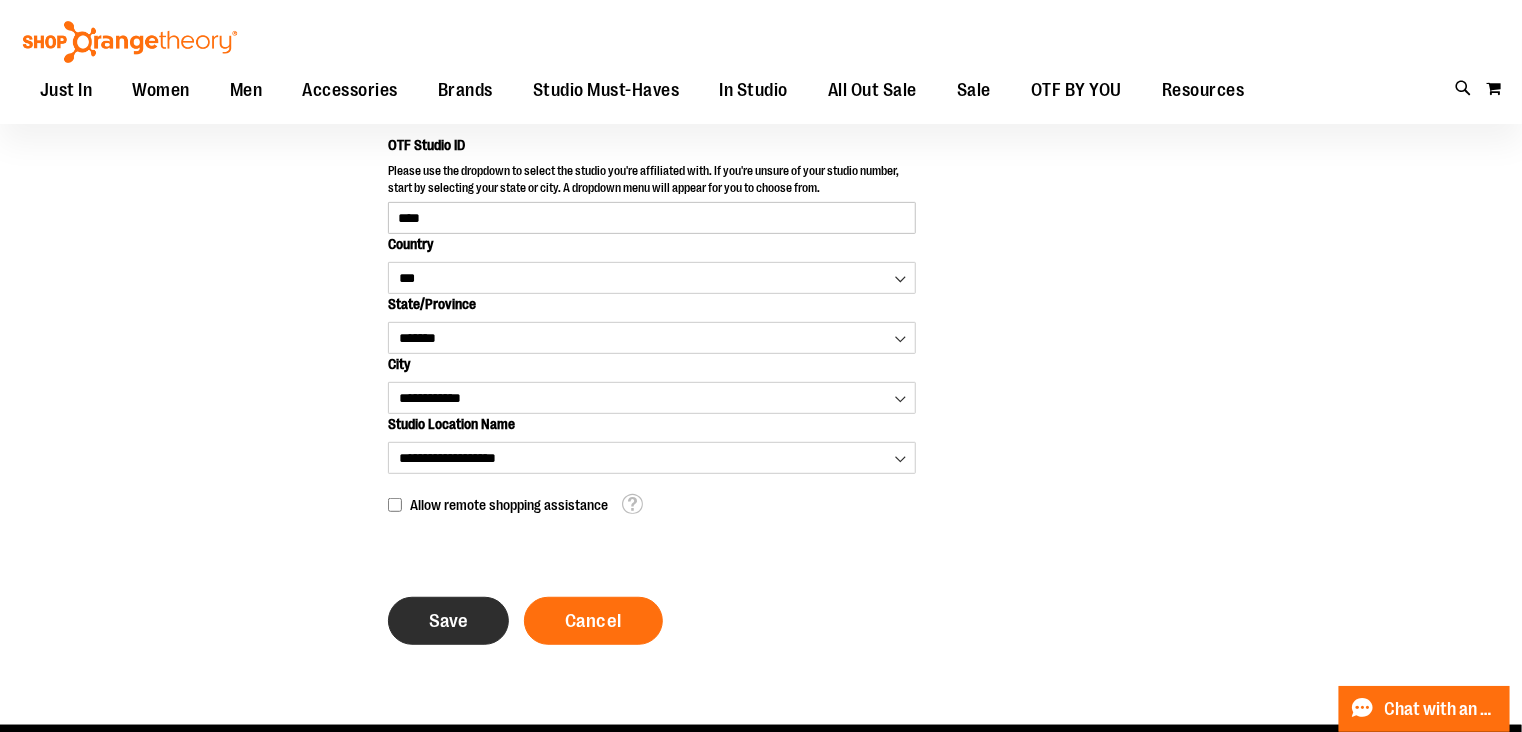 click on "Save" at bounding box center (448, 621) 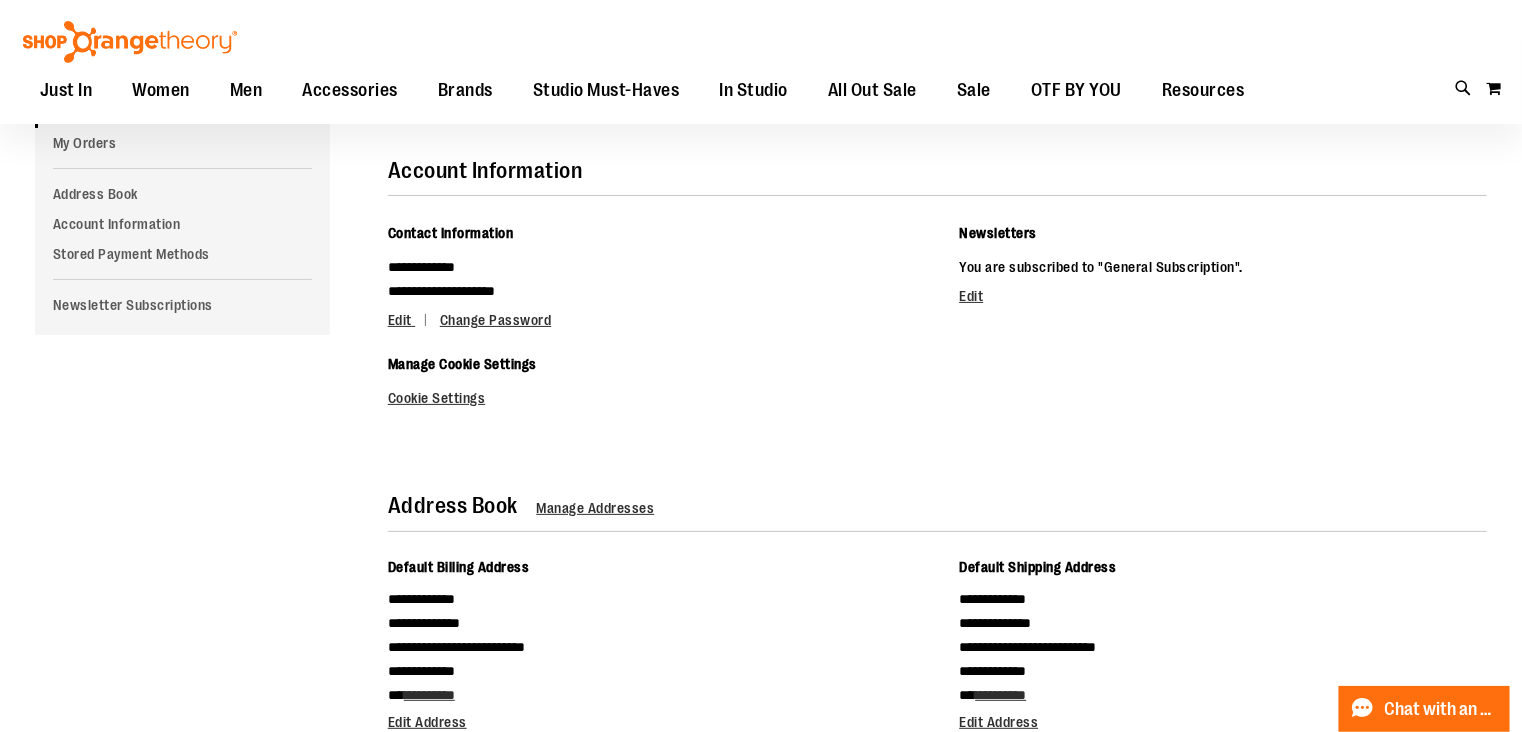 scroll, scrollTop: 0, scrollLeft: 0, axis: both 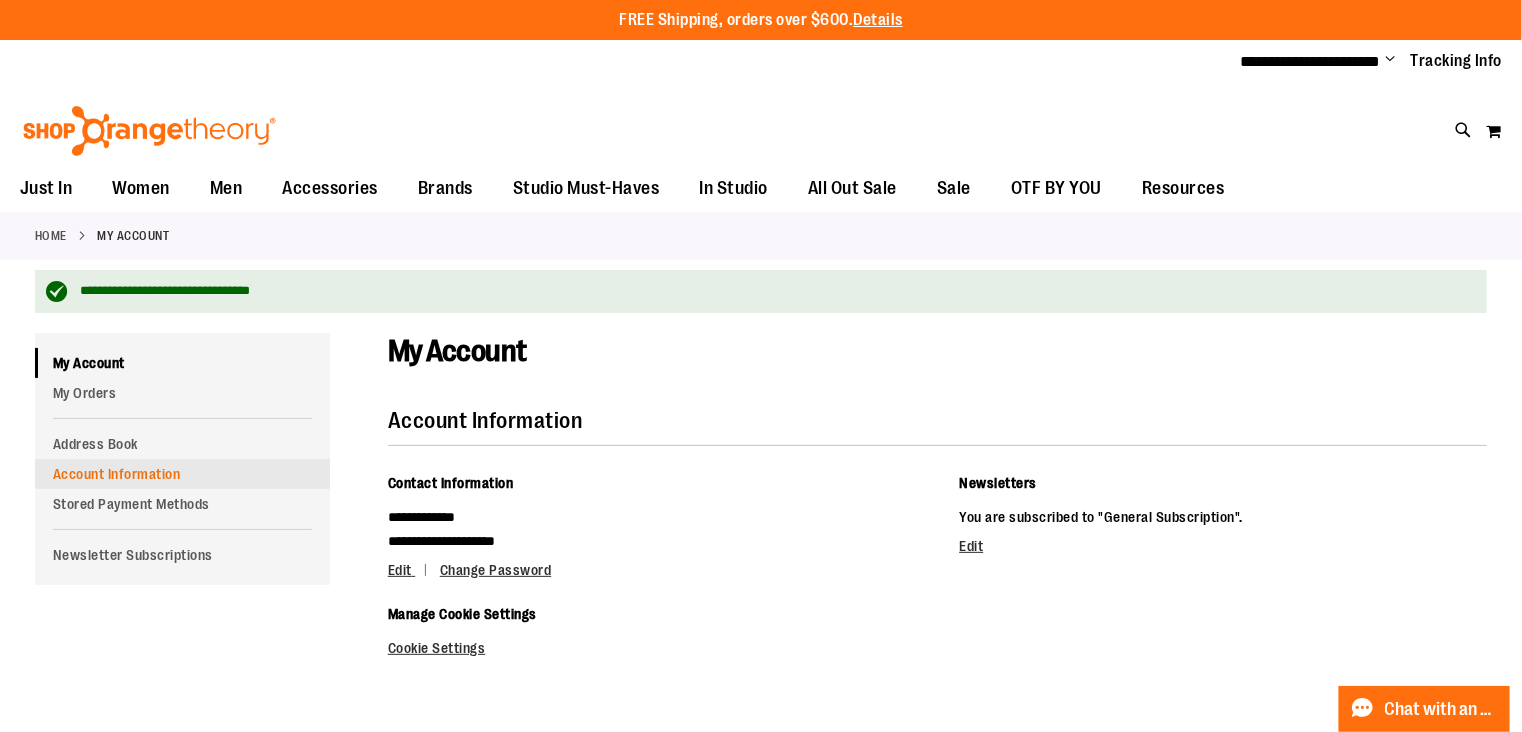 click on "Account Information" at bounding box center (182, 474) 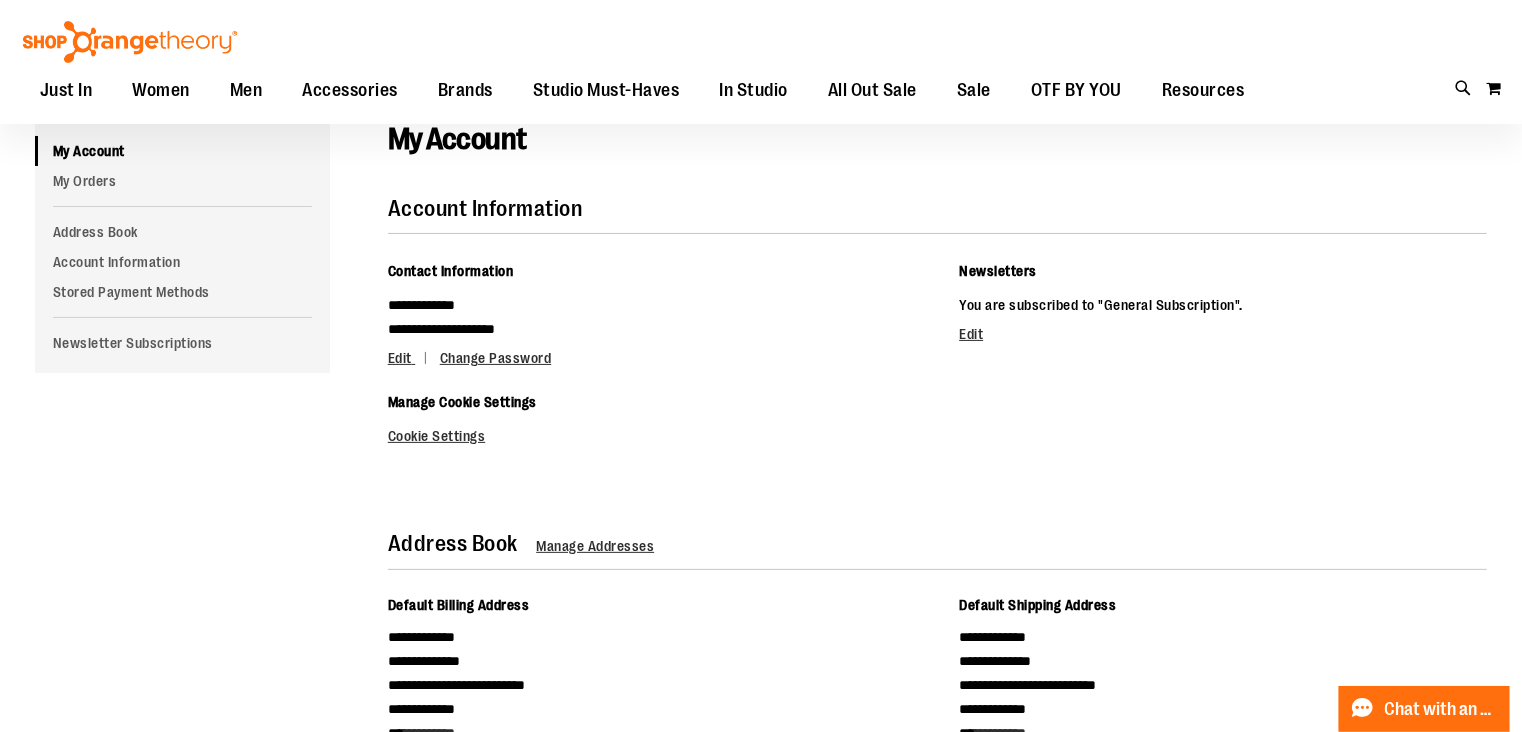 scroll, scrollTop: 318, scrollLeft: 0, axis: vertical 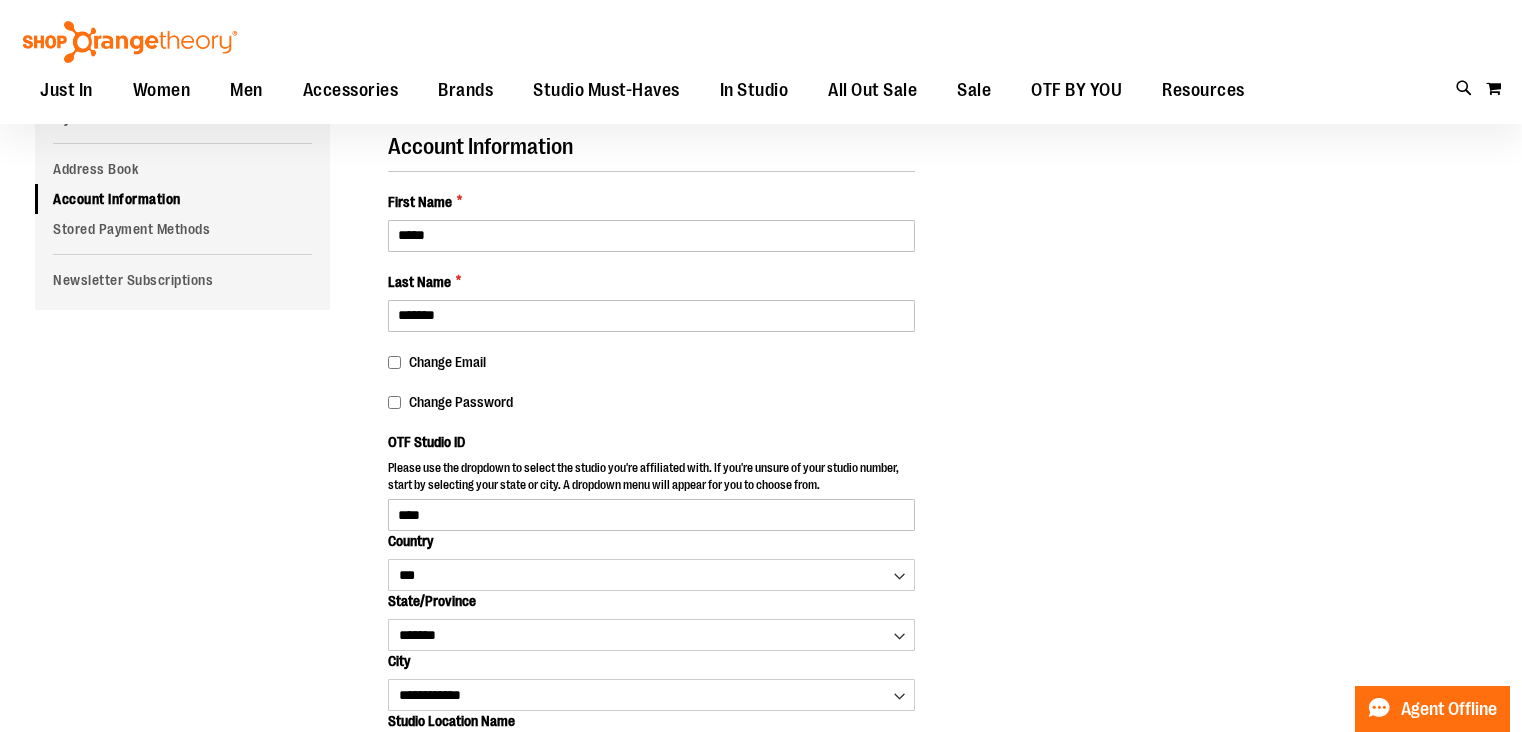 select on "***" 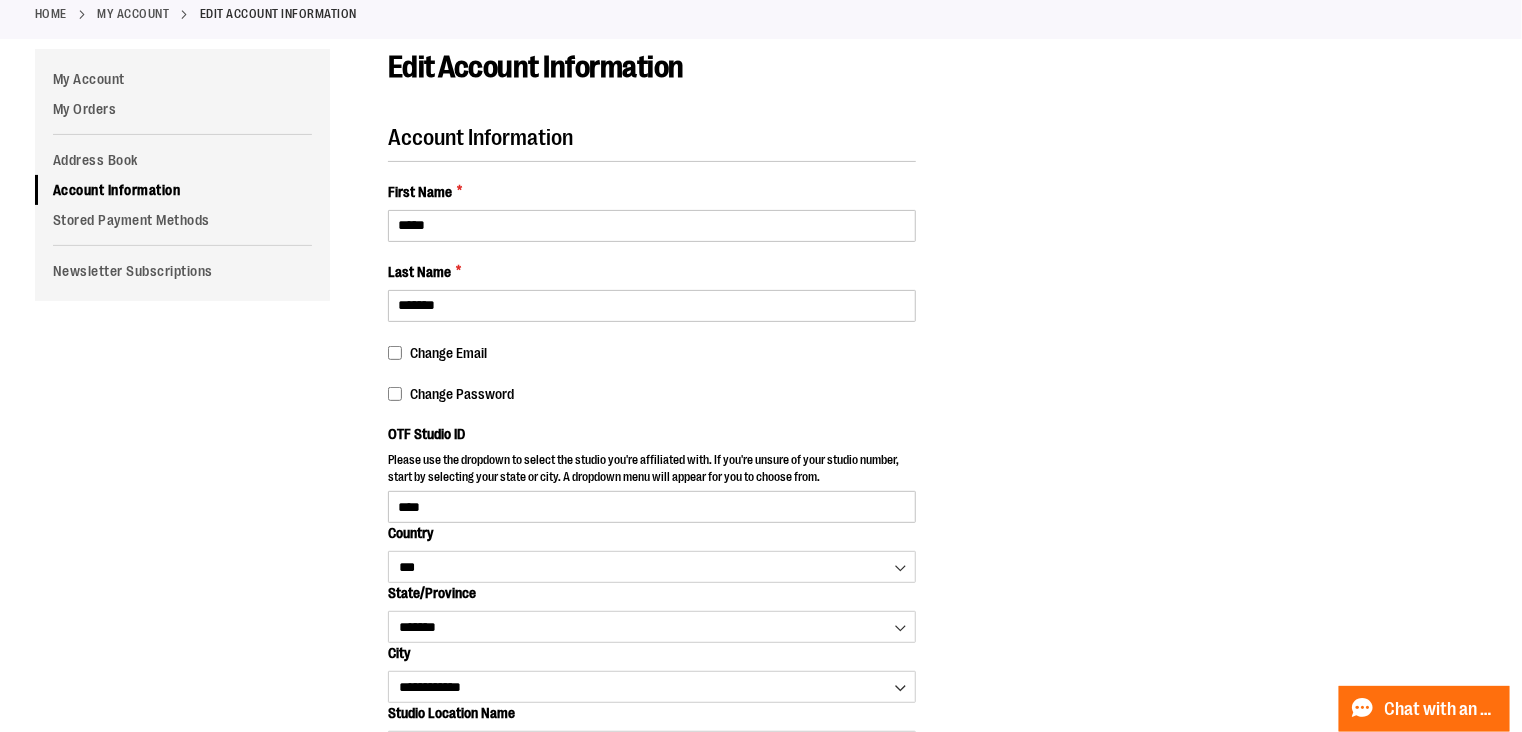 scroll, scrollTop: 0, scrollLeft: 0, axis: both 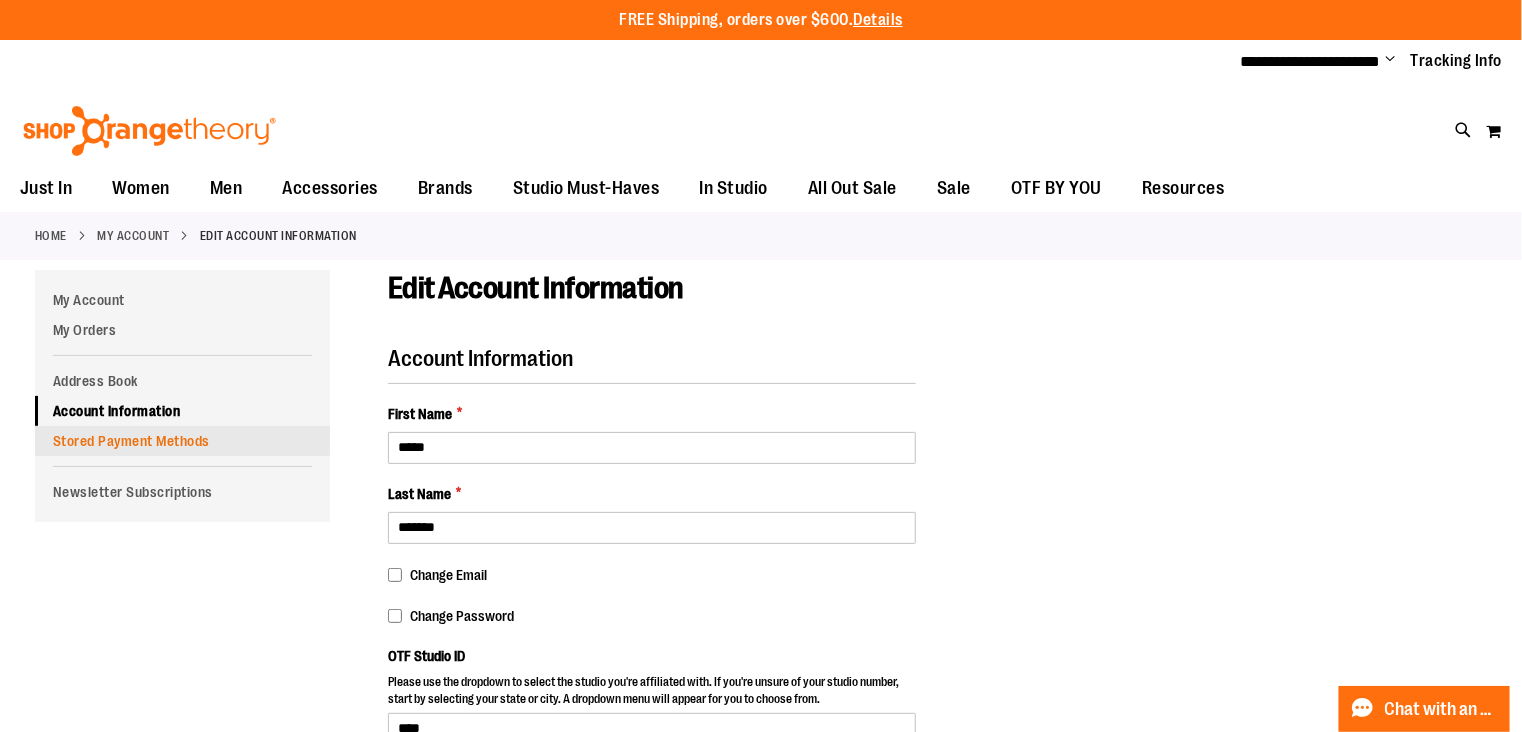 click on "Stored Payment Methods" at bounding box center (182, 441) 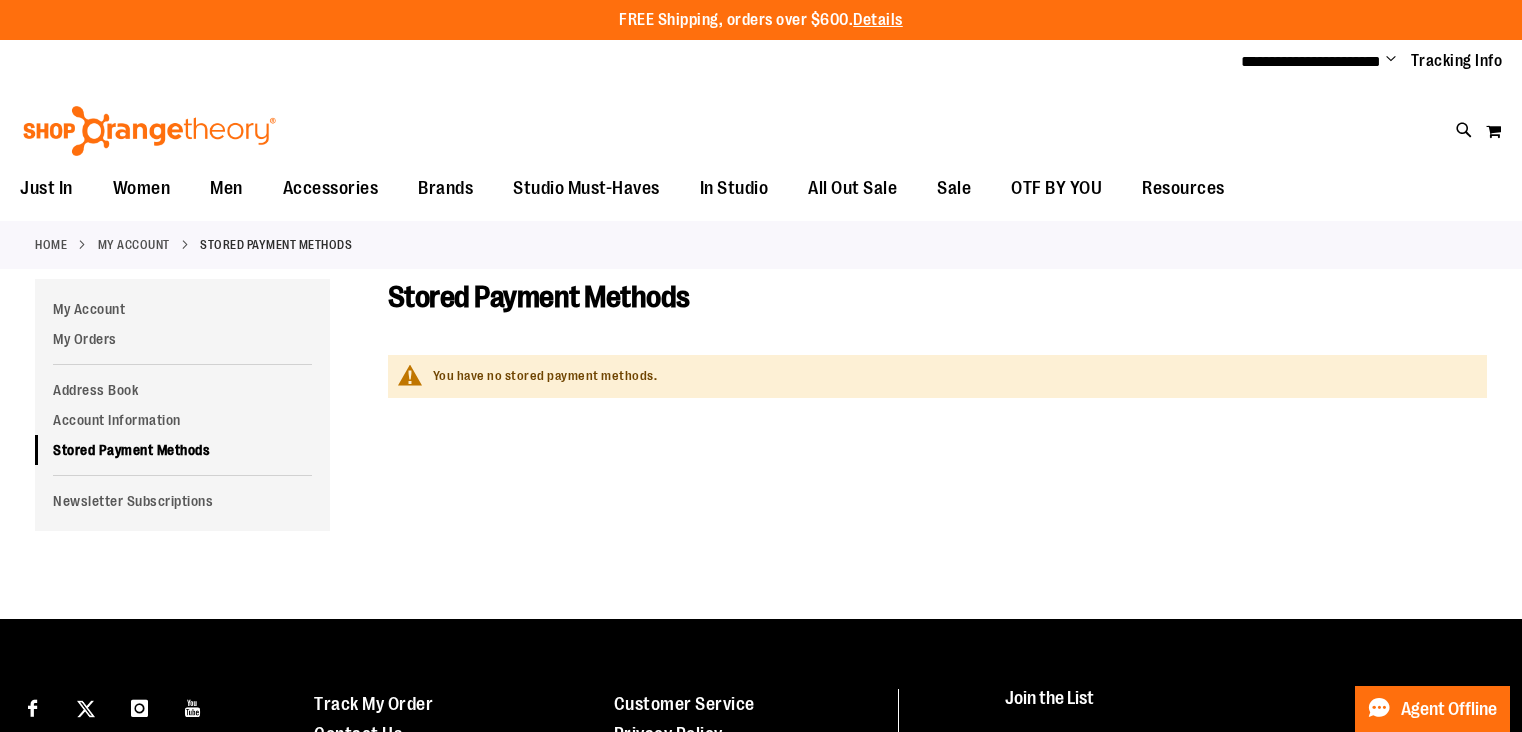 scroll, scrollTop: 0, scrollLeft: 0, axis: both 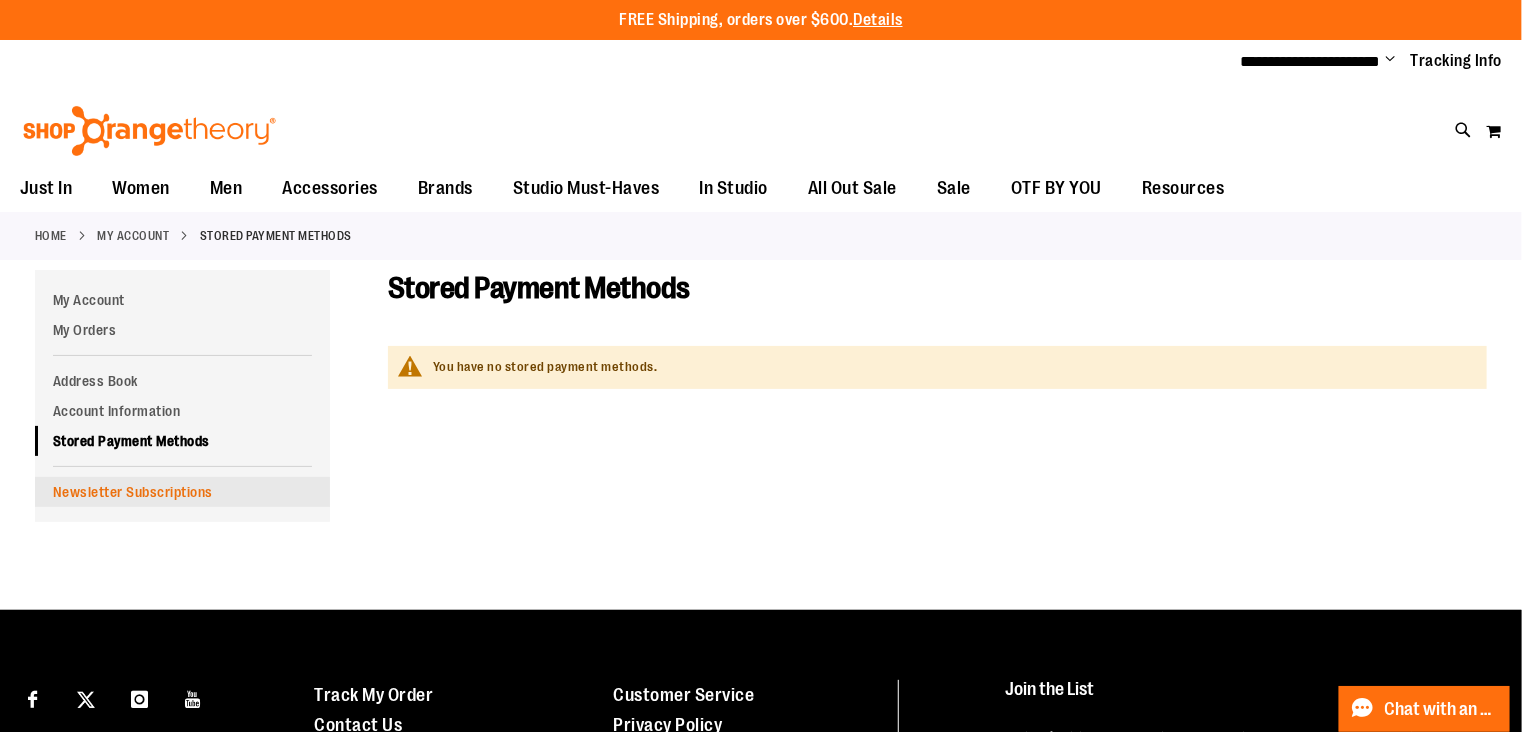 click on "Newsletter Subscriptions" at bounding box center [182, 492] 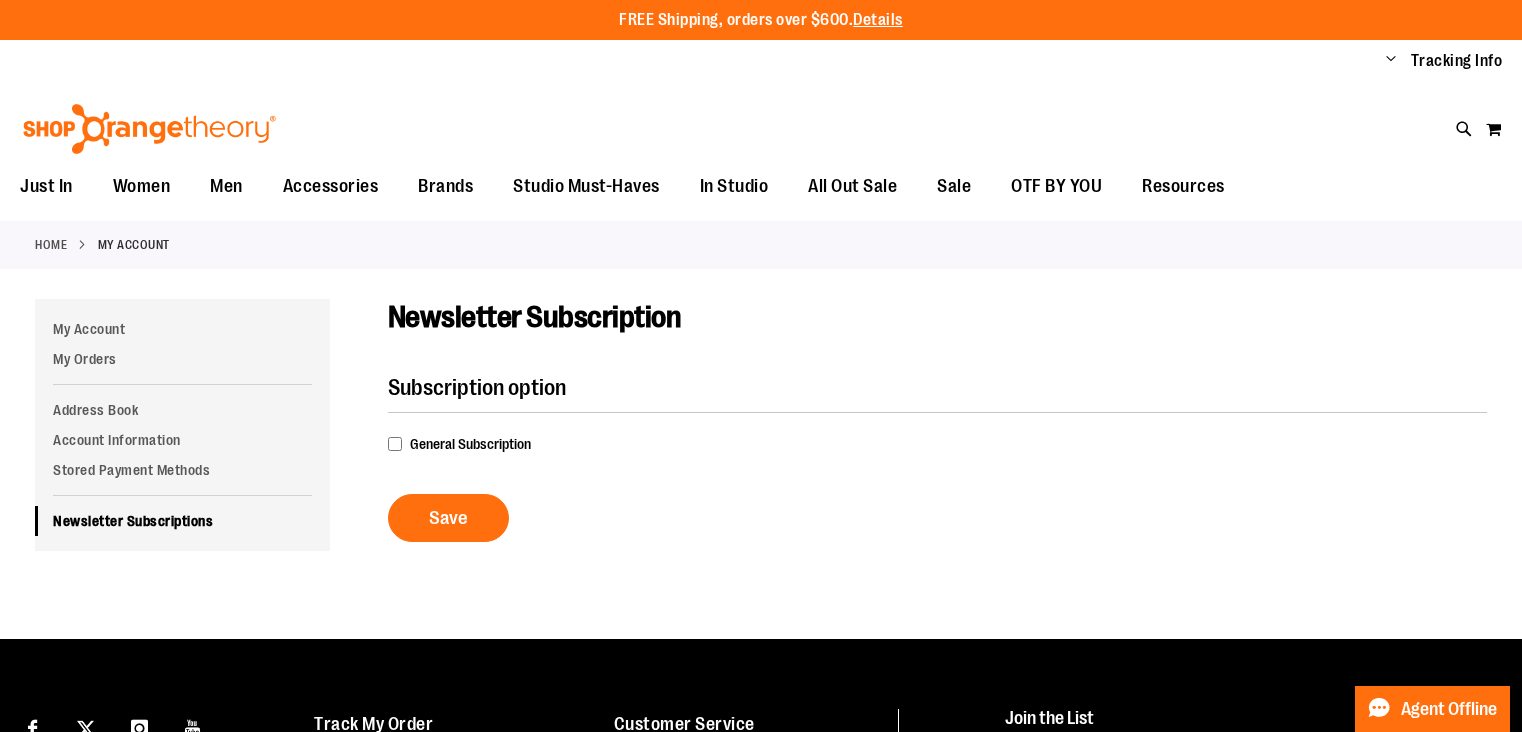 scroll, scrollTop: 0, scrollLeft: 0, axis: both 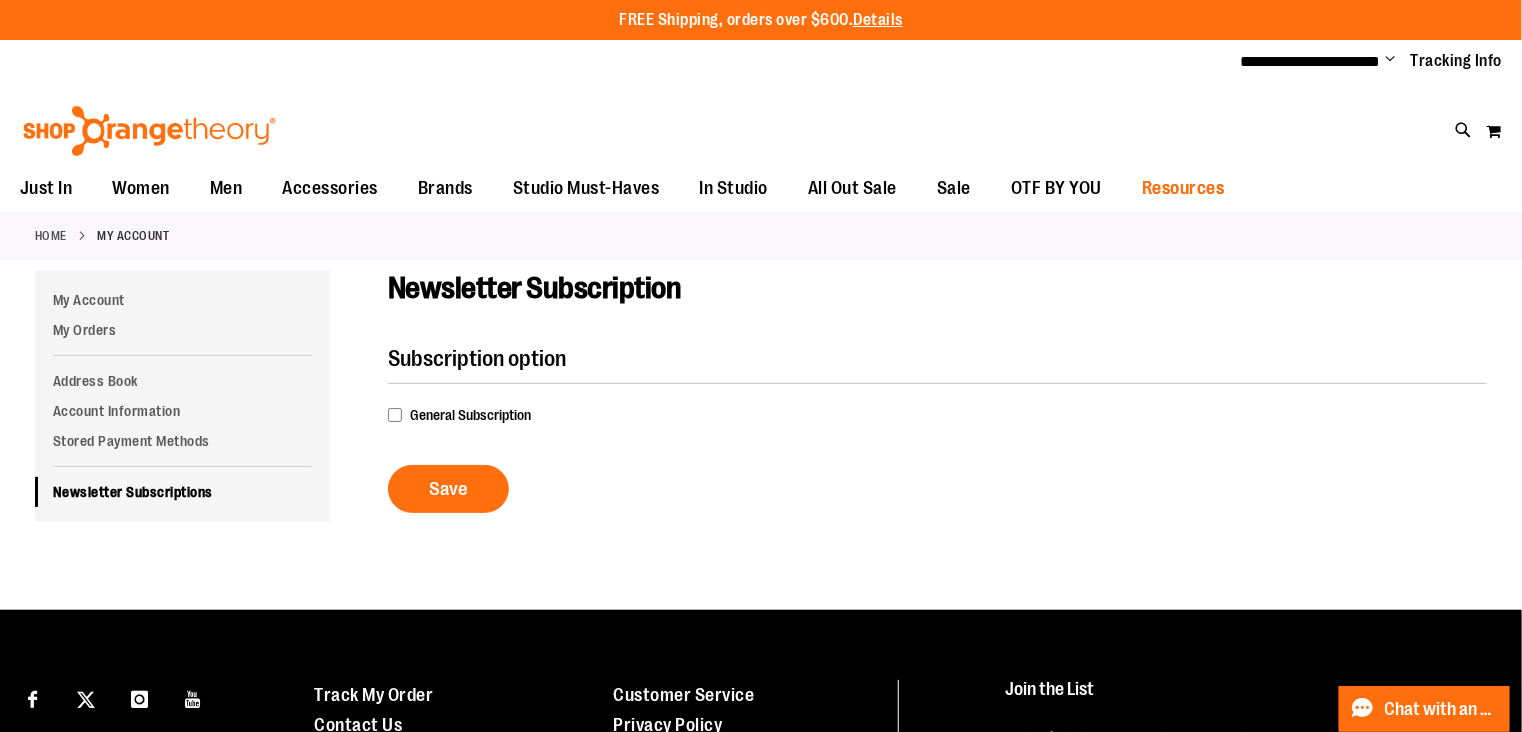 click on "Resources" at bounding box center [1183, 188] 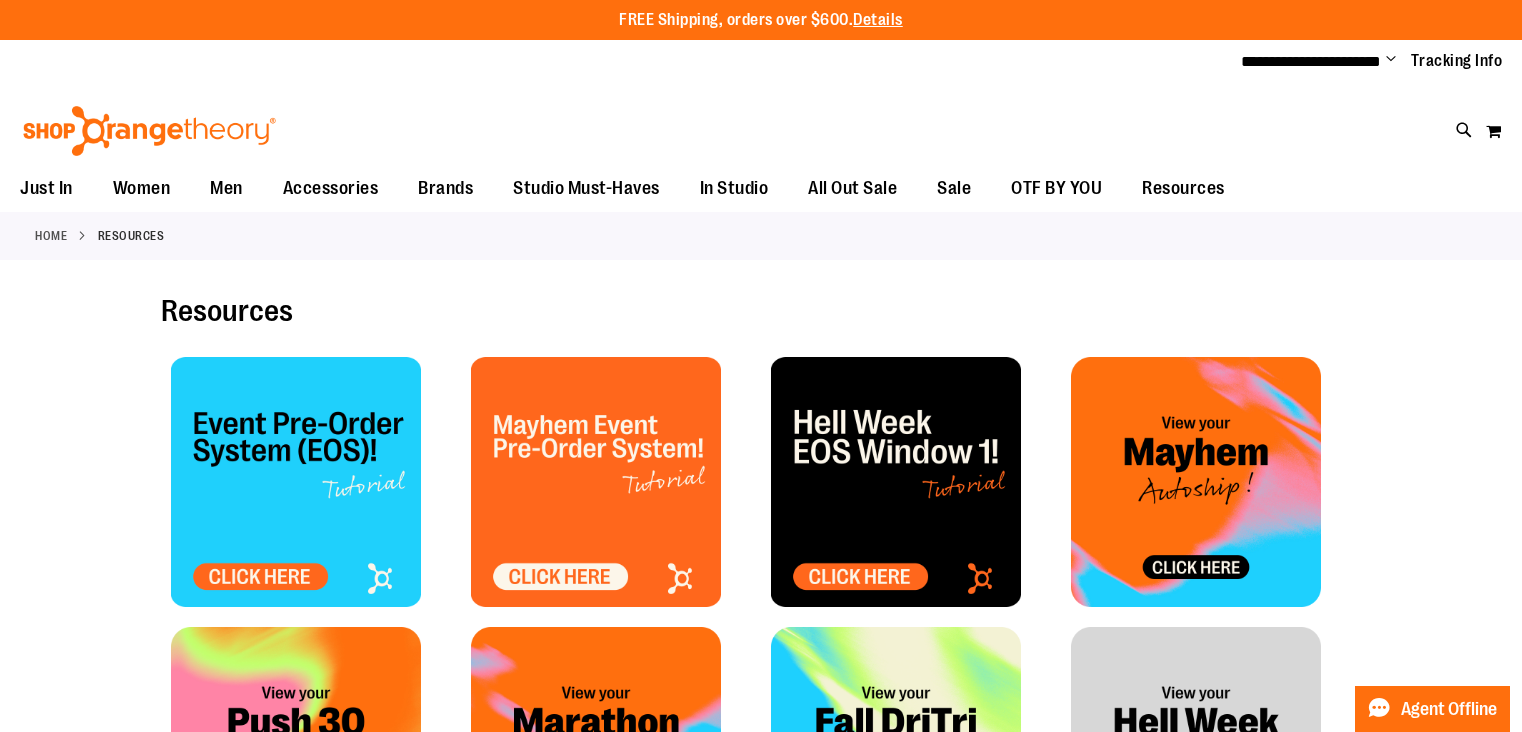 scroll, scrollTop: 0, scrollLeft: 0, axis: both 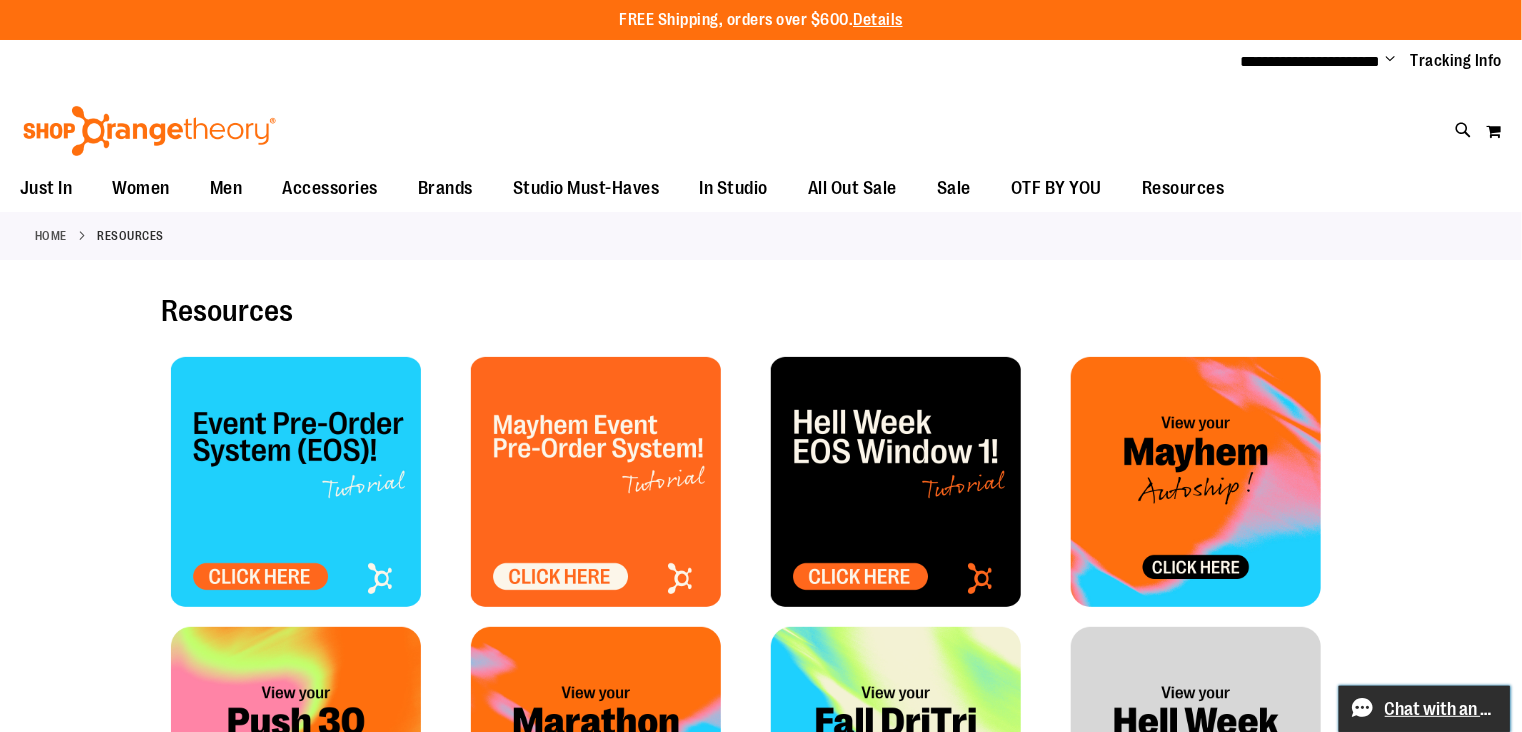 click on "Chat with an Expert" at bounding box center (1441, 709) 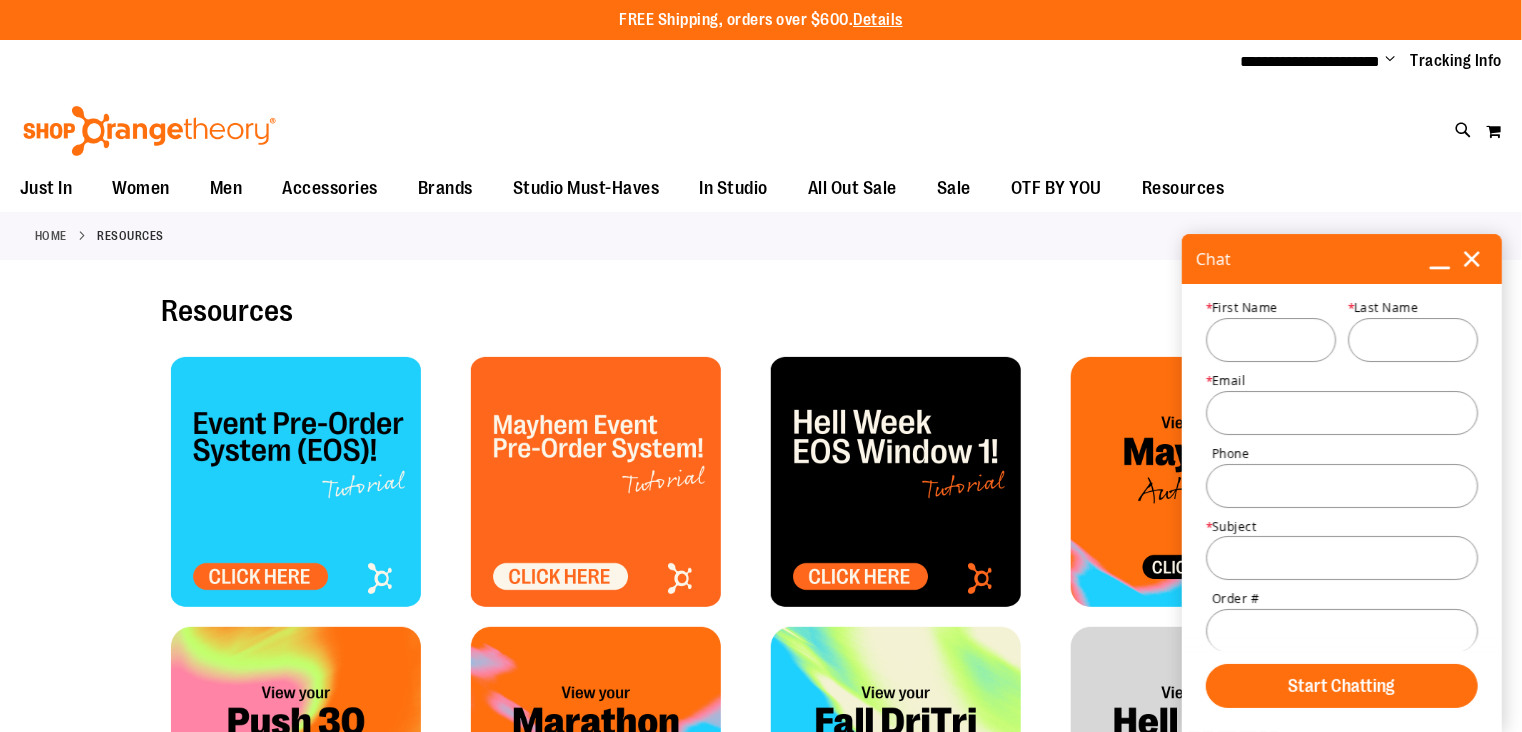 scroll, scrollTop: 0, scrollLeft: 0, axis: both 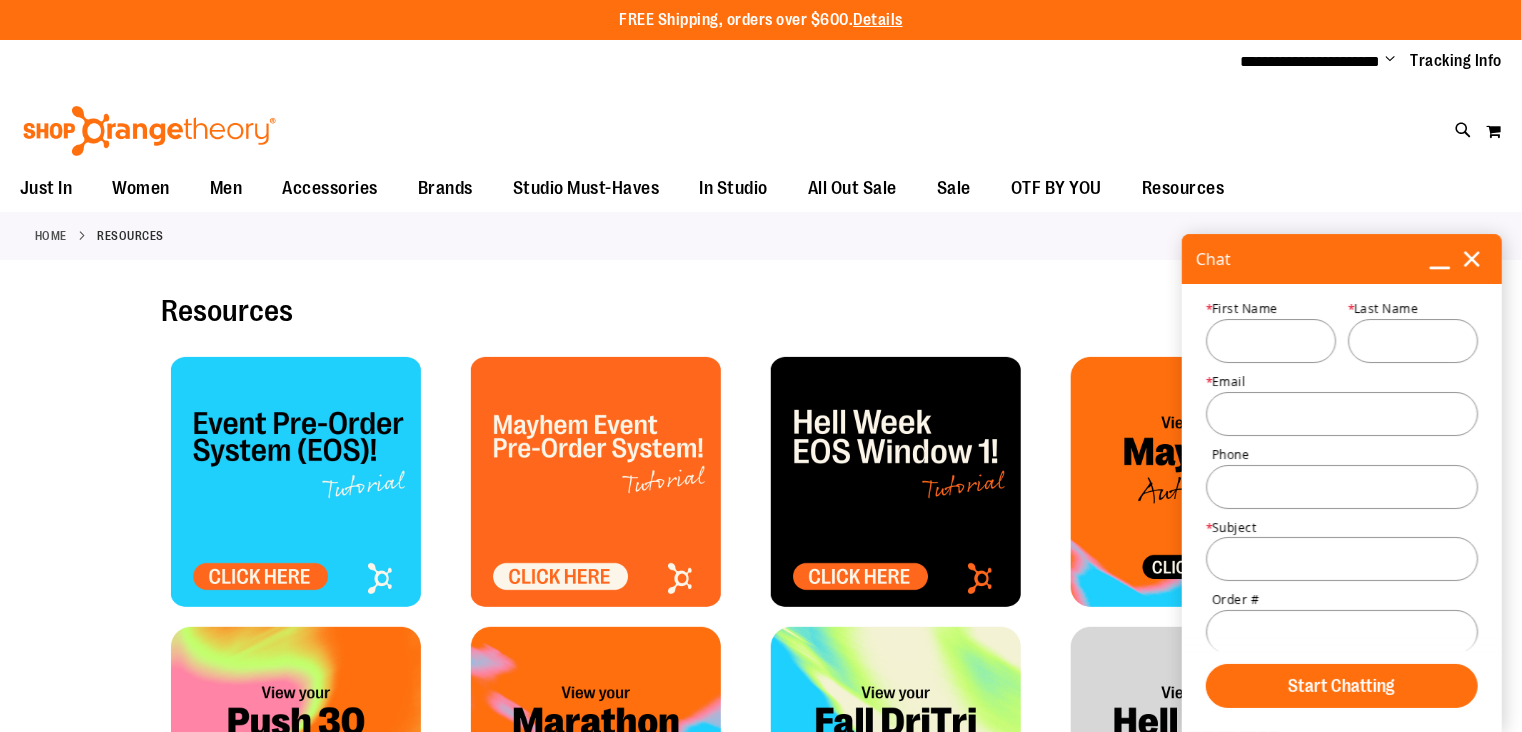 click 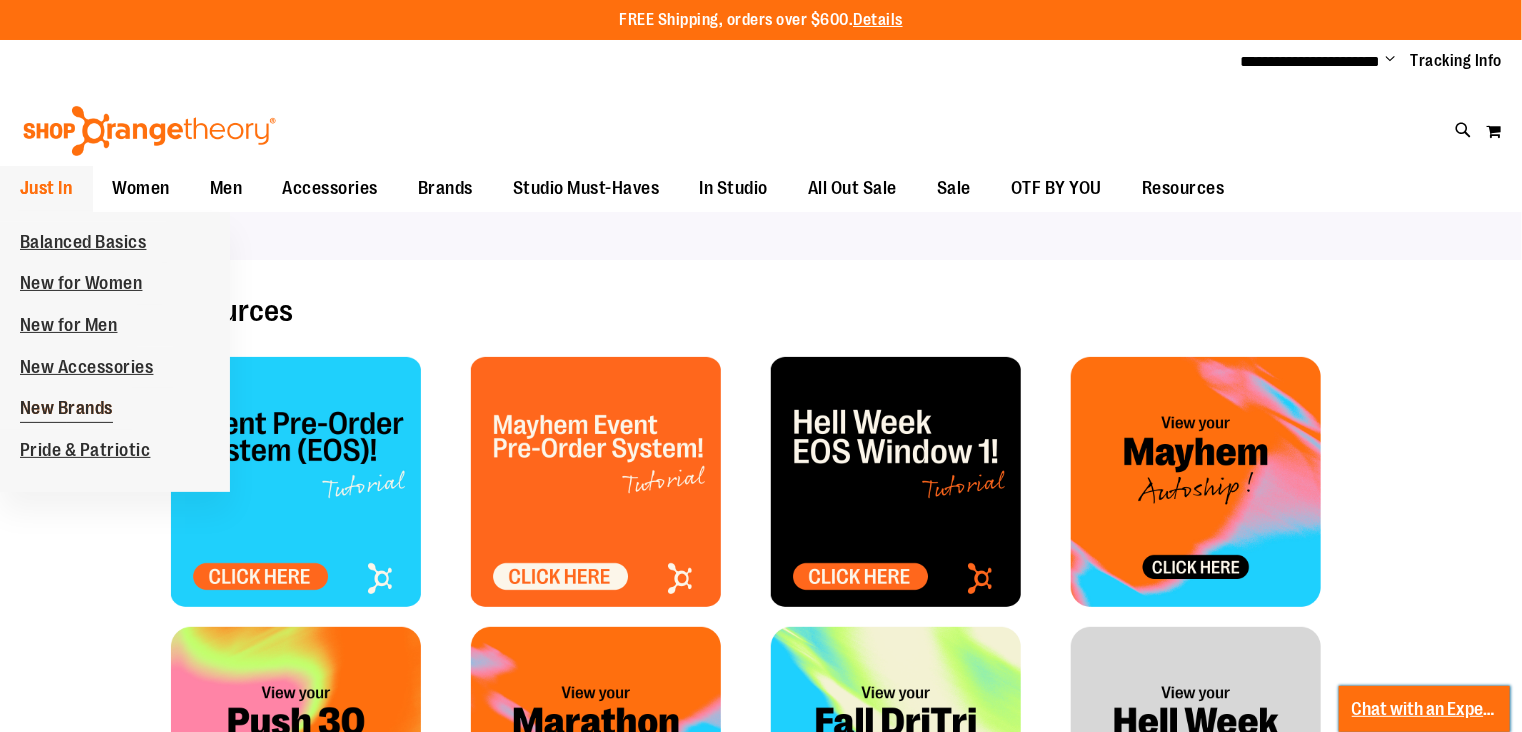 click on "New Brands" at bounding box center (66, 410) 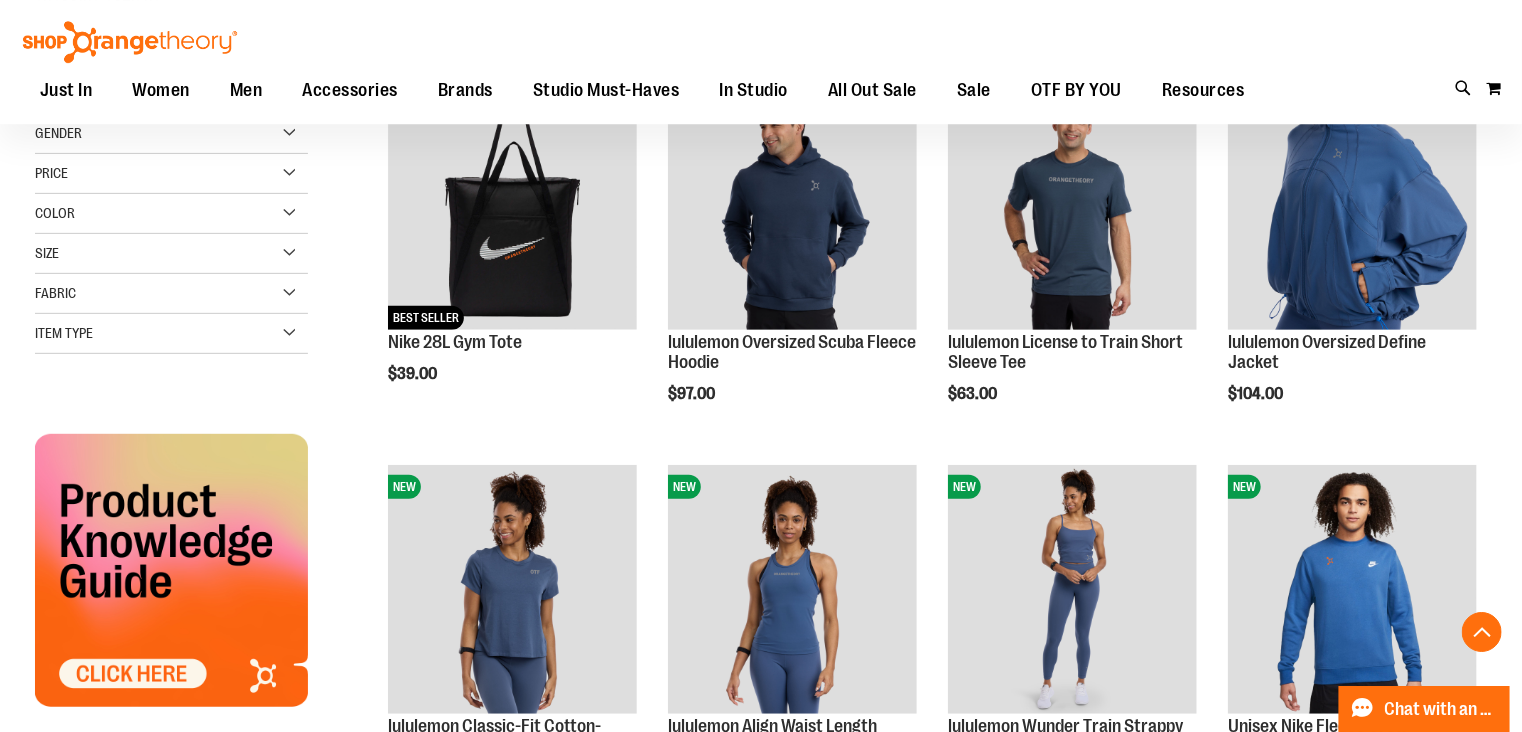 scroll, scrollTop: 323, scrollLeft: 0, axis: vertical 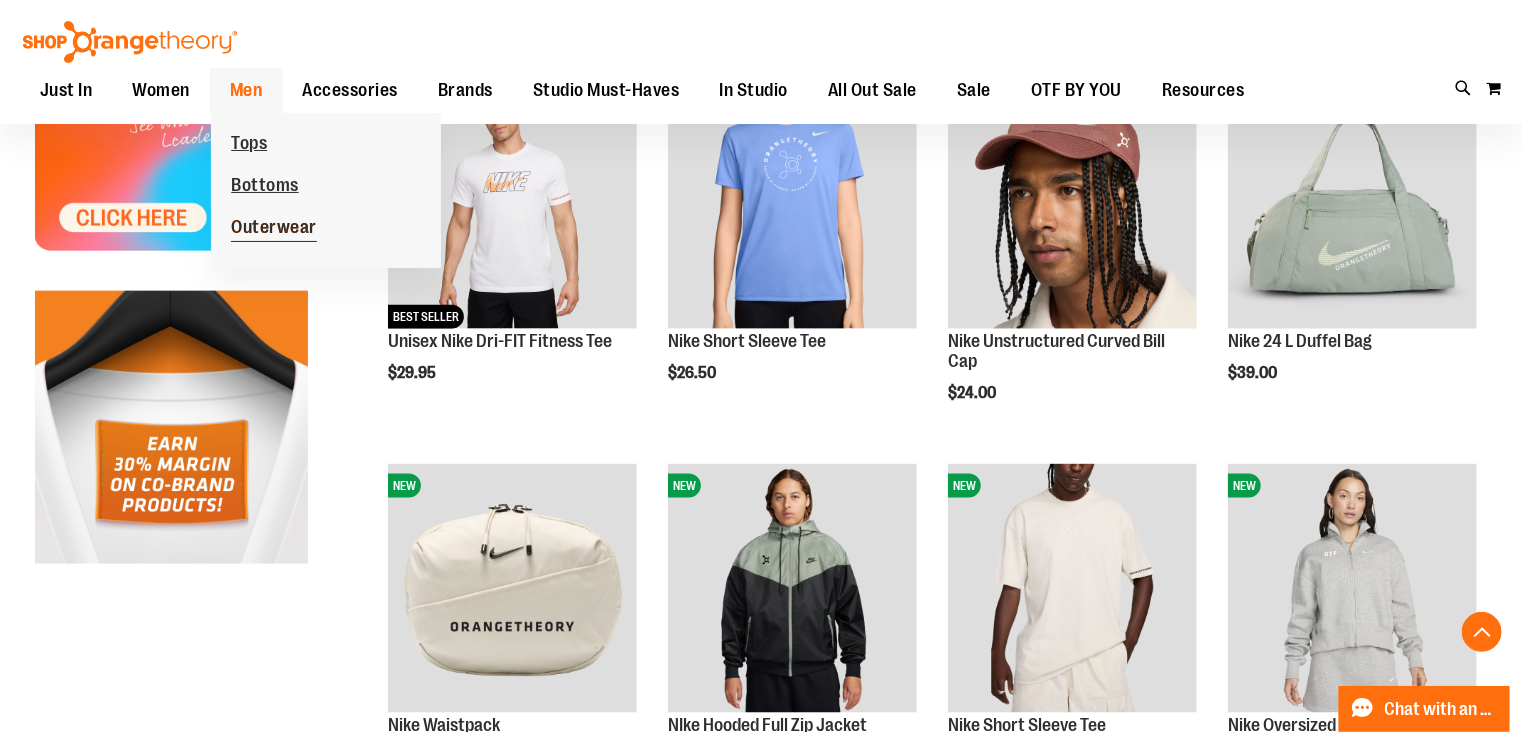 click on "Outerwear" at bounding box center [274, 229] 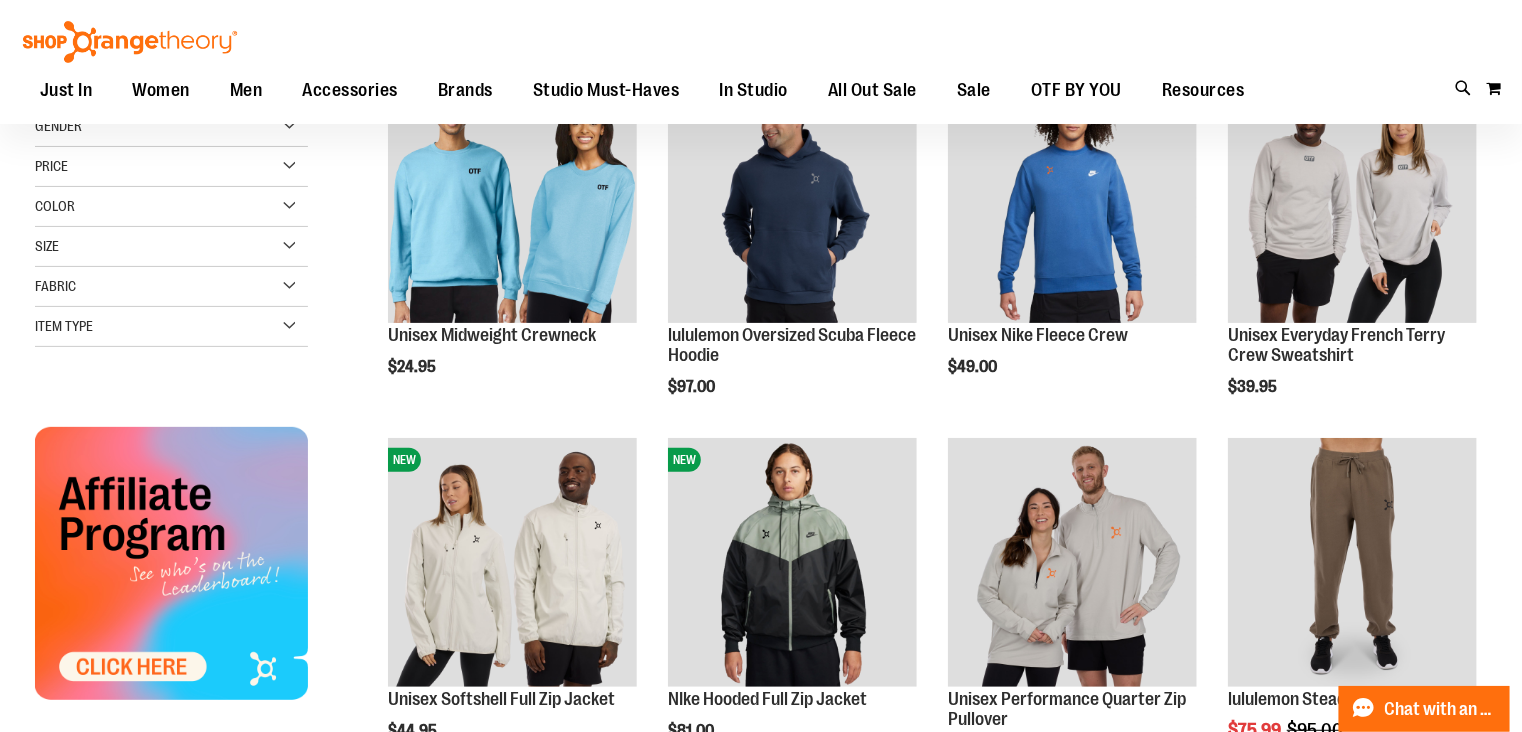 scroll, scrollTop: 0, scrollLeft: 0, axis: both 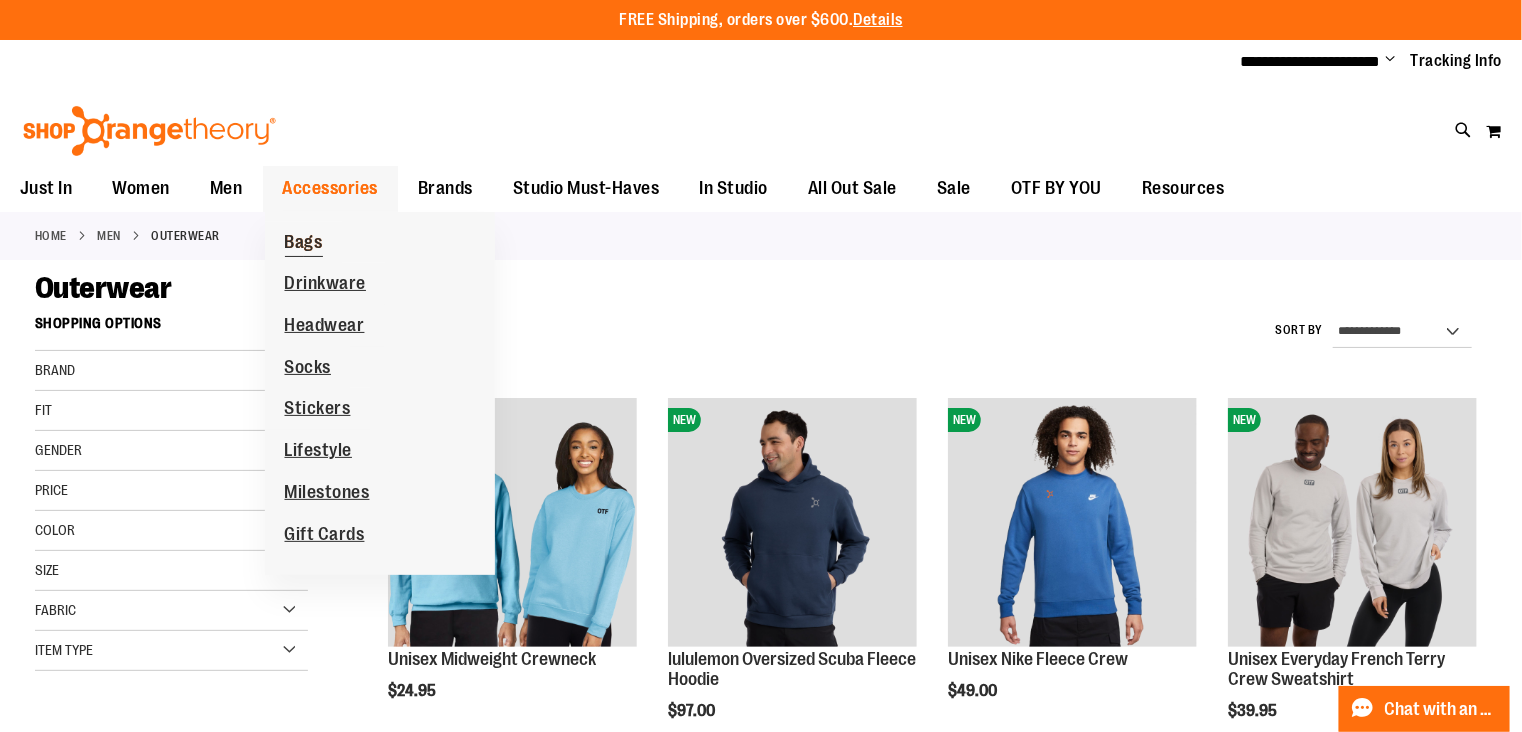 click on "Bags" at bounding box center [304, 244] 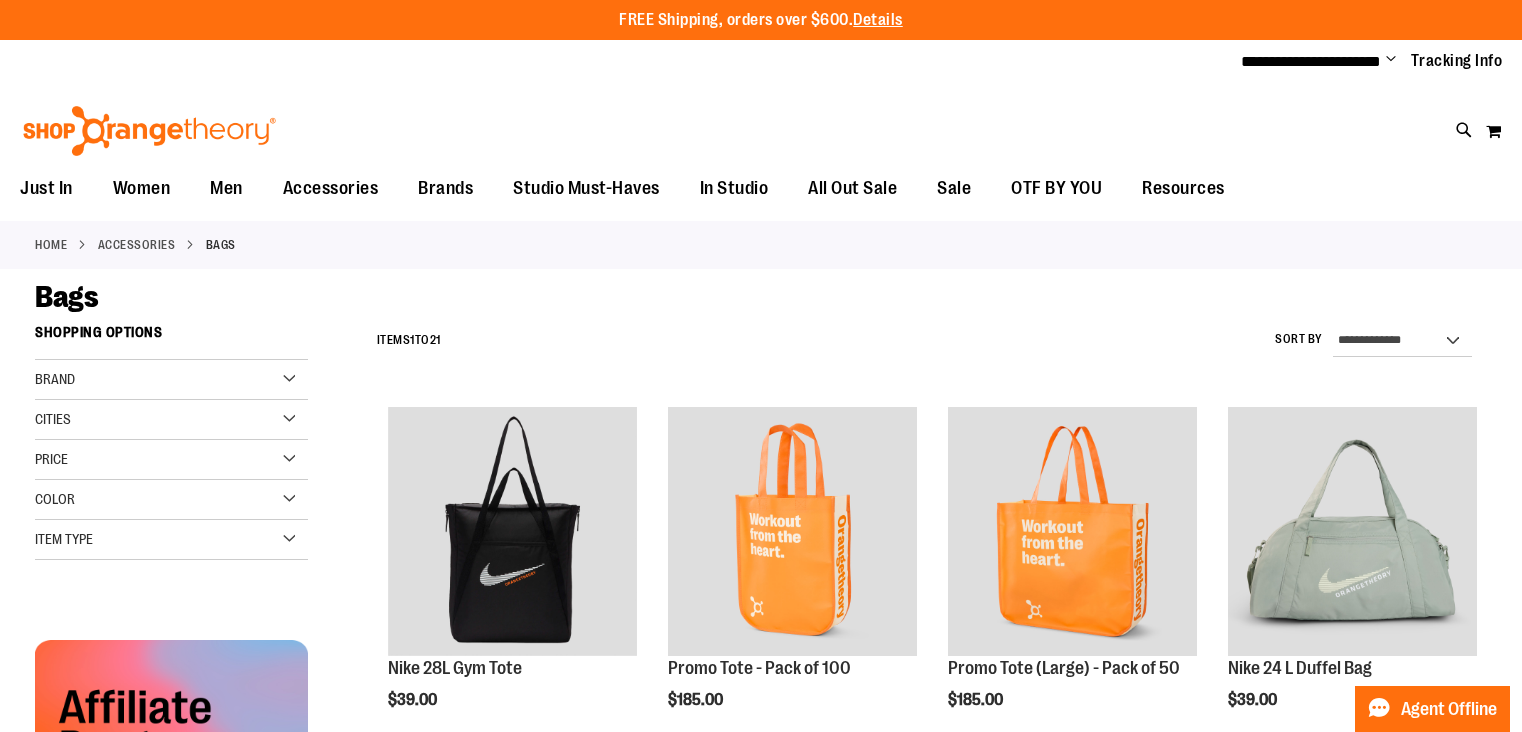 scroll, scrollTop: 0, scrollLeft: 0, axis: both 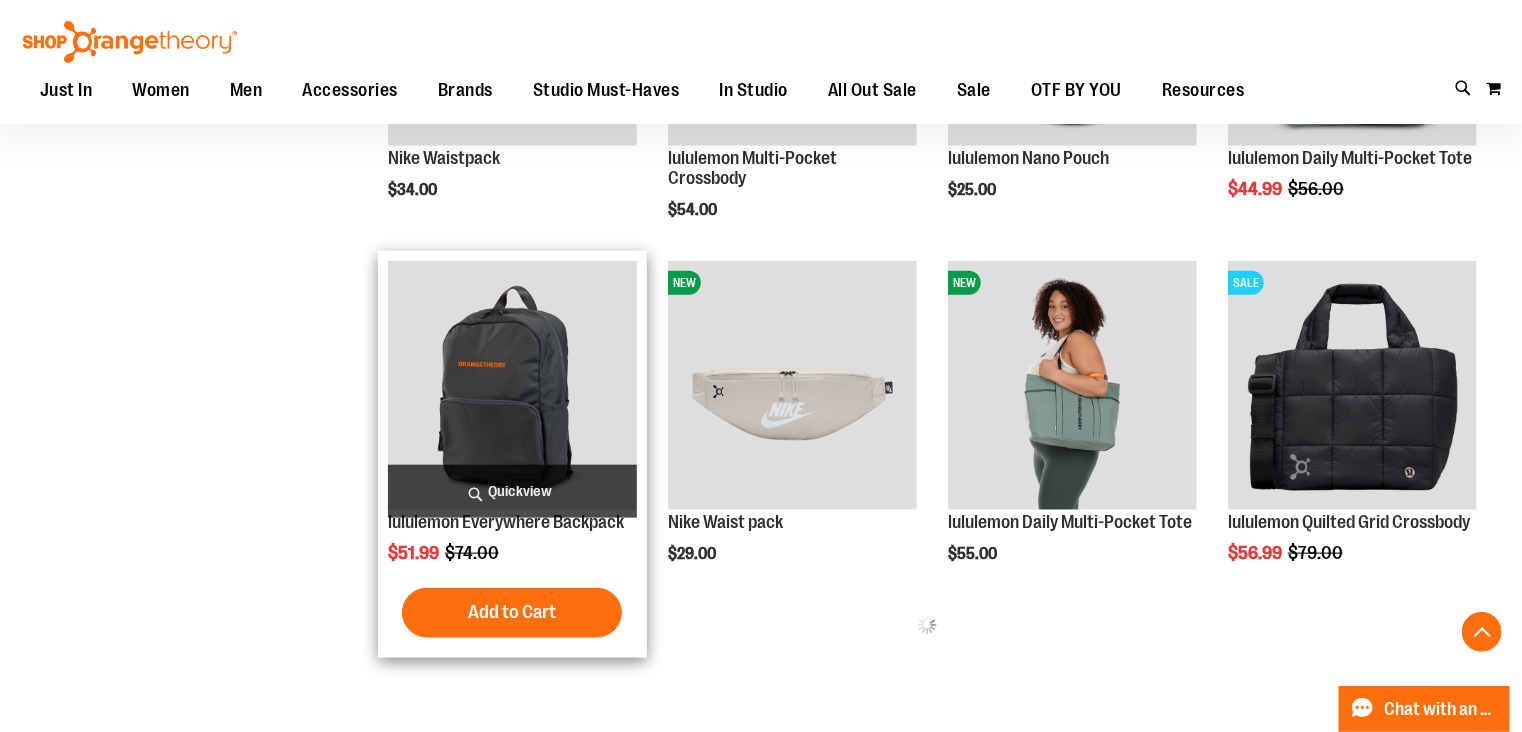 click on "Quickview" at bounding box center [512, 491] 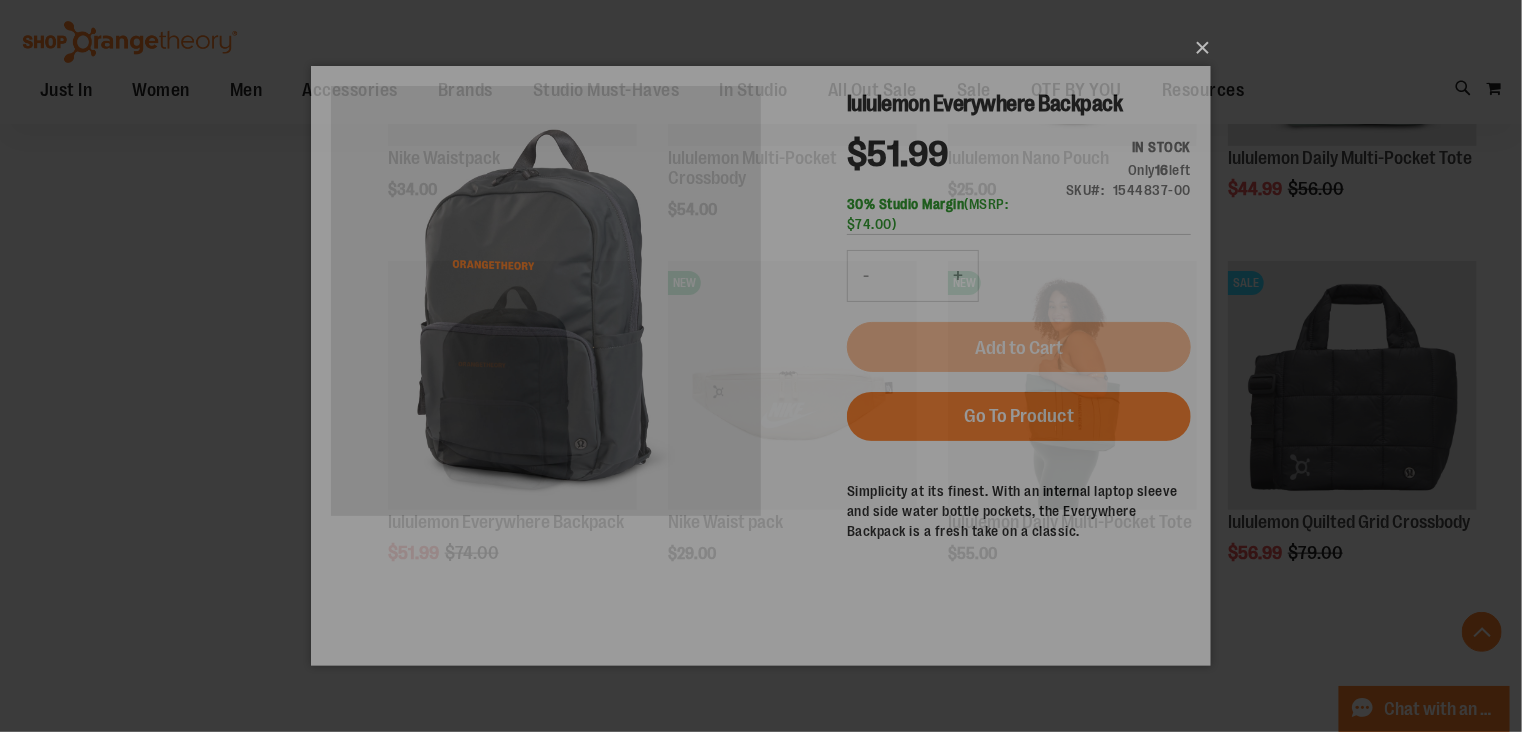 scroll, scrollTop: 0, scrollLeft: 0, axis: both 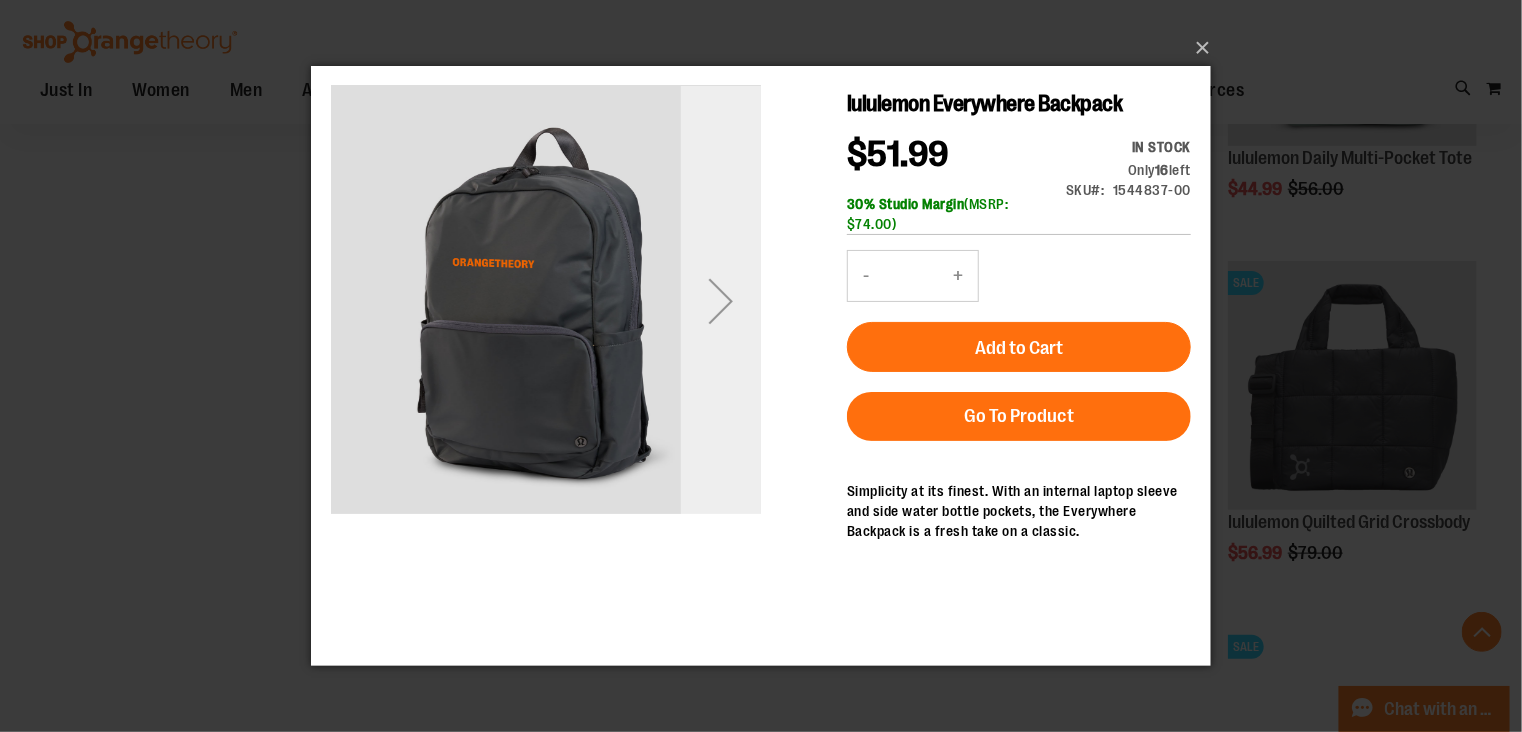 click at bounding box center (720, 300) 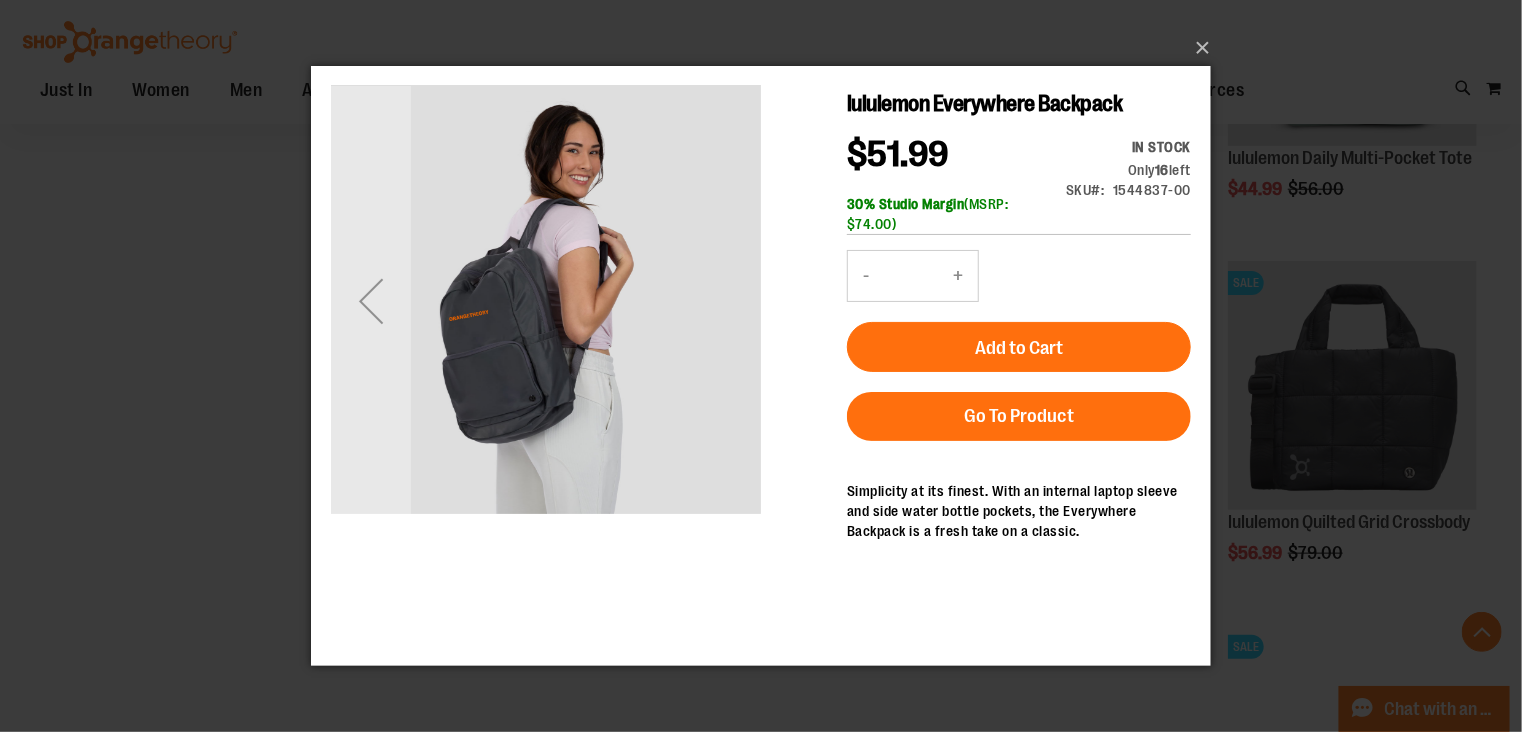 click at bounding box center [545, 298] 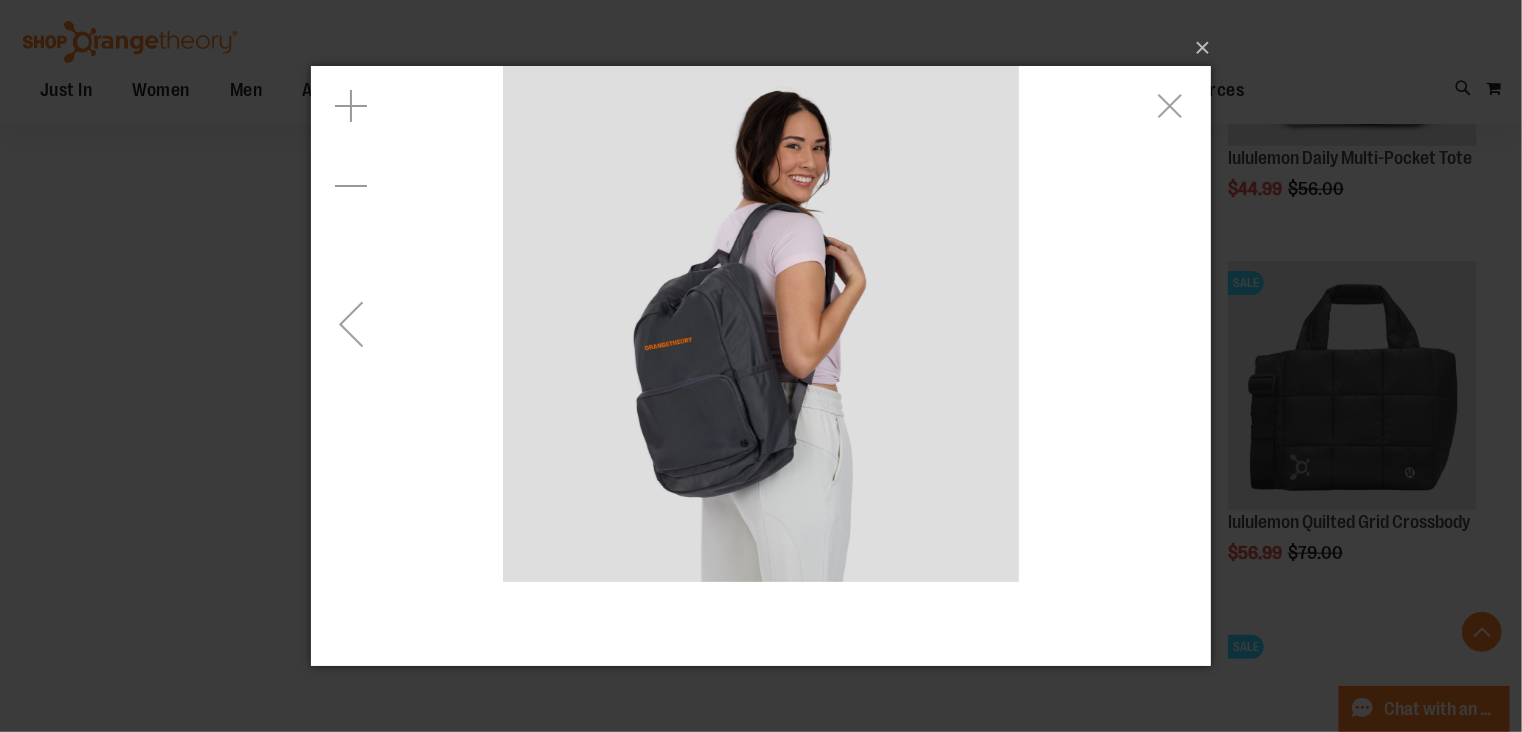 click at bounding box center [1170, 105] 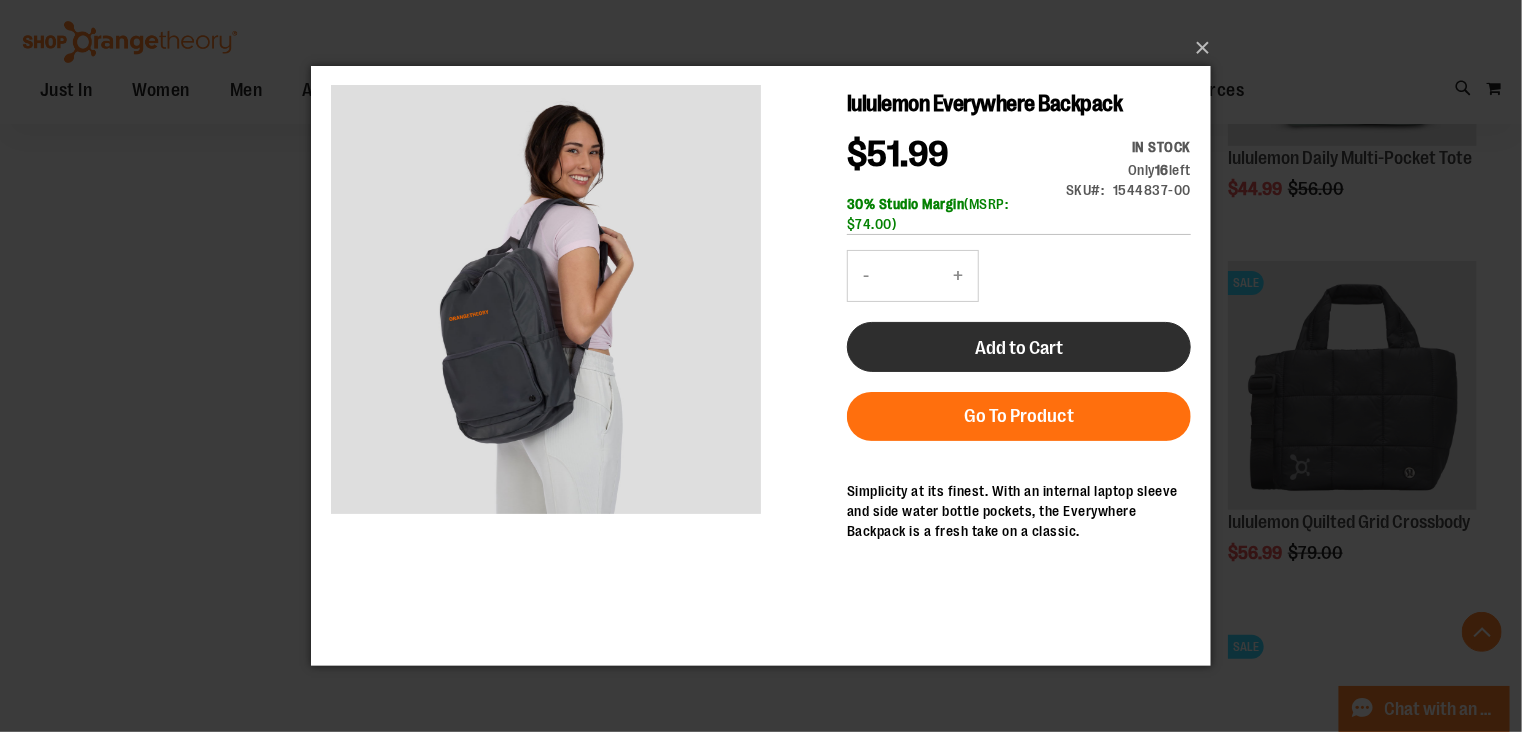 click on "Add to Cart" at bounding box center (1018, 347) 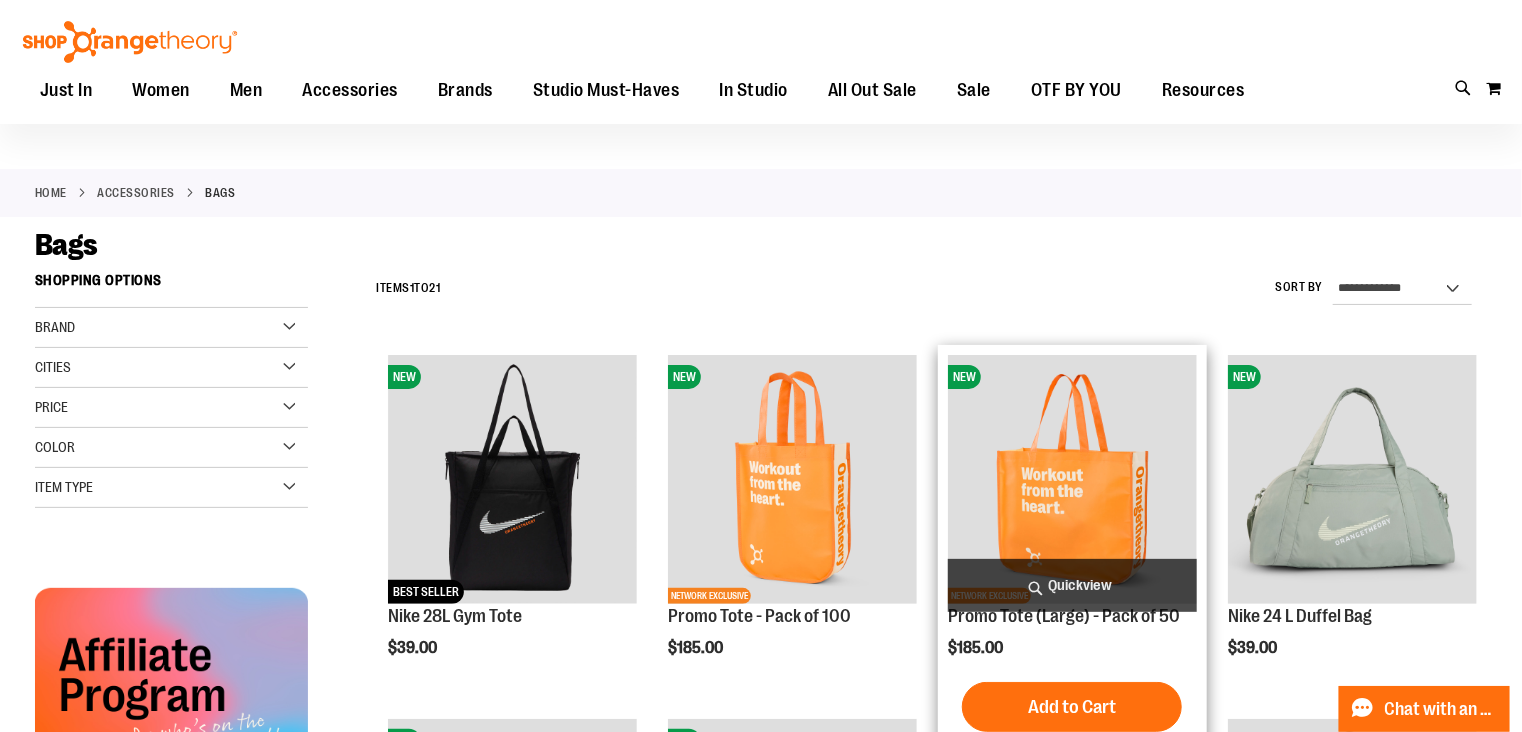 scroll, scrollTop: 0, scrollLeft: 0, axis: both 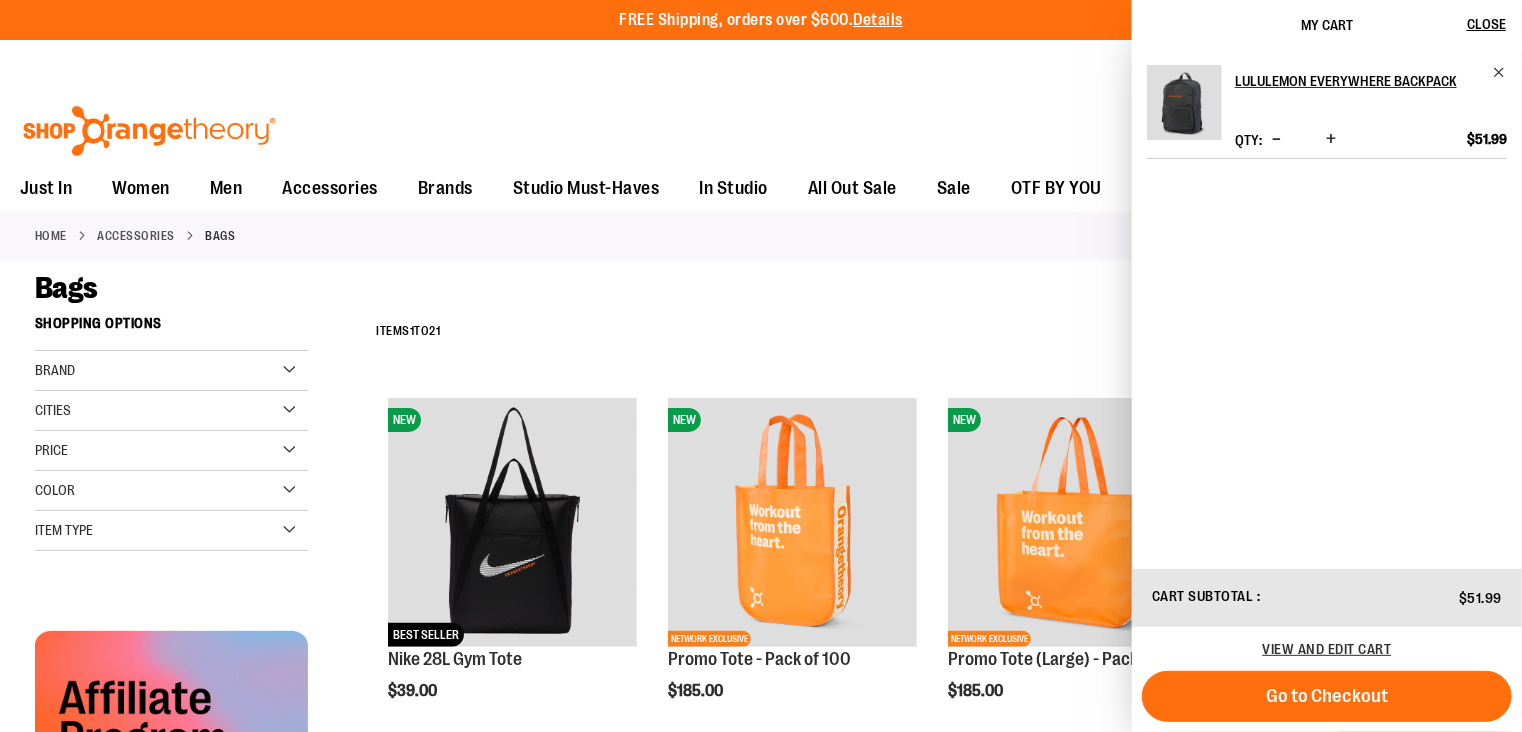 click on "Bags" at bounding box center [761, 288] 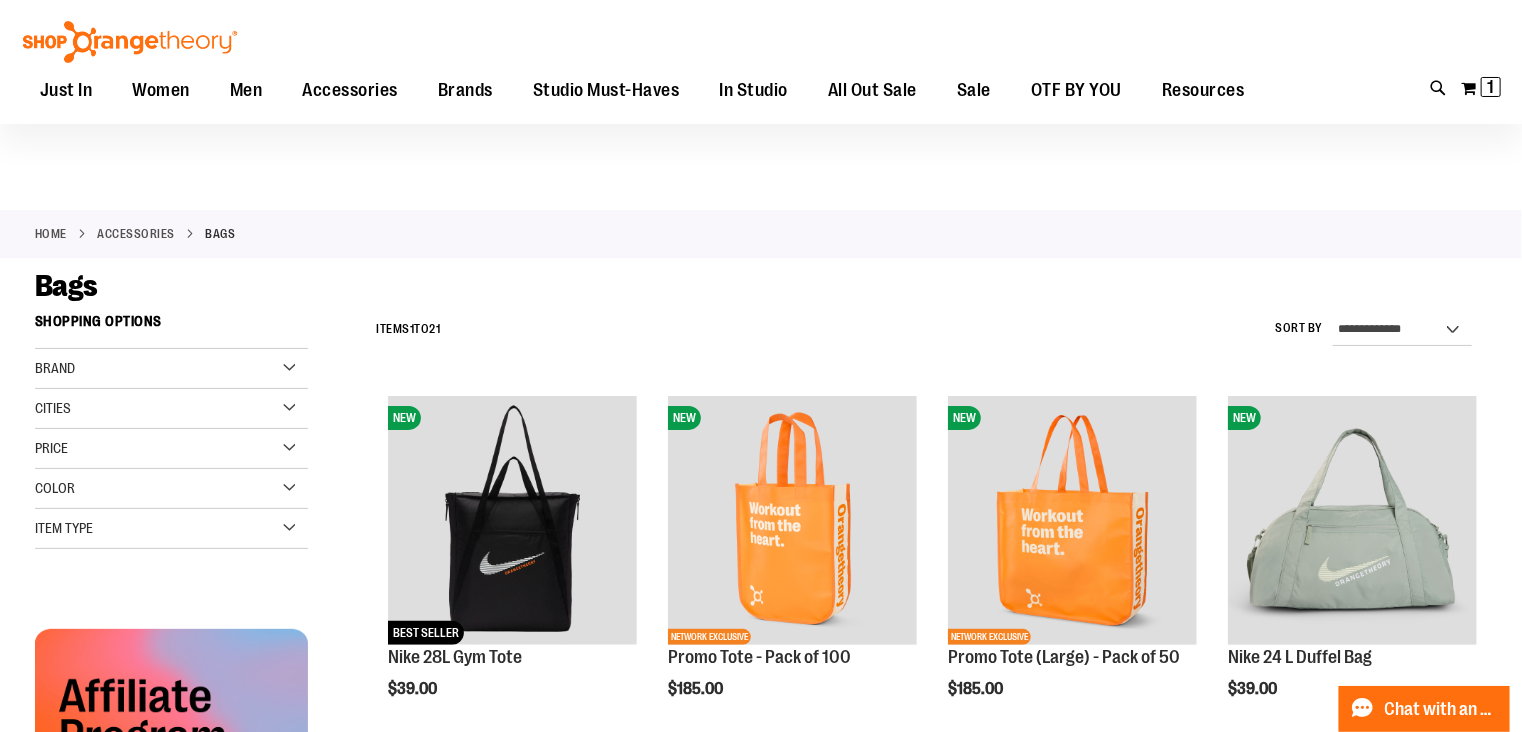 scroll, scrollTop: 539, scrollLeft: 0, axis: vertical 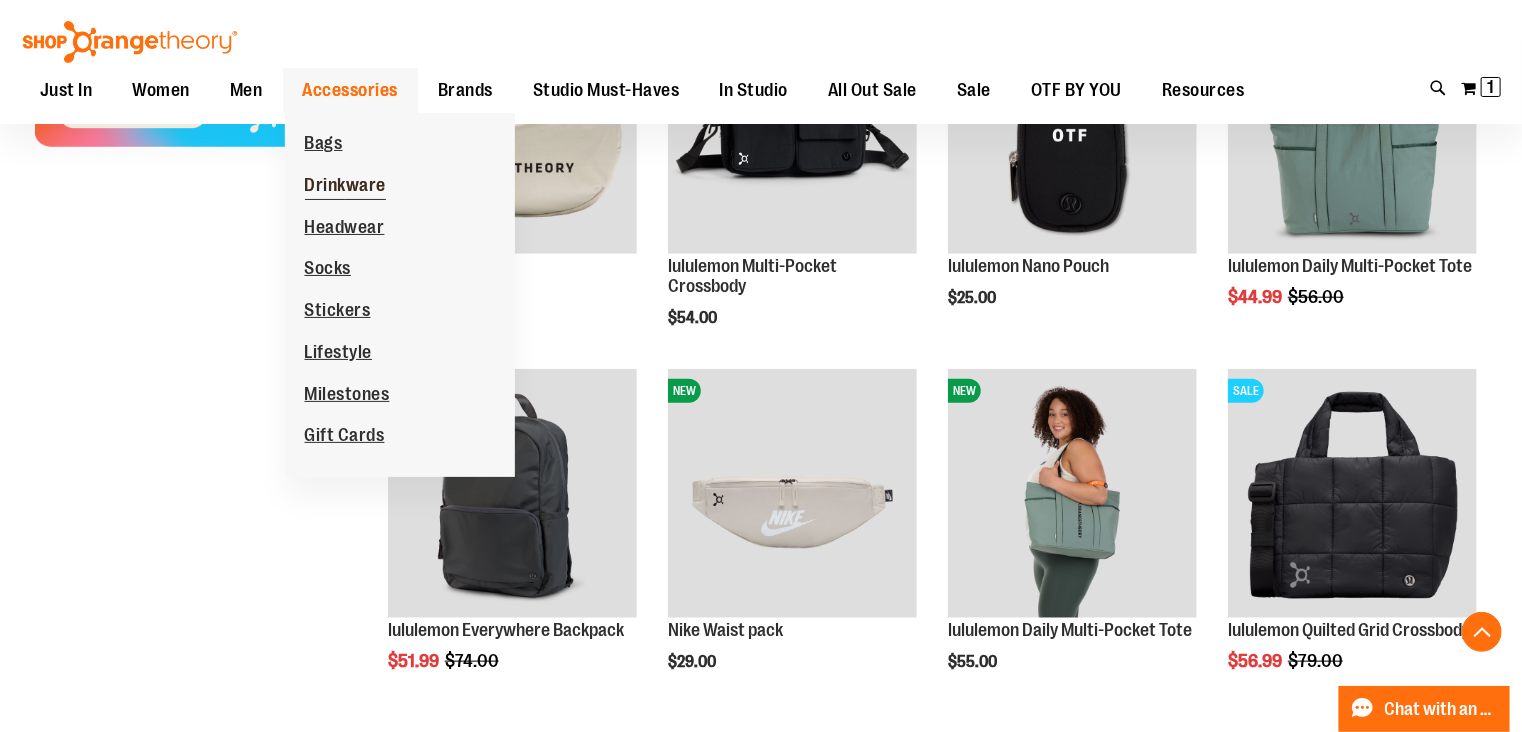 click on "Drinkware" at bounding box center (346, 187) 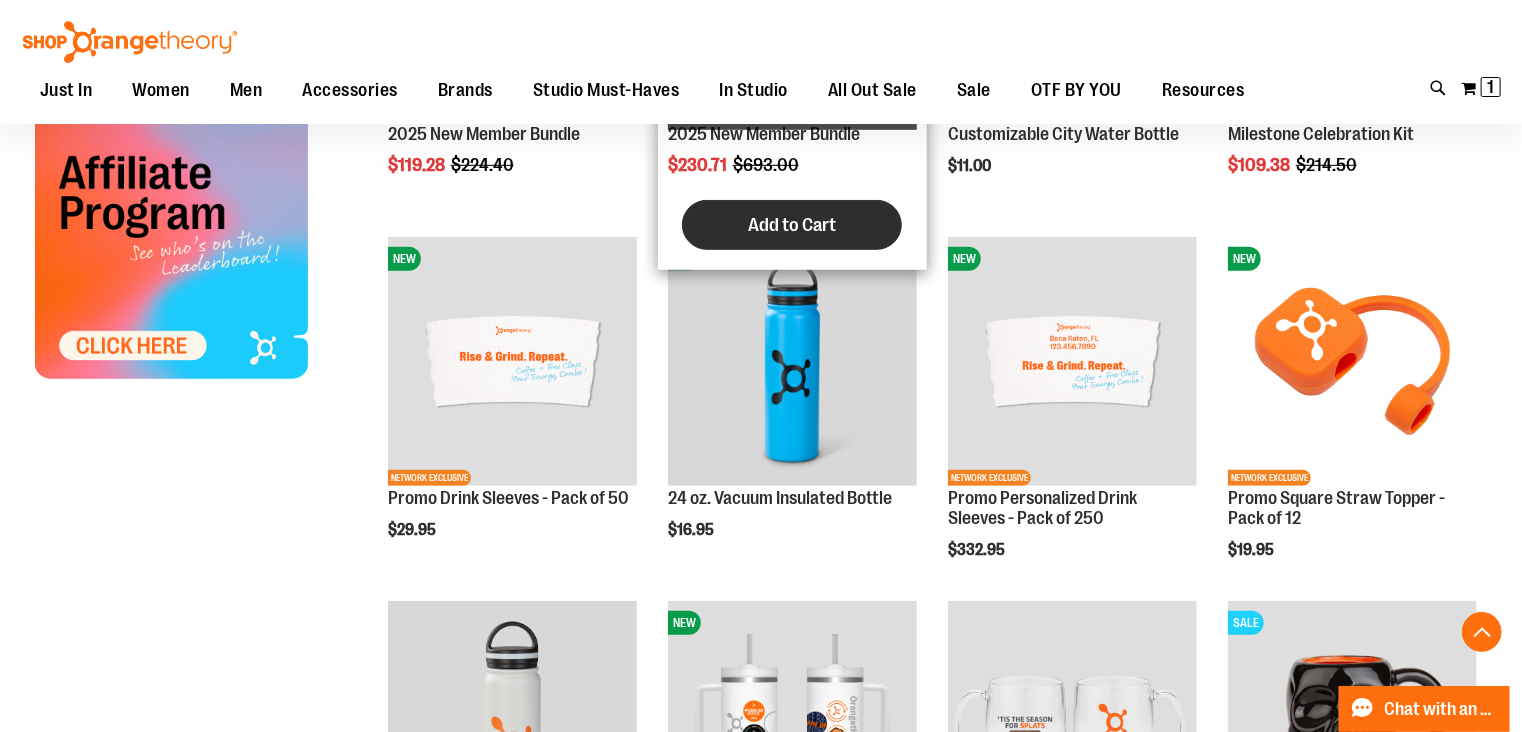 scroll, scrollTop: 647, scrollLeft: 0, axis: vertical 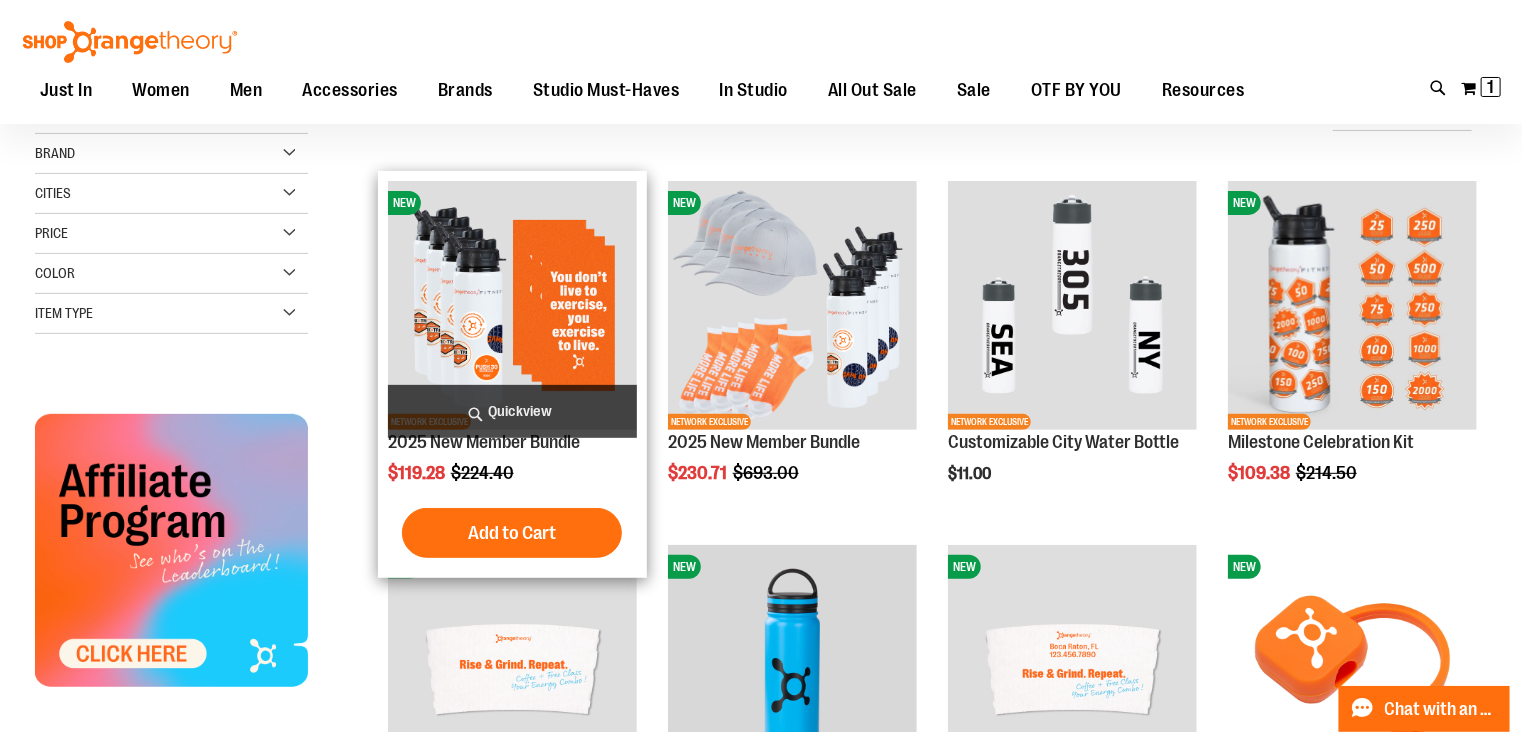click at bounding box center (512, 305) 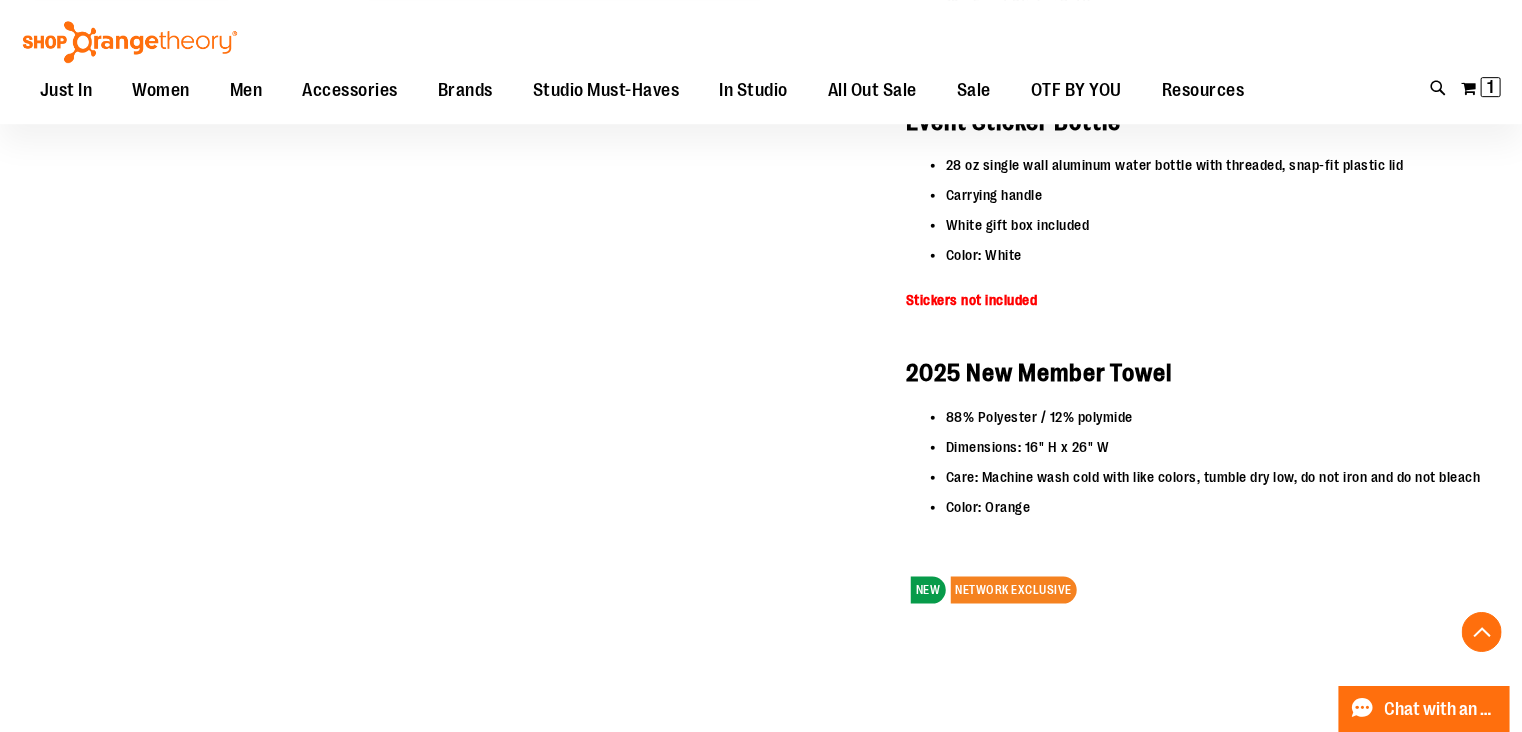 scroll, scrollTop: 863, scrollLeft: 0, axis: vertical 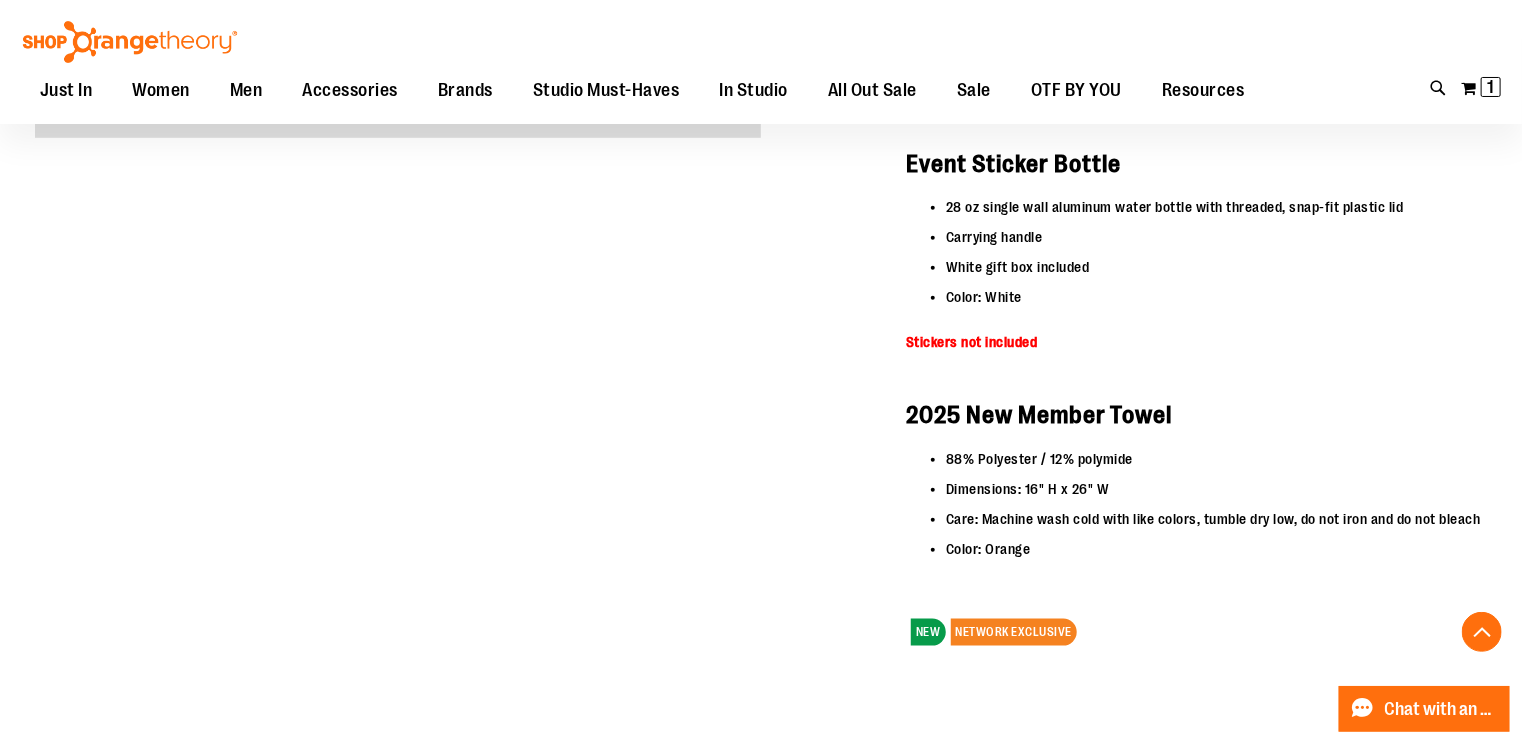 click on "2025 New Member Towel" at bounding box center [1039, 415] 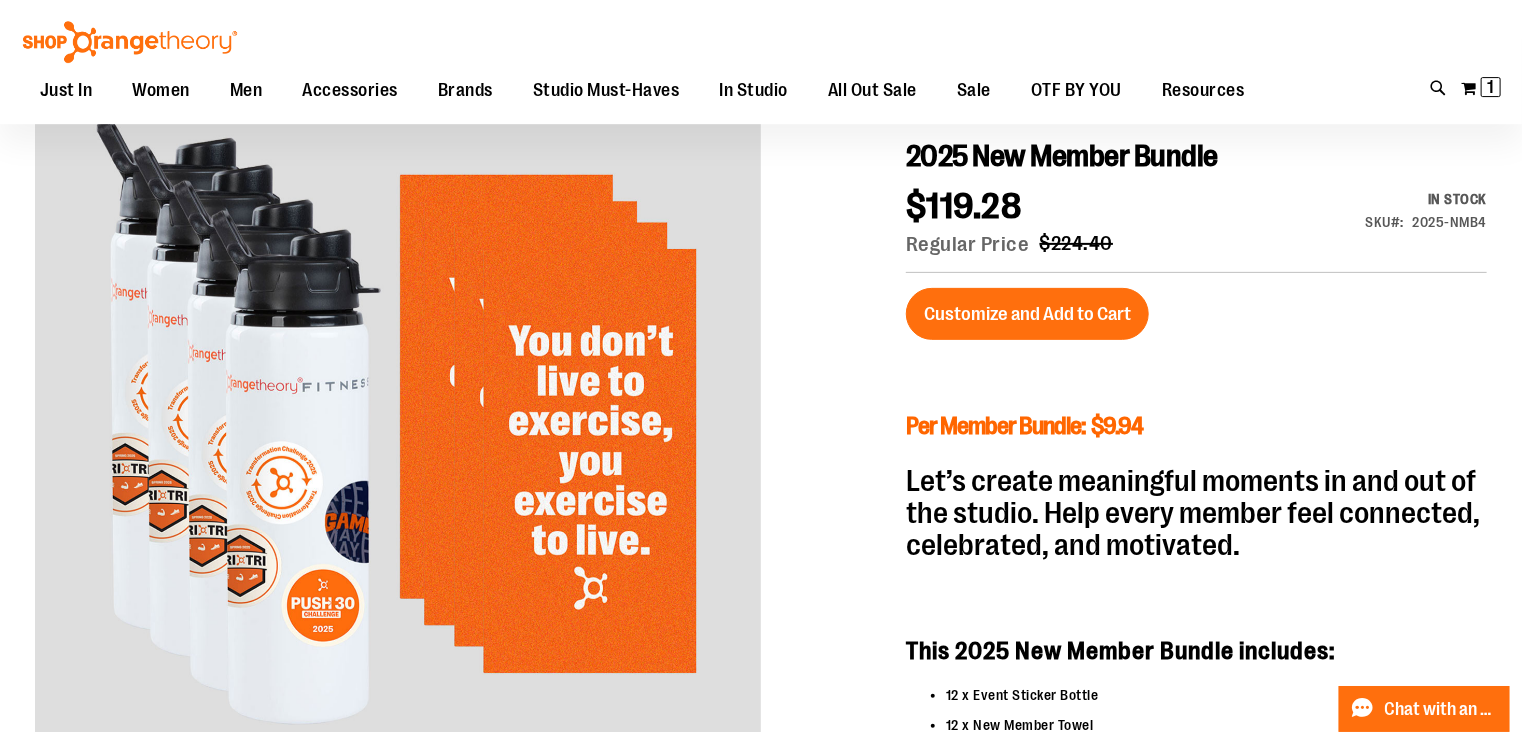 scroll, scrollTop: 186, scrollLeft: 0, axis: vertical 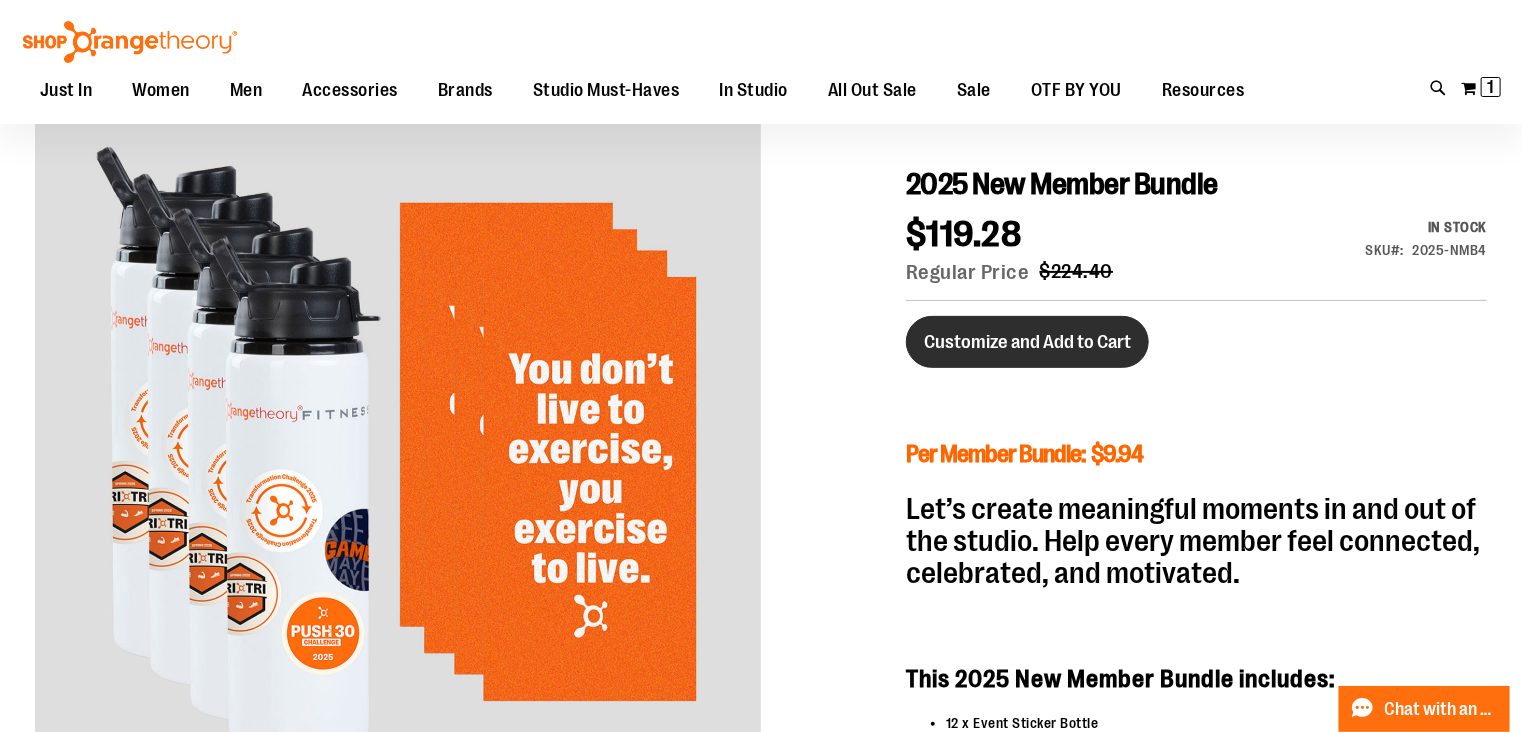 click on "Customize and Add to Cart" at bounding box center [1027, 342] 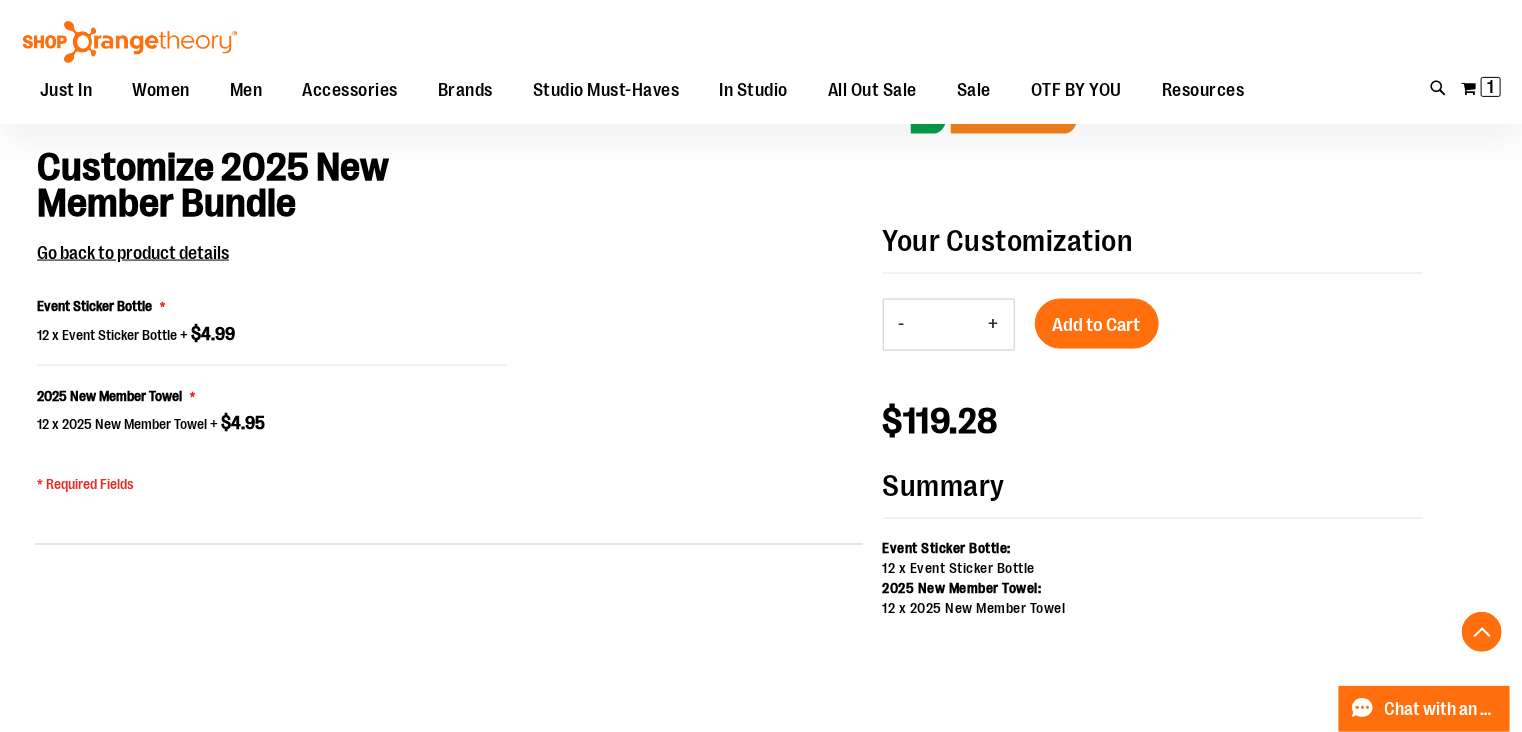 scroll, scrollTop: 1416, scrollLeft: 0, axis: vertical 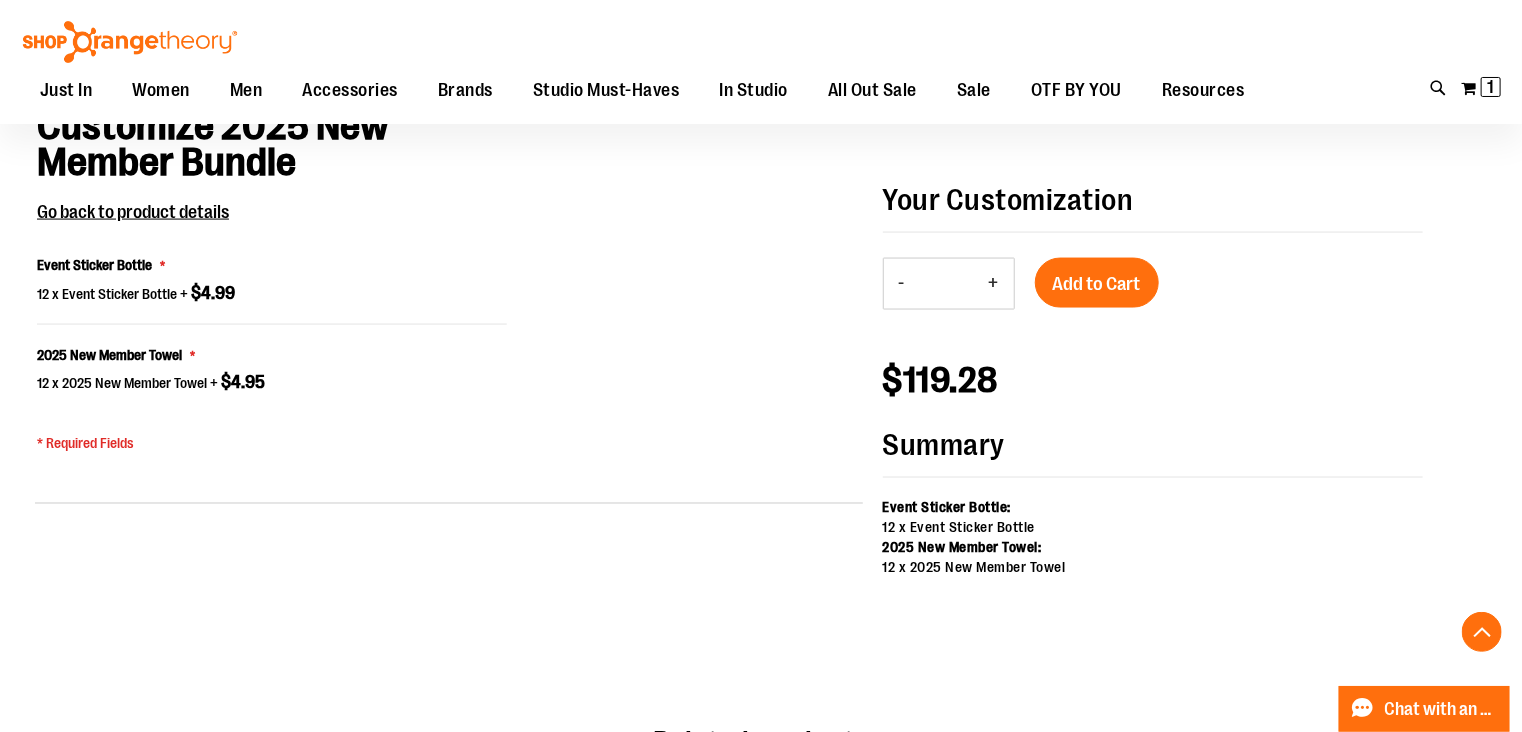 click on "Customize 2025 New Member Bundle
Go back to product details
Event Sticker Bottle
12 x Event Sticker Bottle   +
$4.99
2025 New Member Towel
12 x 2025 New Member Towel   +
$4.95
* Required Fields" at bounding box center [449, 348] 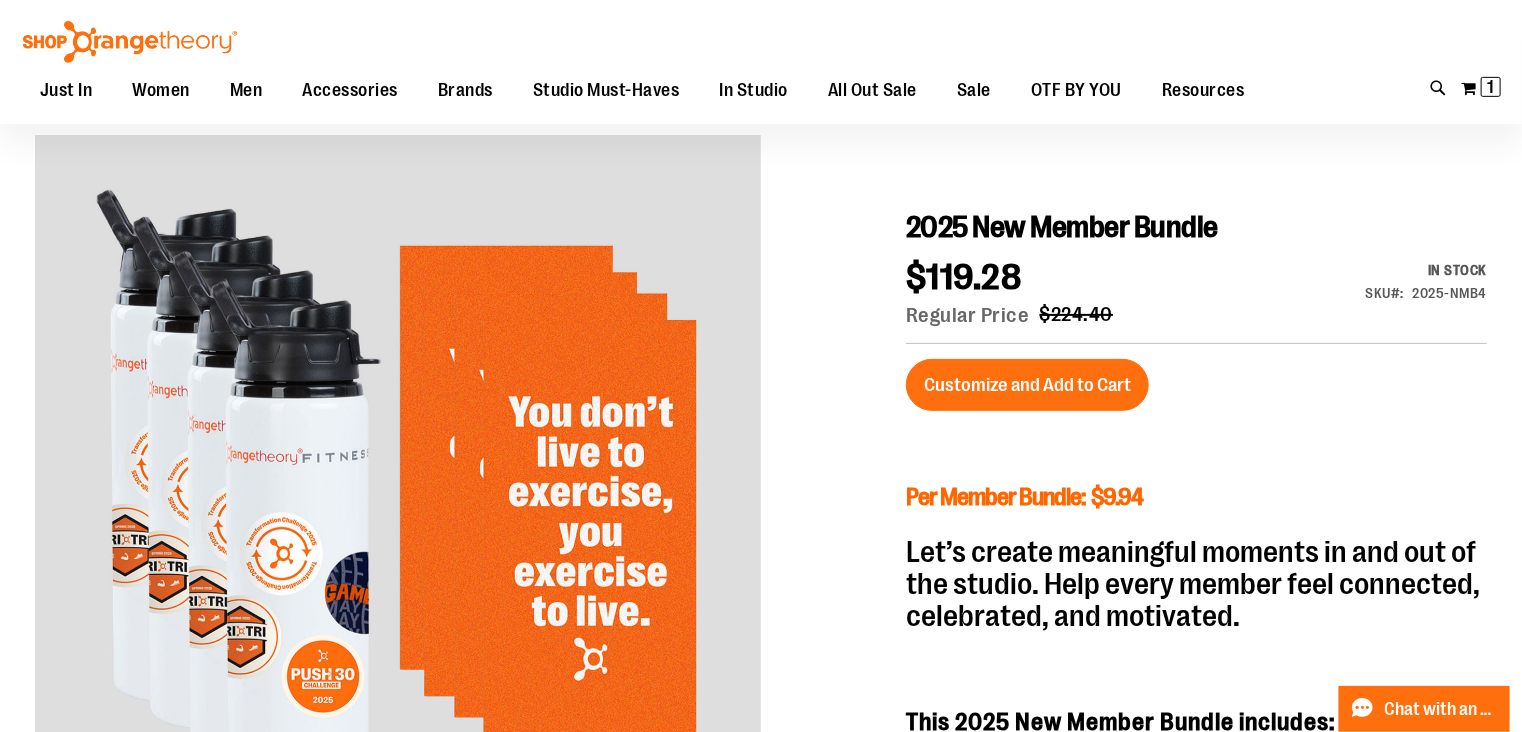 scroll, scrollTop: 228, scrollLeft: 0, axis: vertical 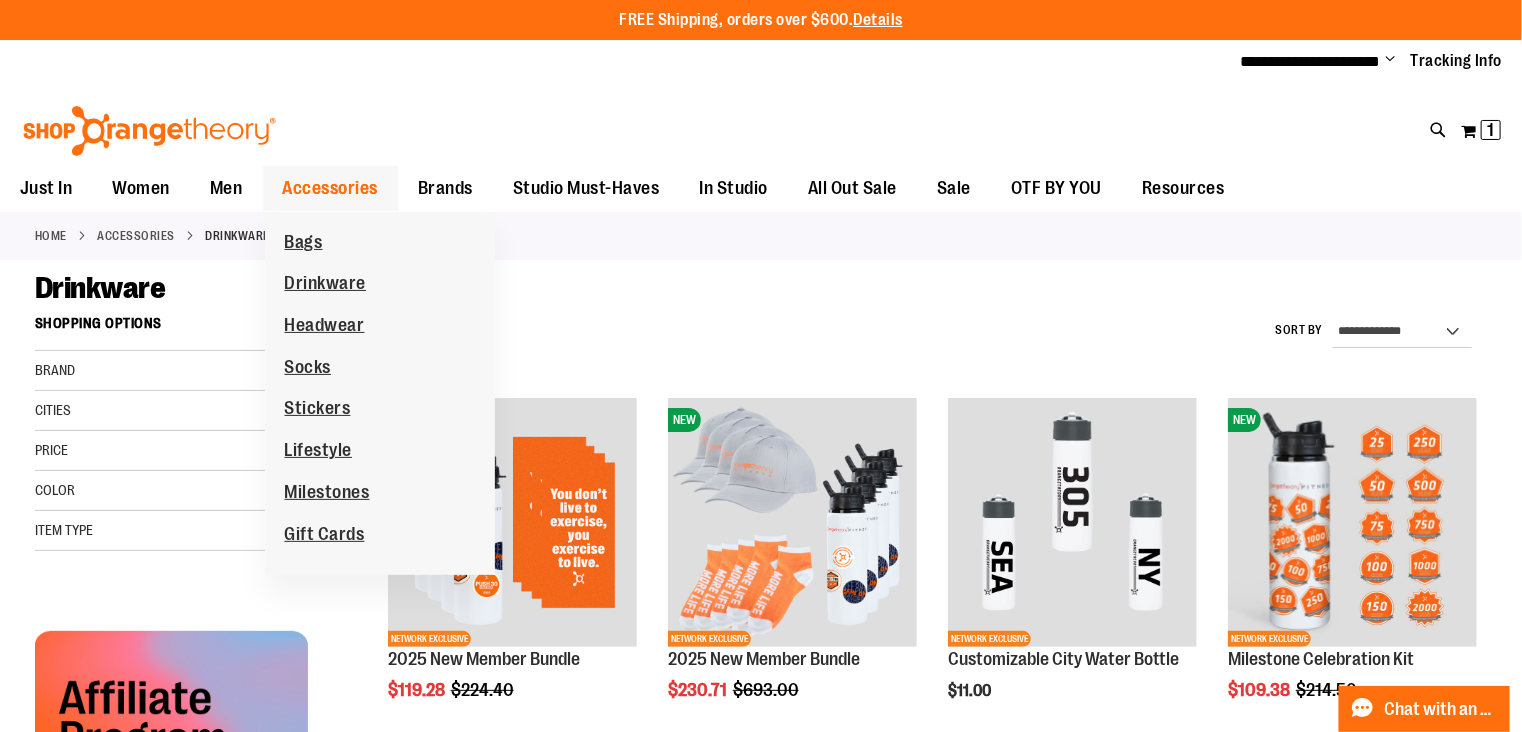 click on "Accessories" at bounding box center [331, 188] 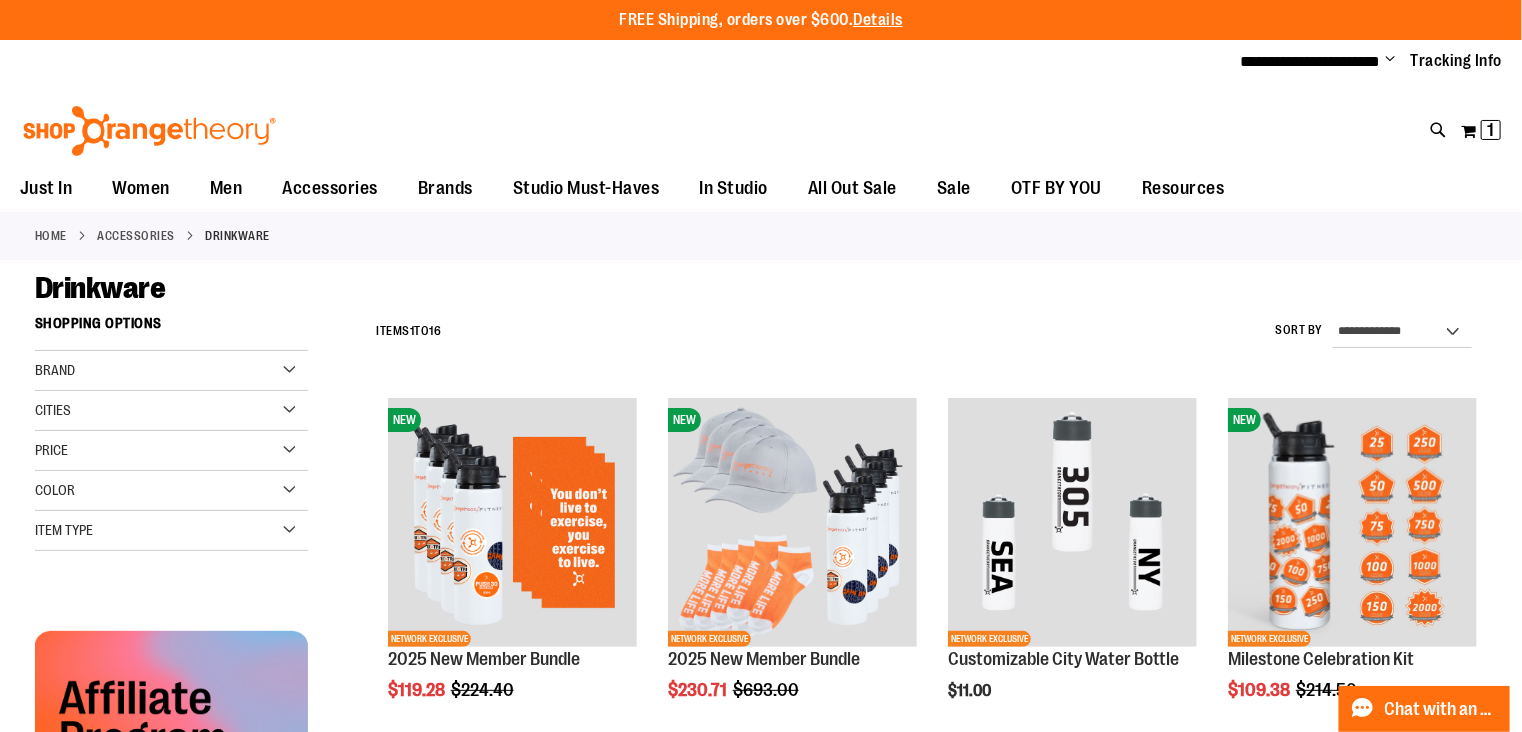 click on "Accessories" at bounding box center (137, 236) 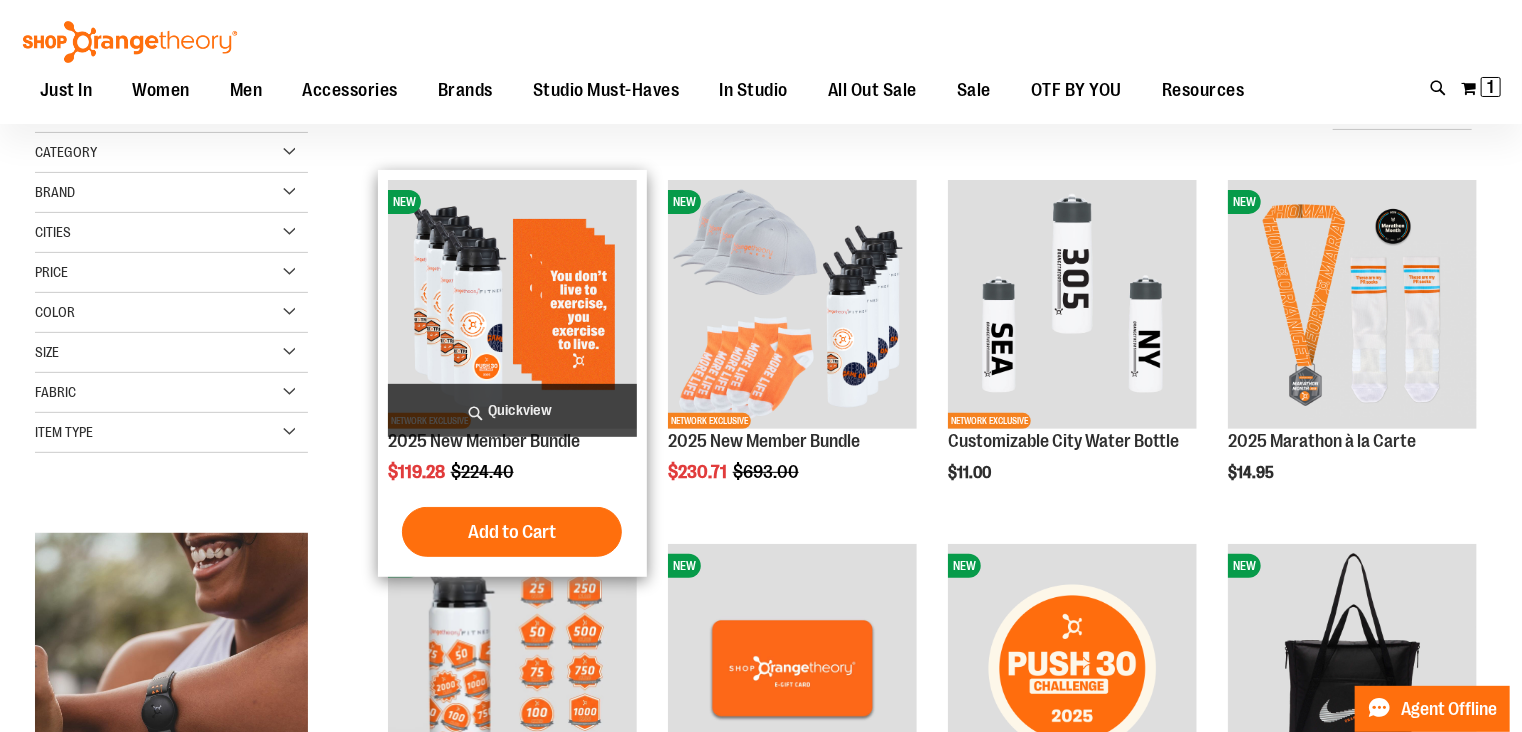 scroll, scrollTop: 539, scrollLeft: 0, axis: vertical 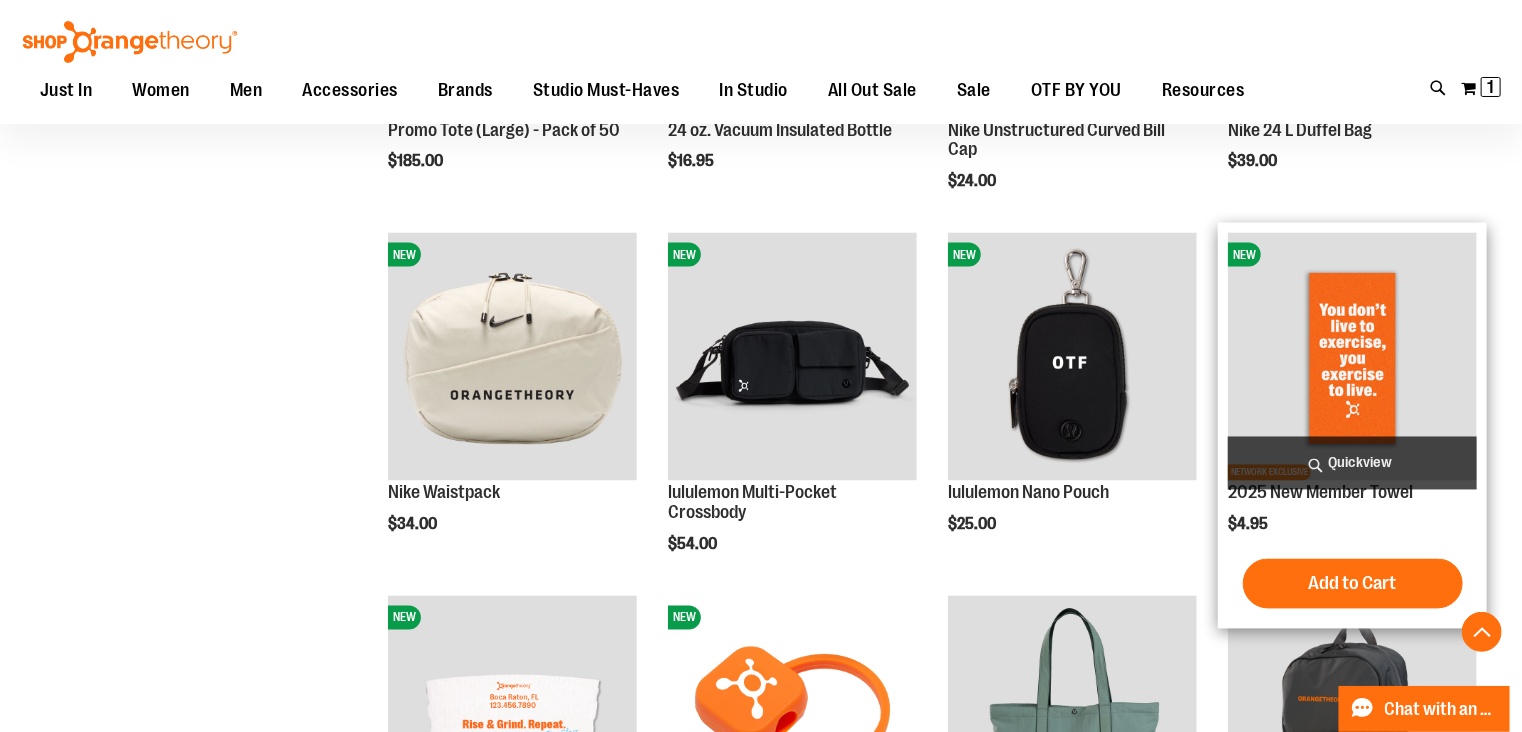 click at bounding box center [1352, 357] 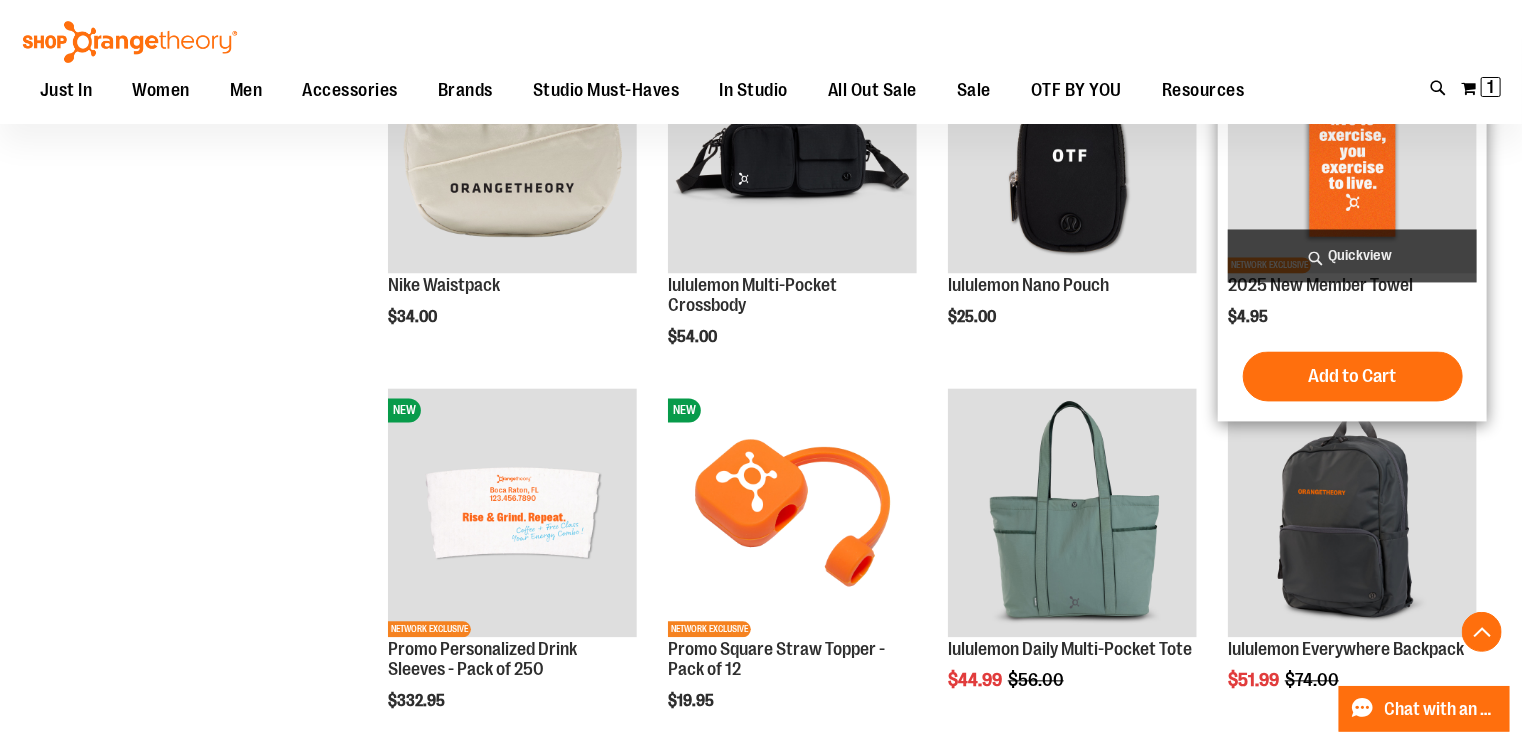 scroll, scrollTop: 1835, scrollLeft: 0, axis: vertical 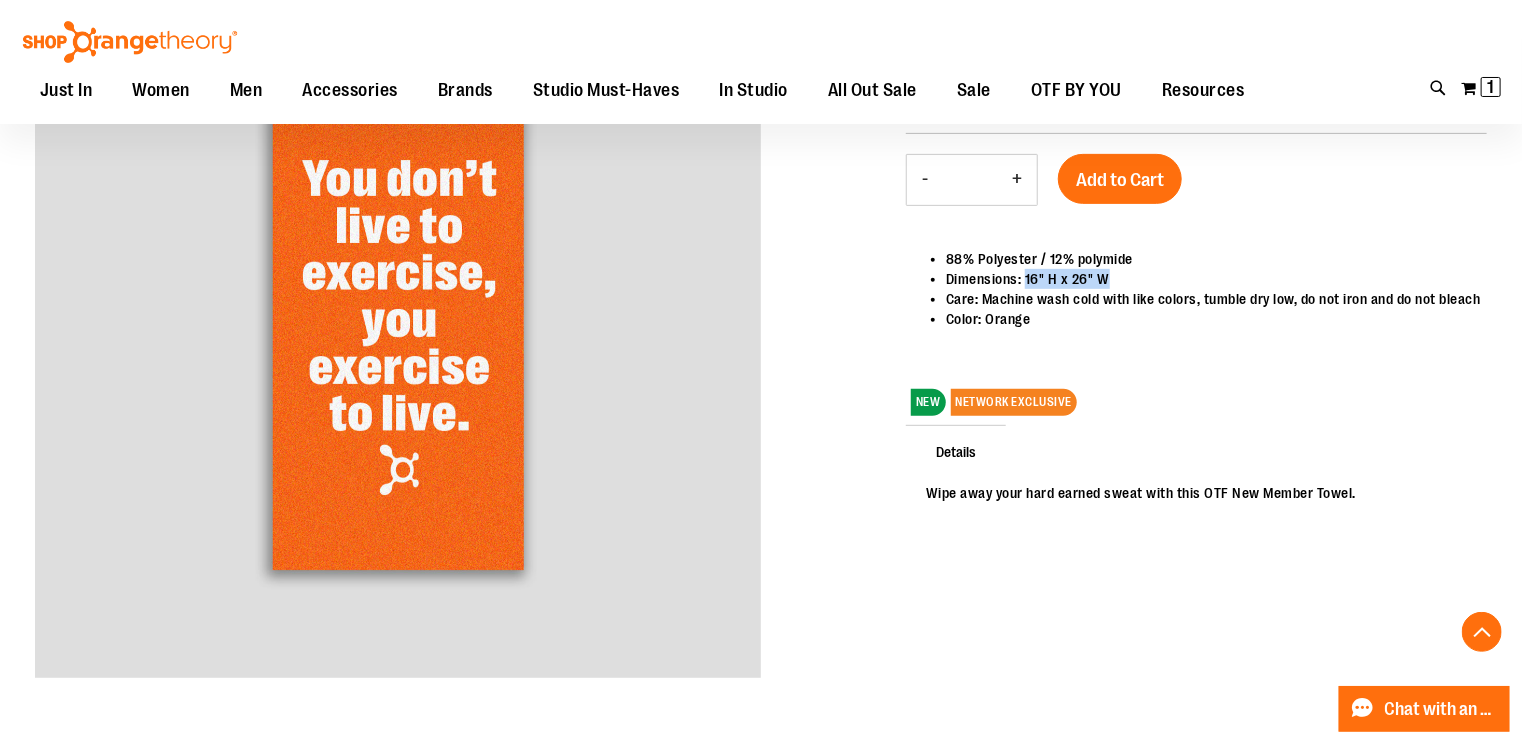 drag, startPoint x: 1027, startPoint y: 278, endPoint x: 1135, endPoint y: 277, distance: 108.00463 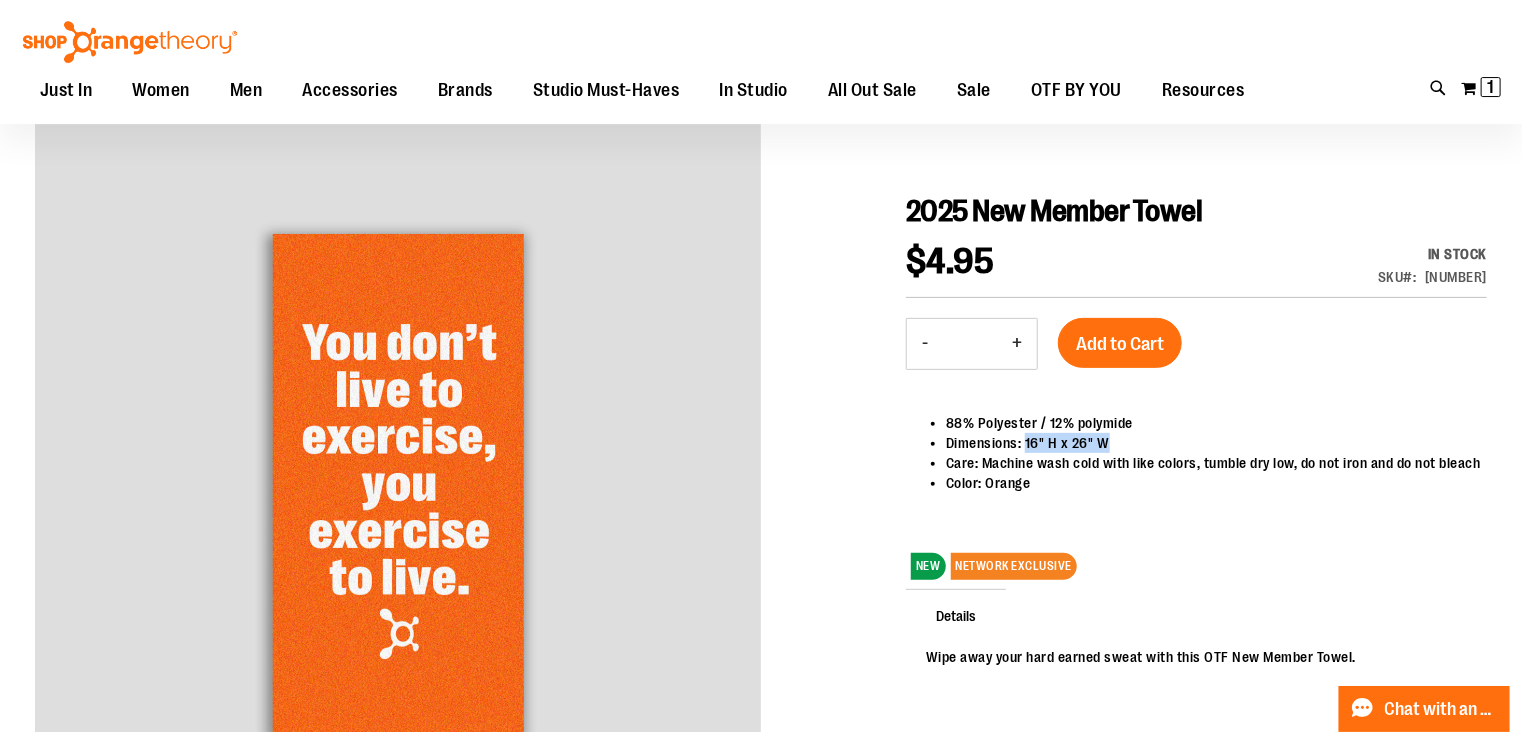 scroll, scrollTop: 215, scrollLeft: 0, axis: vertical 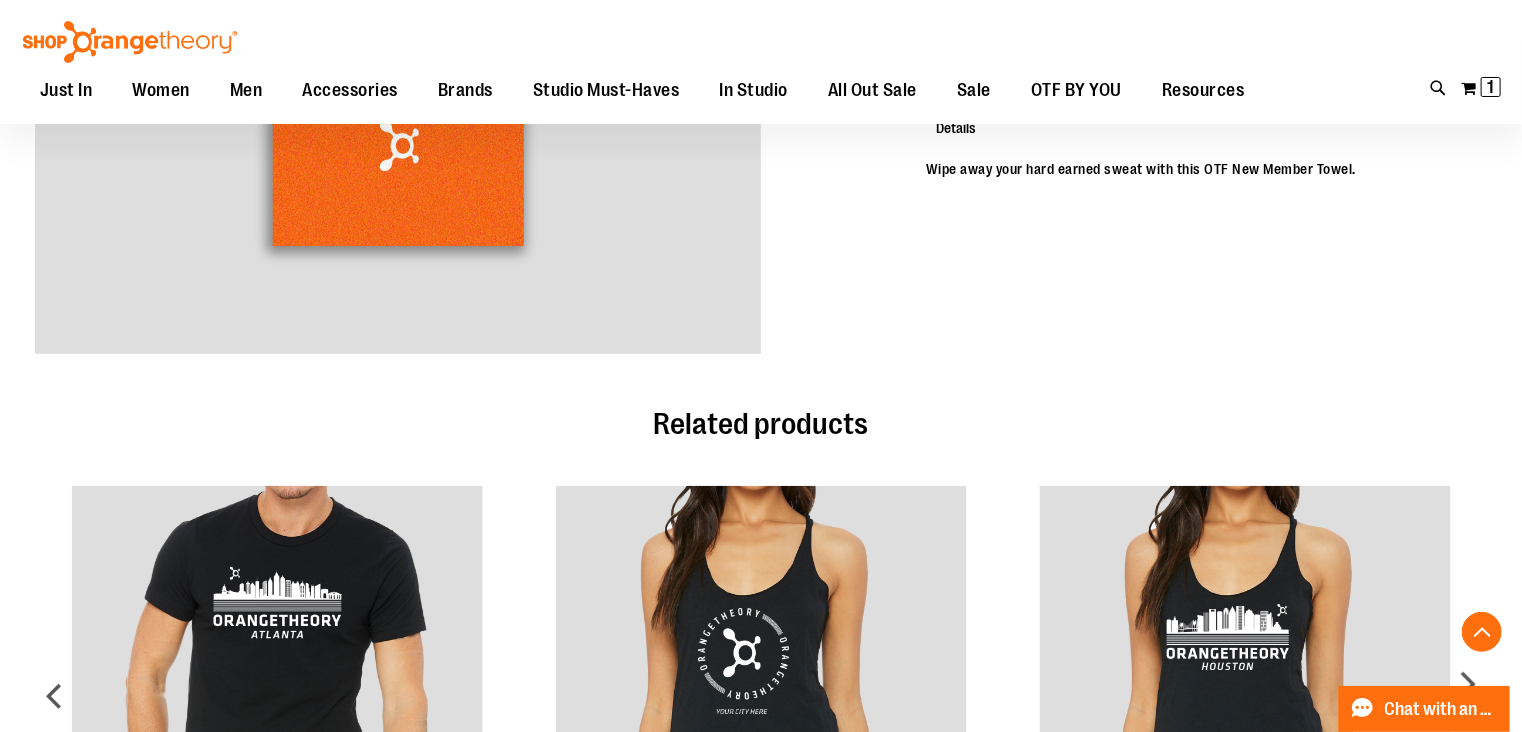 click at bounding box center [398, -9] 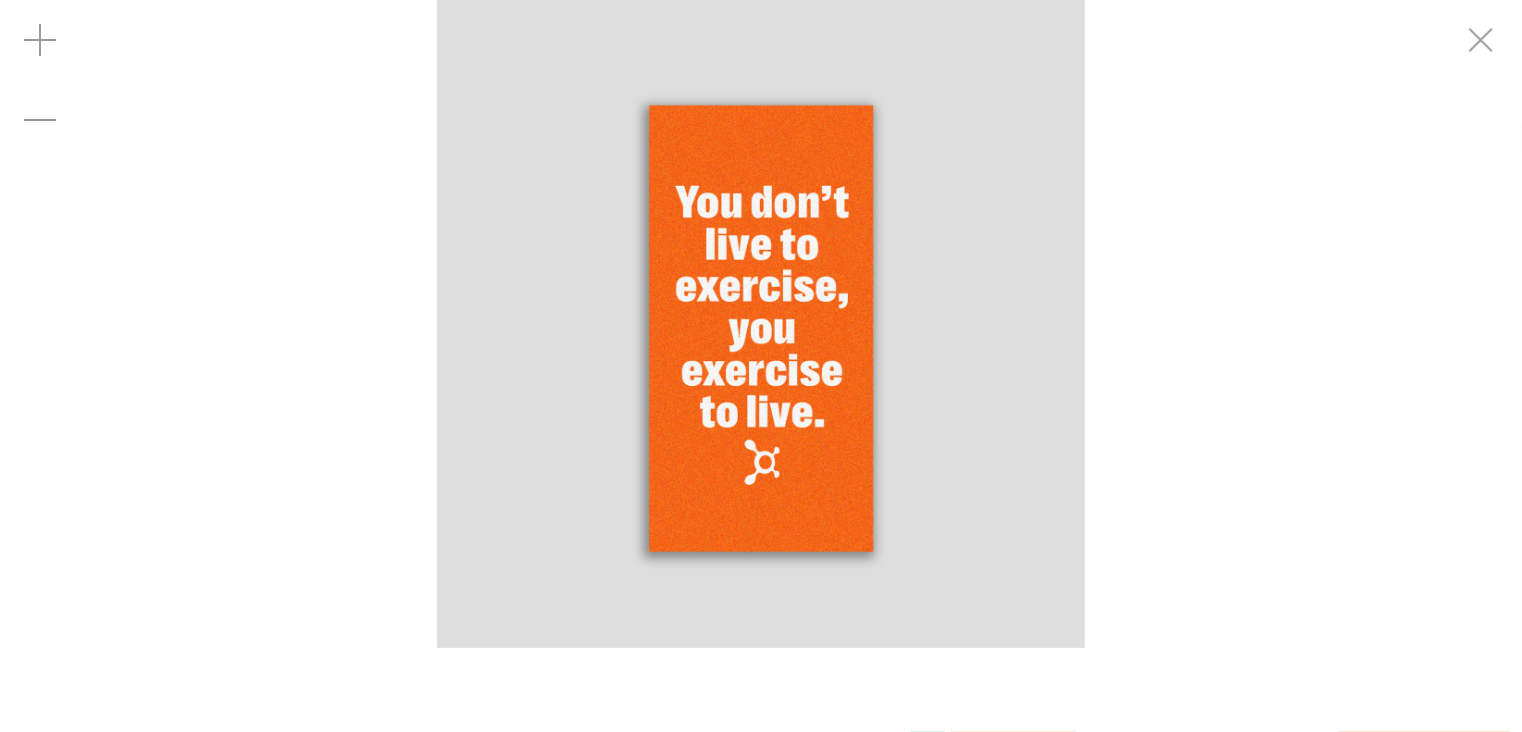 click at bounding box center (1482, 40) 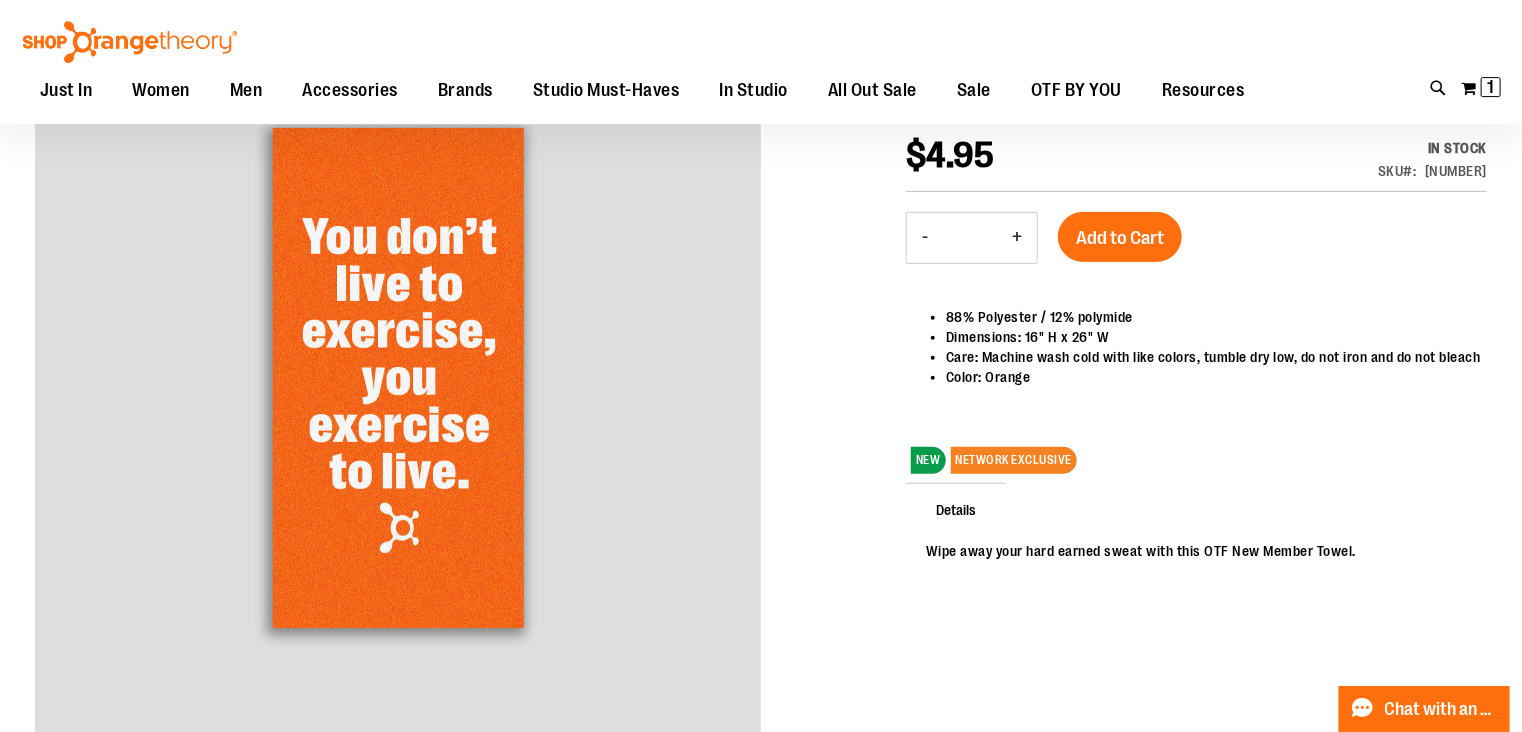 scroll, scrollTop: 107, scrollLeft: 0, axis: vertical 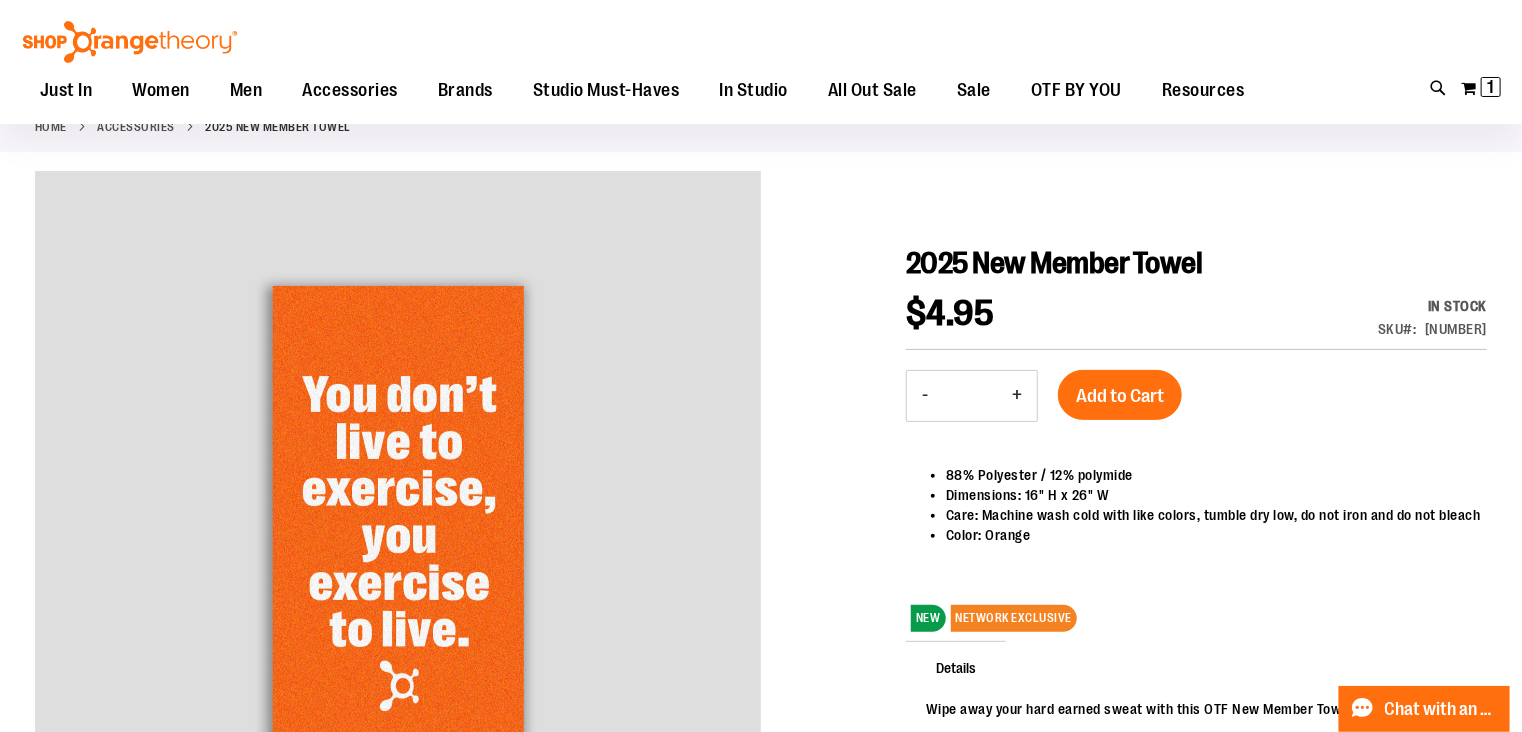 click on "-" at bounding box center [925, 396] 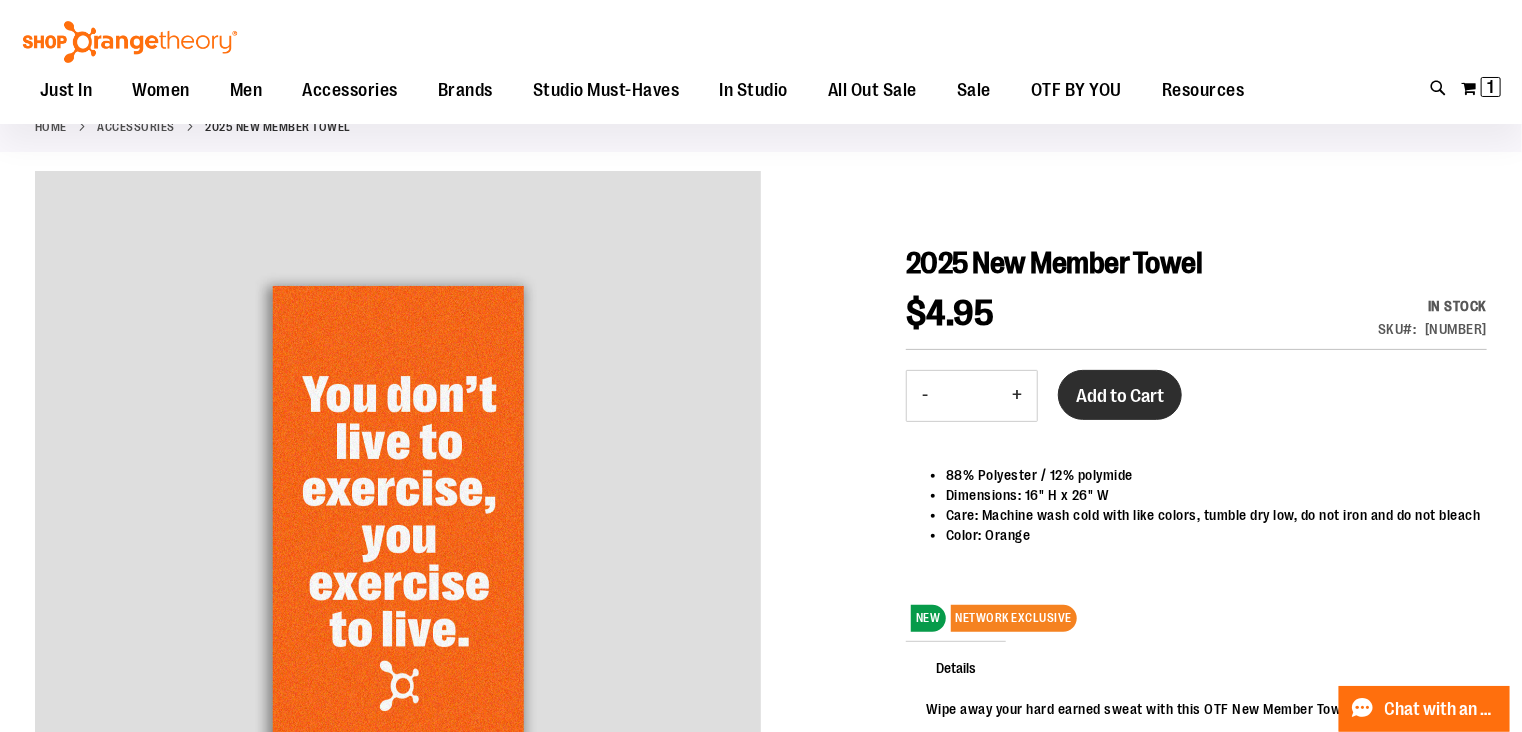 click on "Add to Cart" at bounding box center (1120, 395) 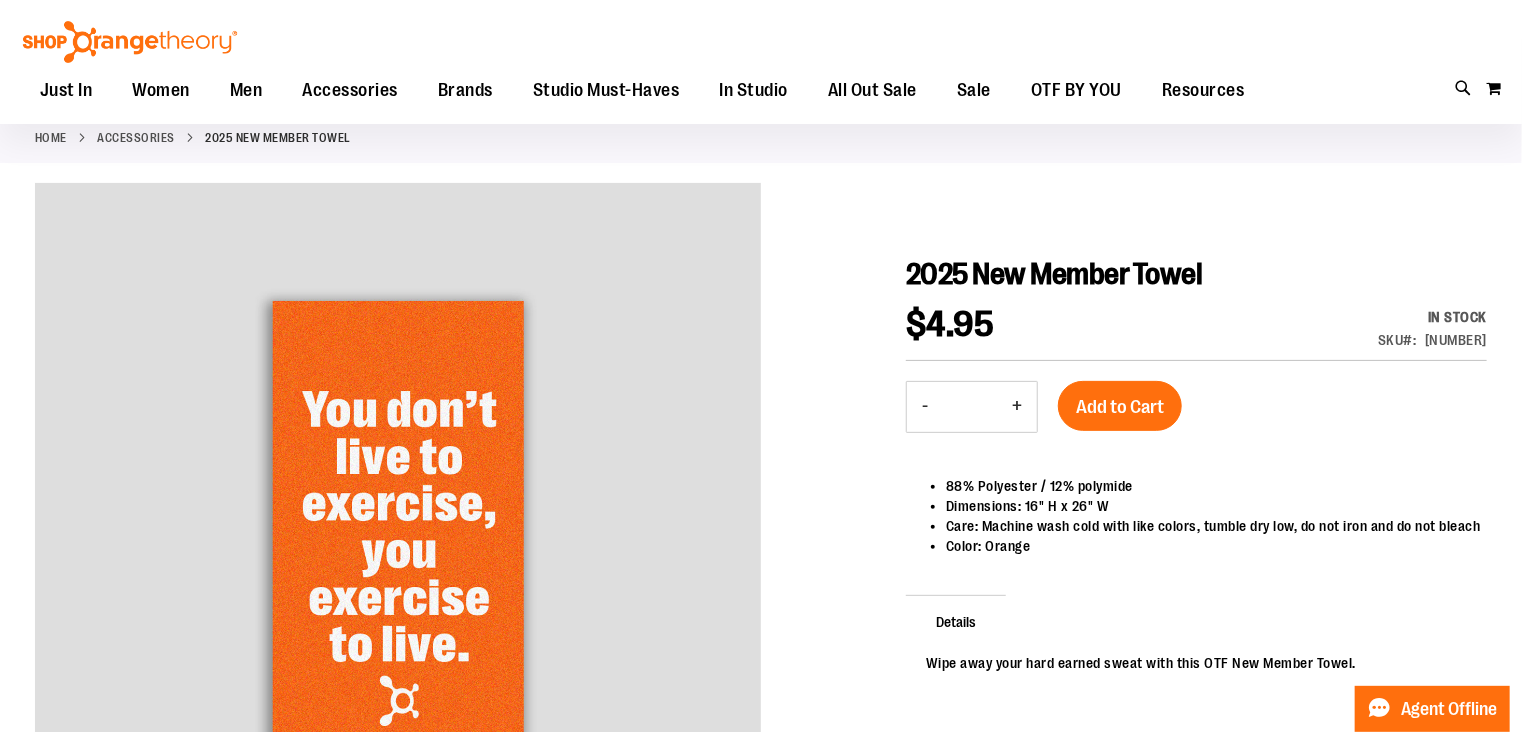 scroll, scrollTop: 107, scrollLeft: 0, axis: vertical 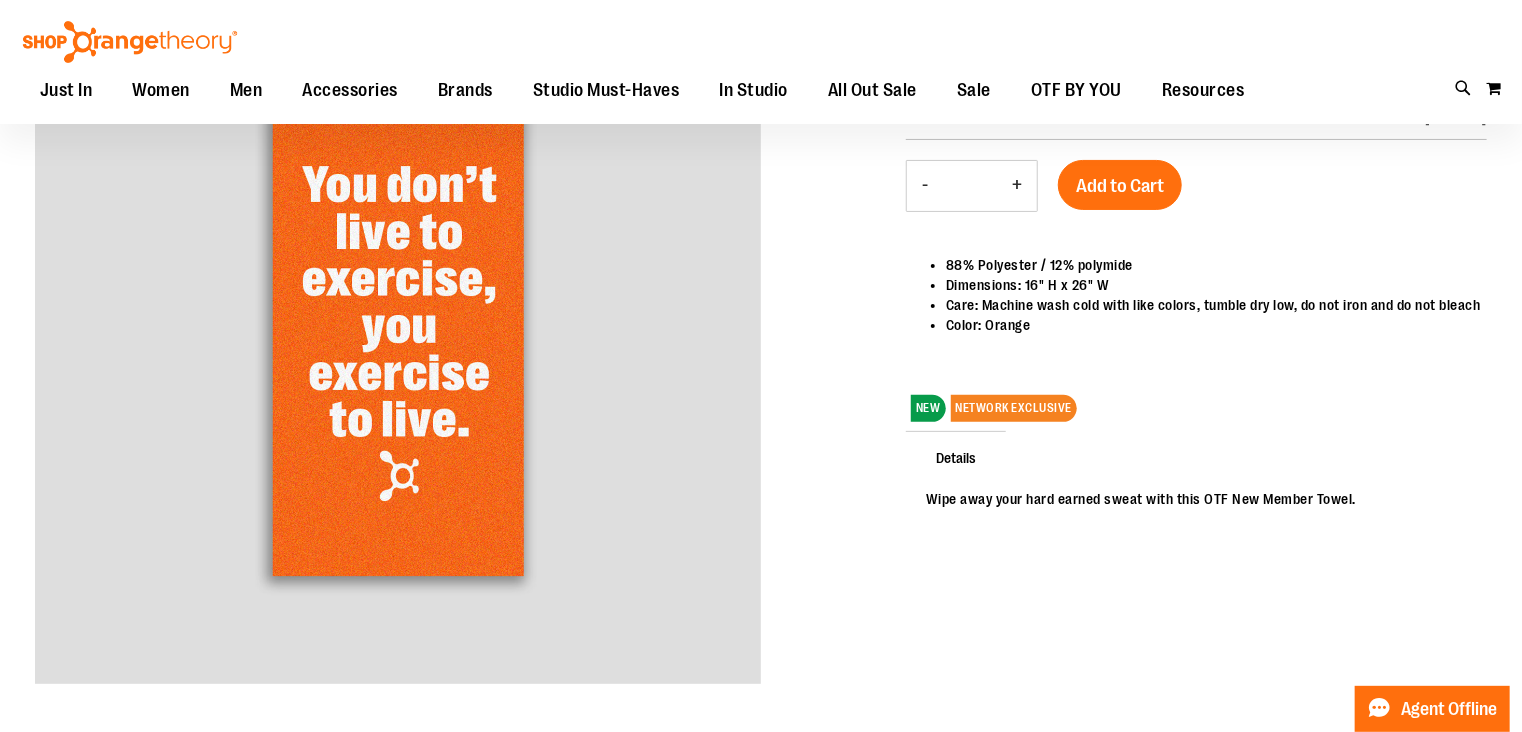 click at bounding box center (398, 321) 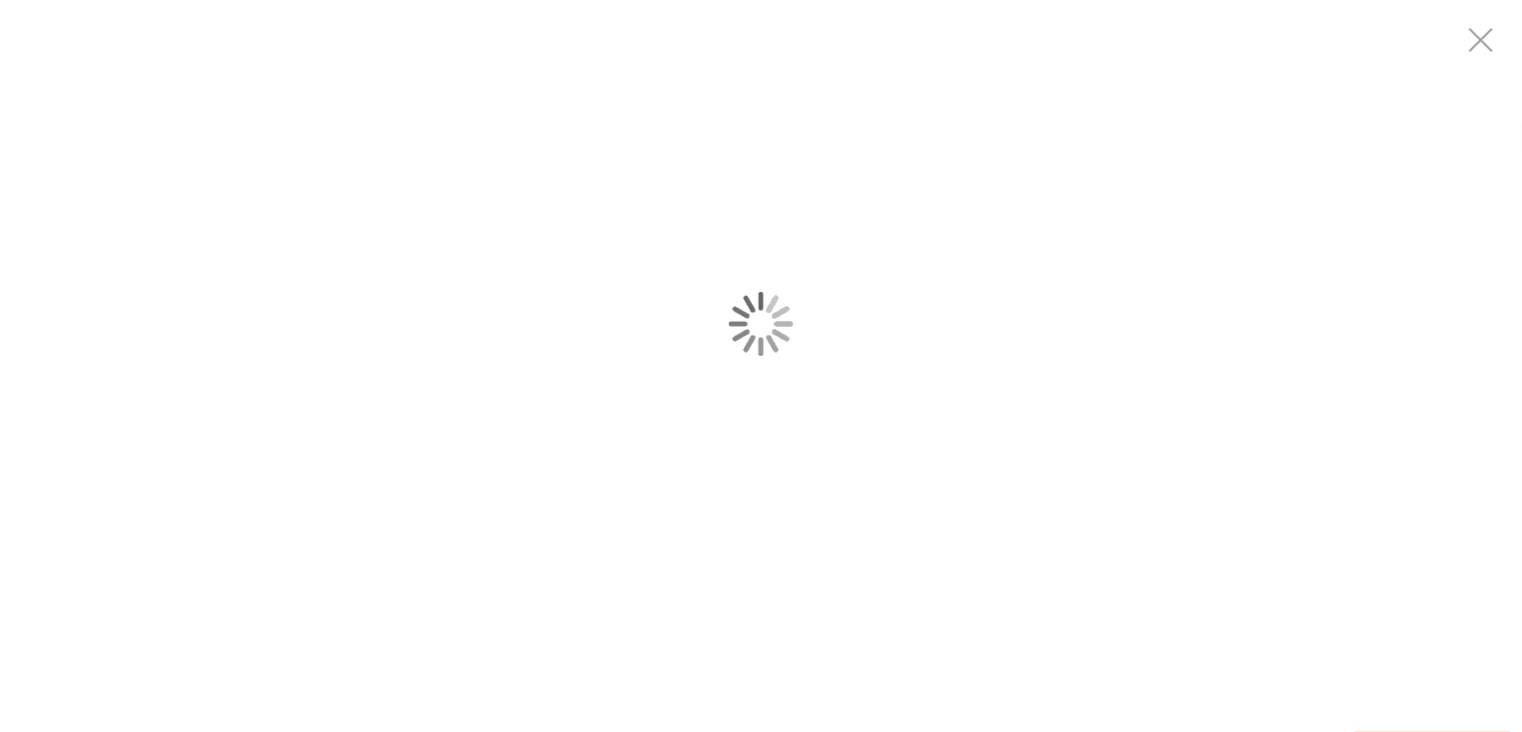 scroll, scrollTop: 0, scrollLeft: 0, axis: both 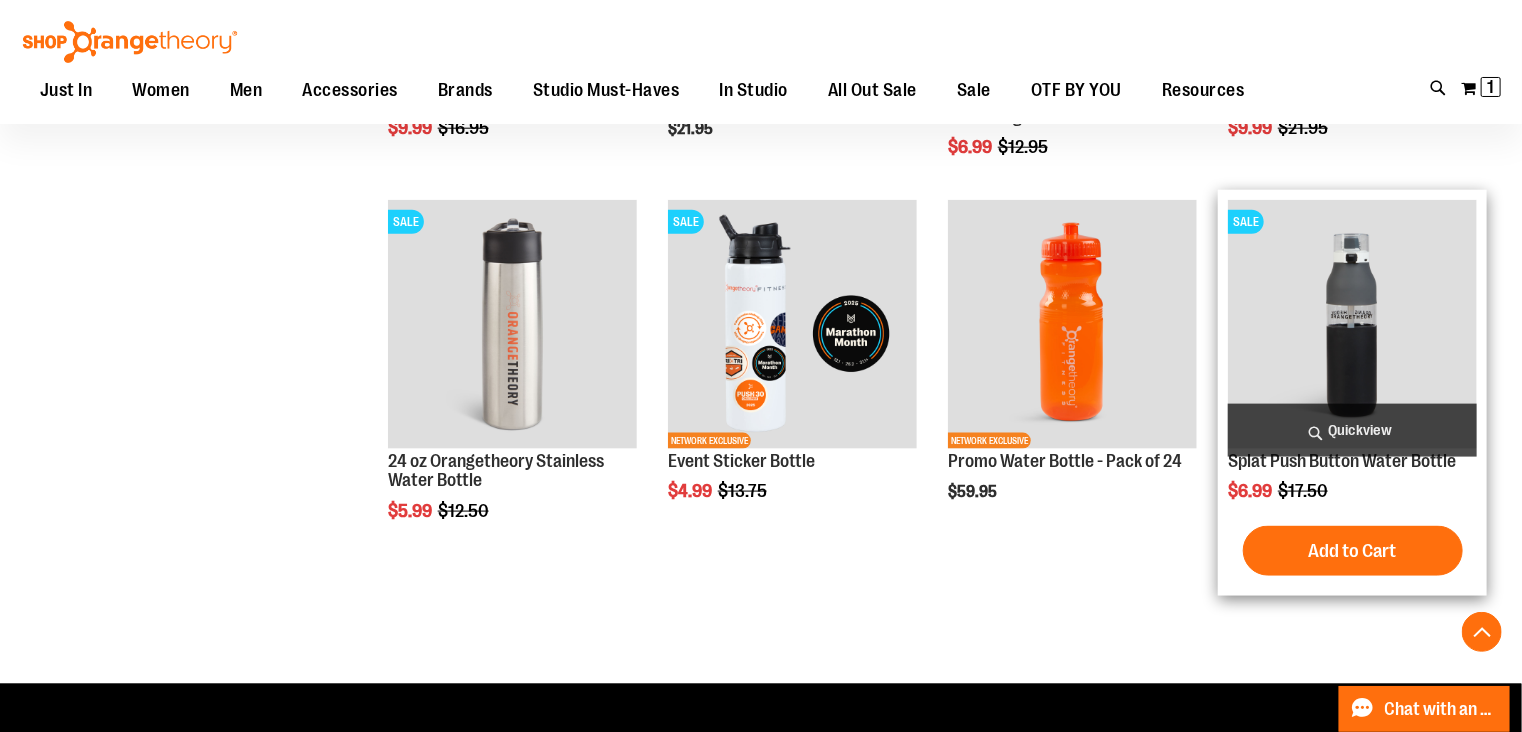 click on "Quickview" at bounding box center (1352, 430) 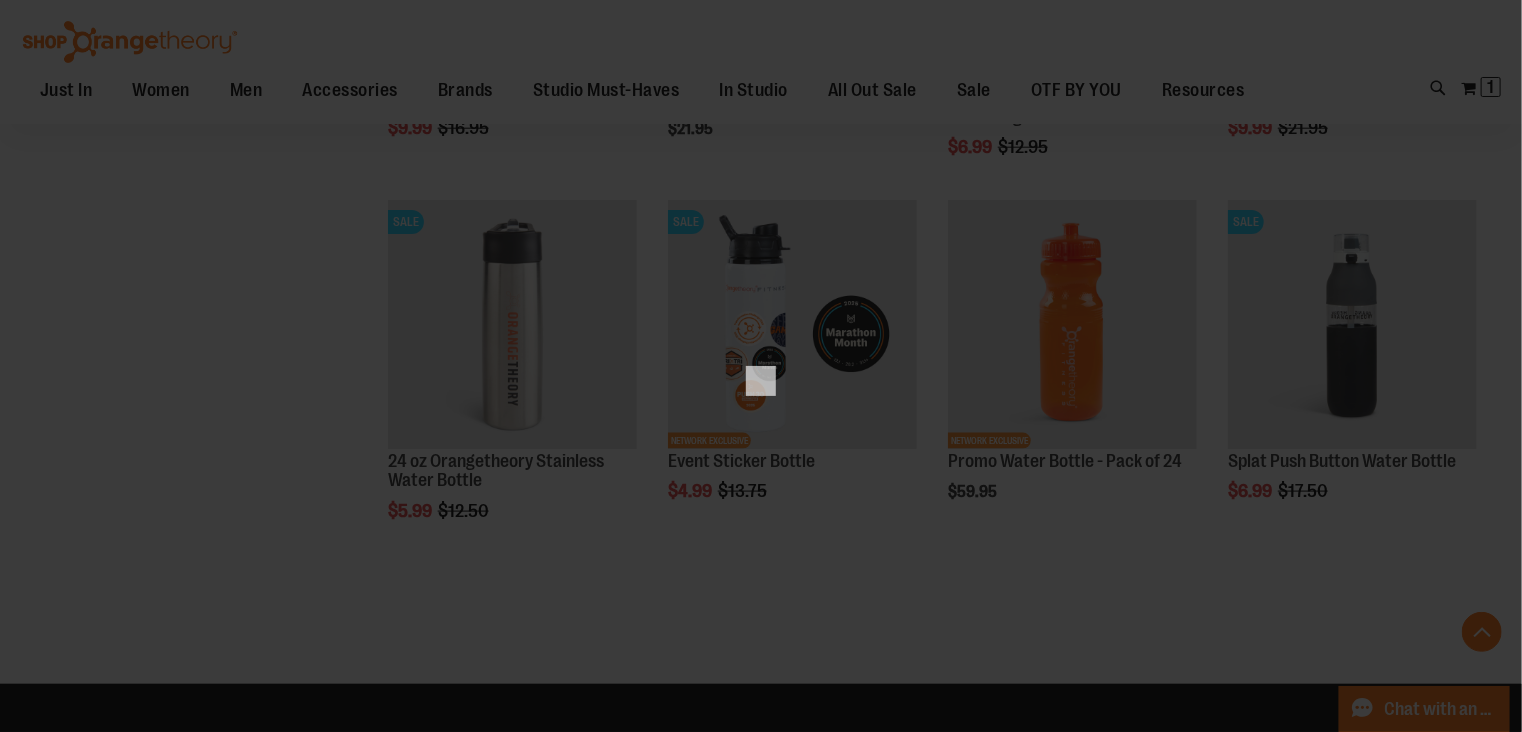 scroll, scrollTop: 0, scrollLeft: 0, axis: both 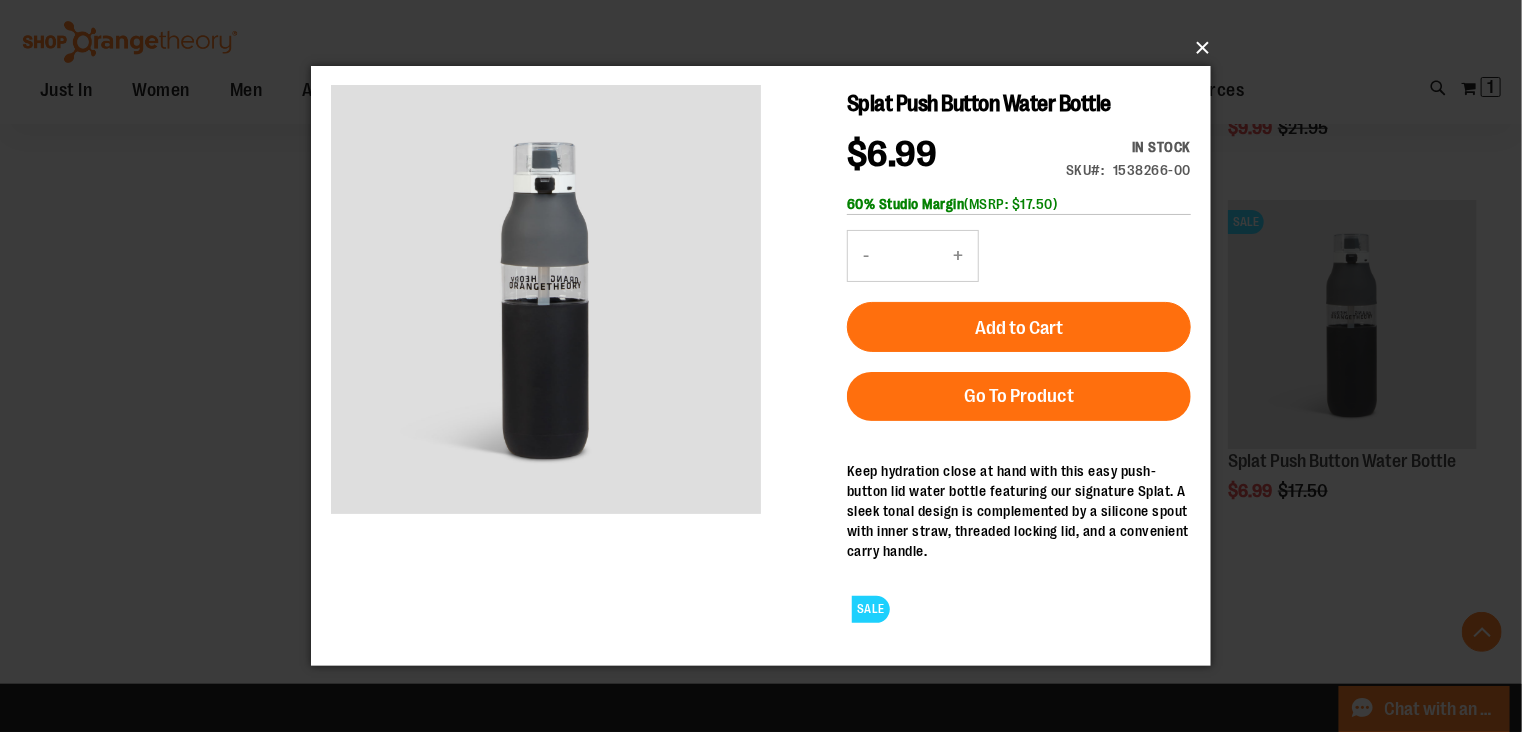 click on "×" at bounding box center [767, 48] 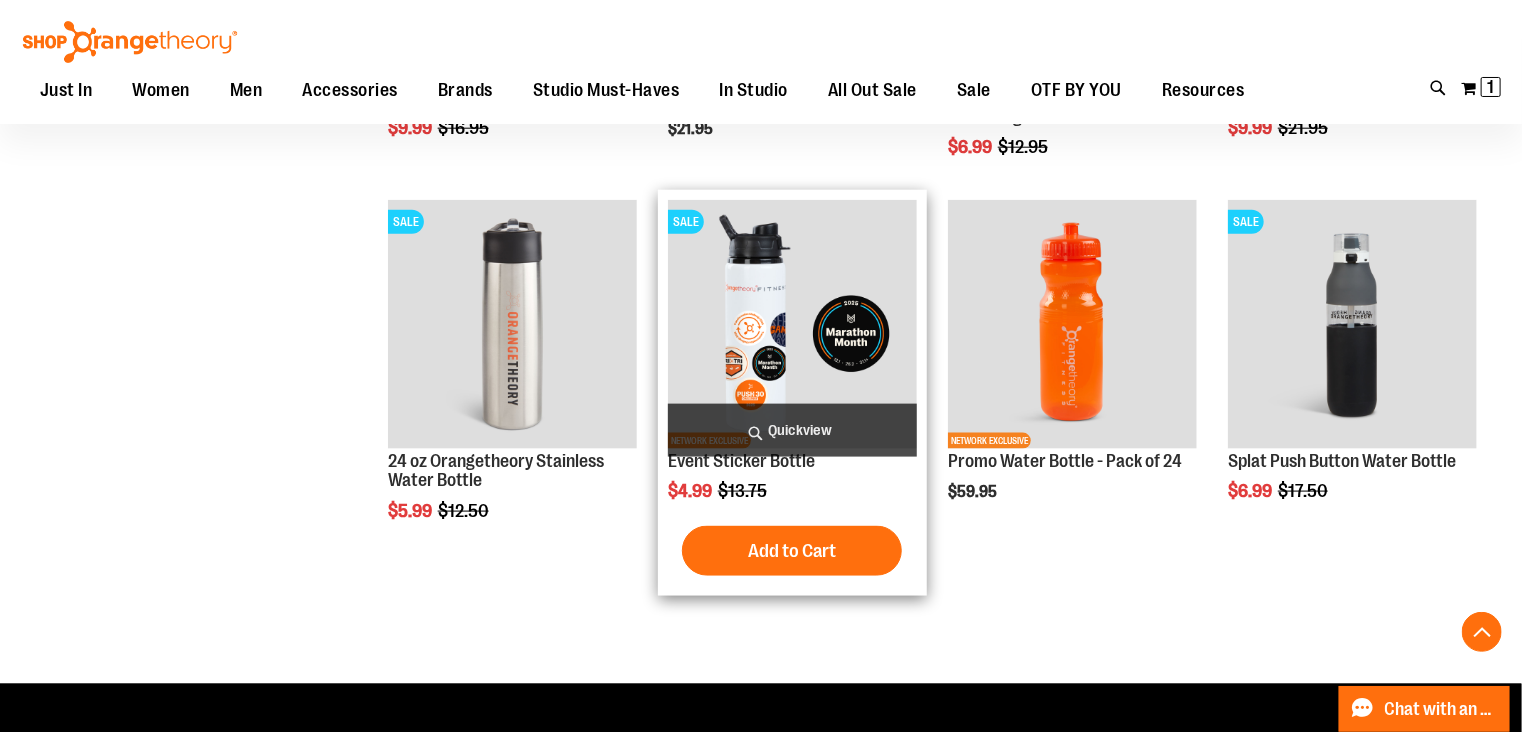 click on "Quickview" at bounding box center (792, 430) 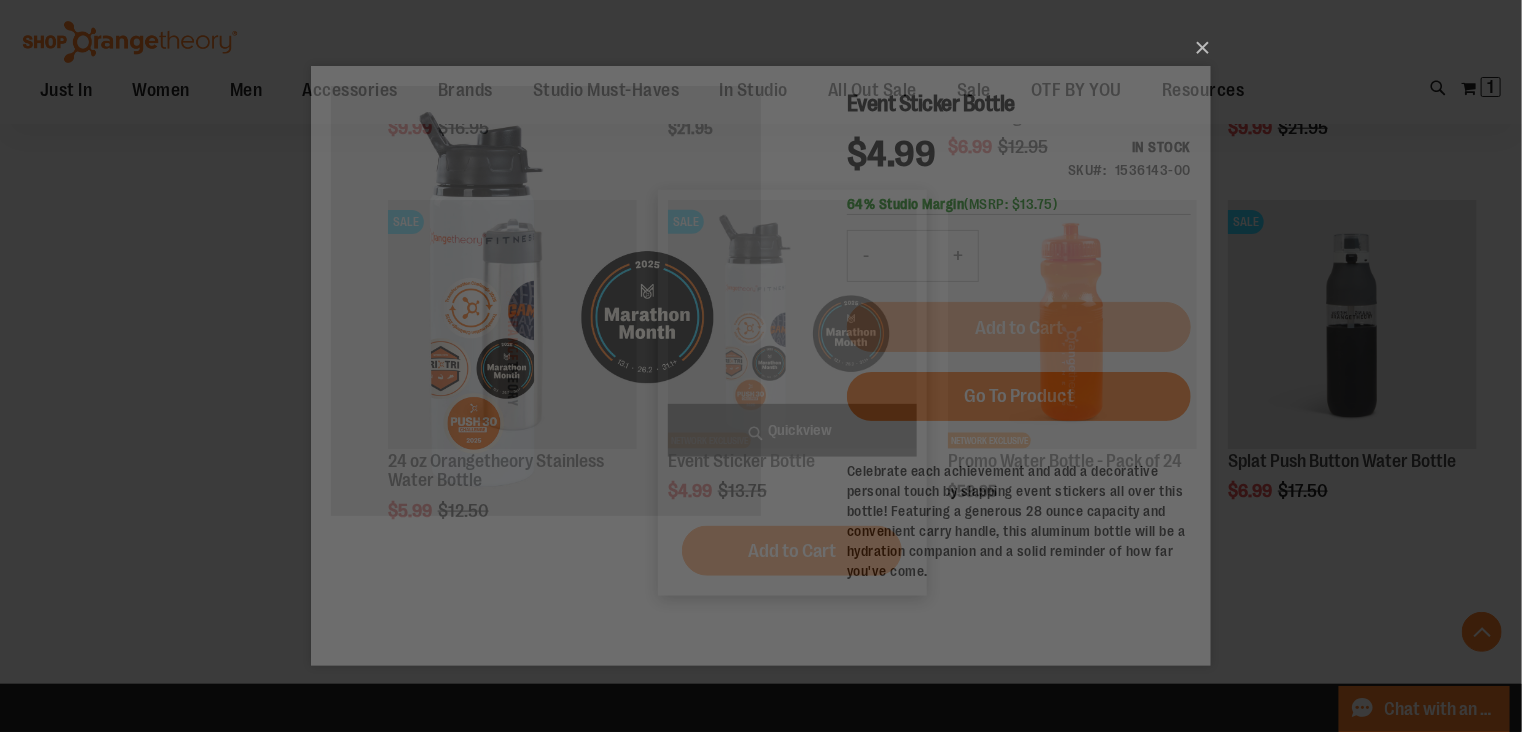 scroll, scrollTop: 0, scrollLeft: 0, axis: both 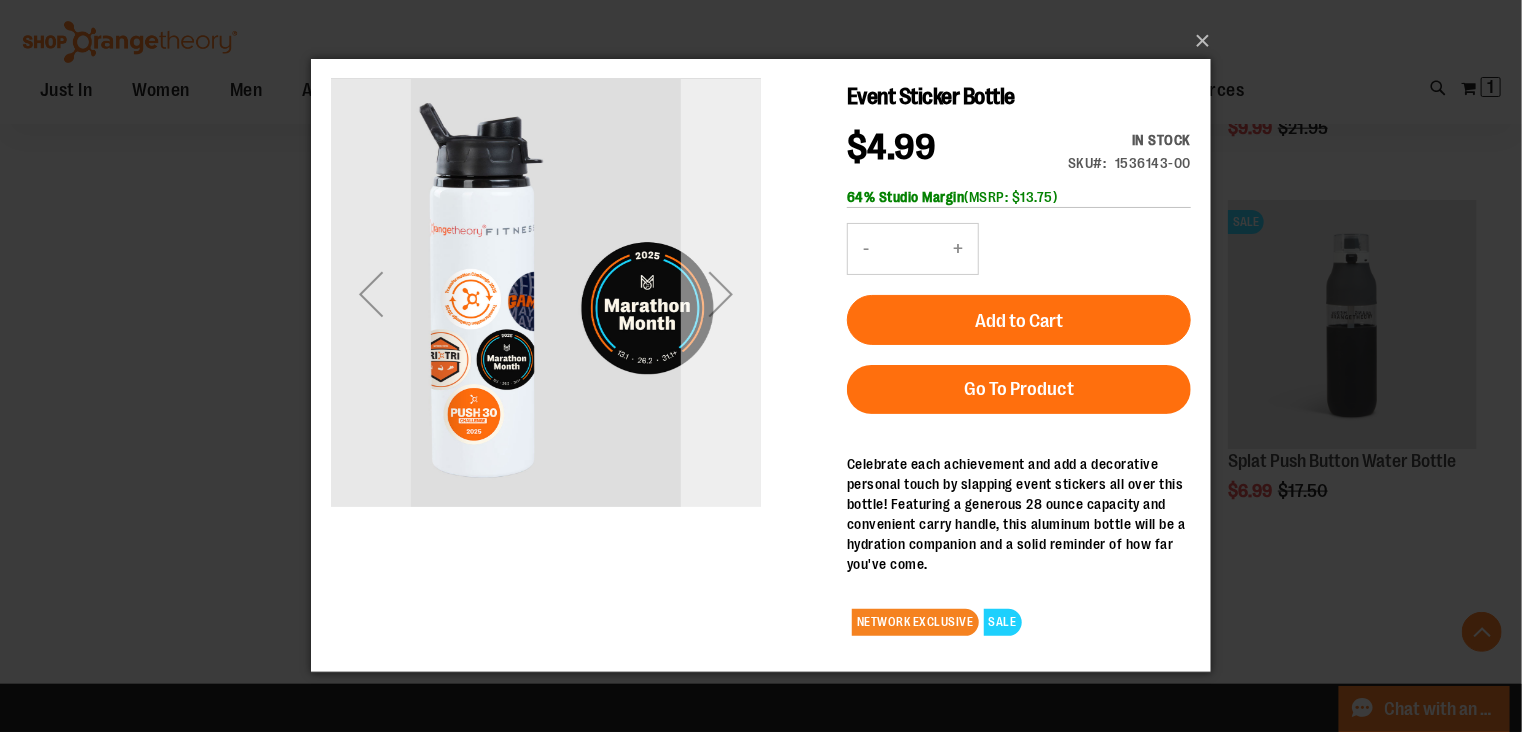 click at bounding box center [720, 294] 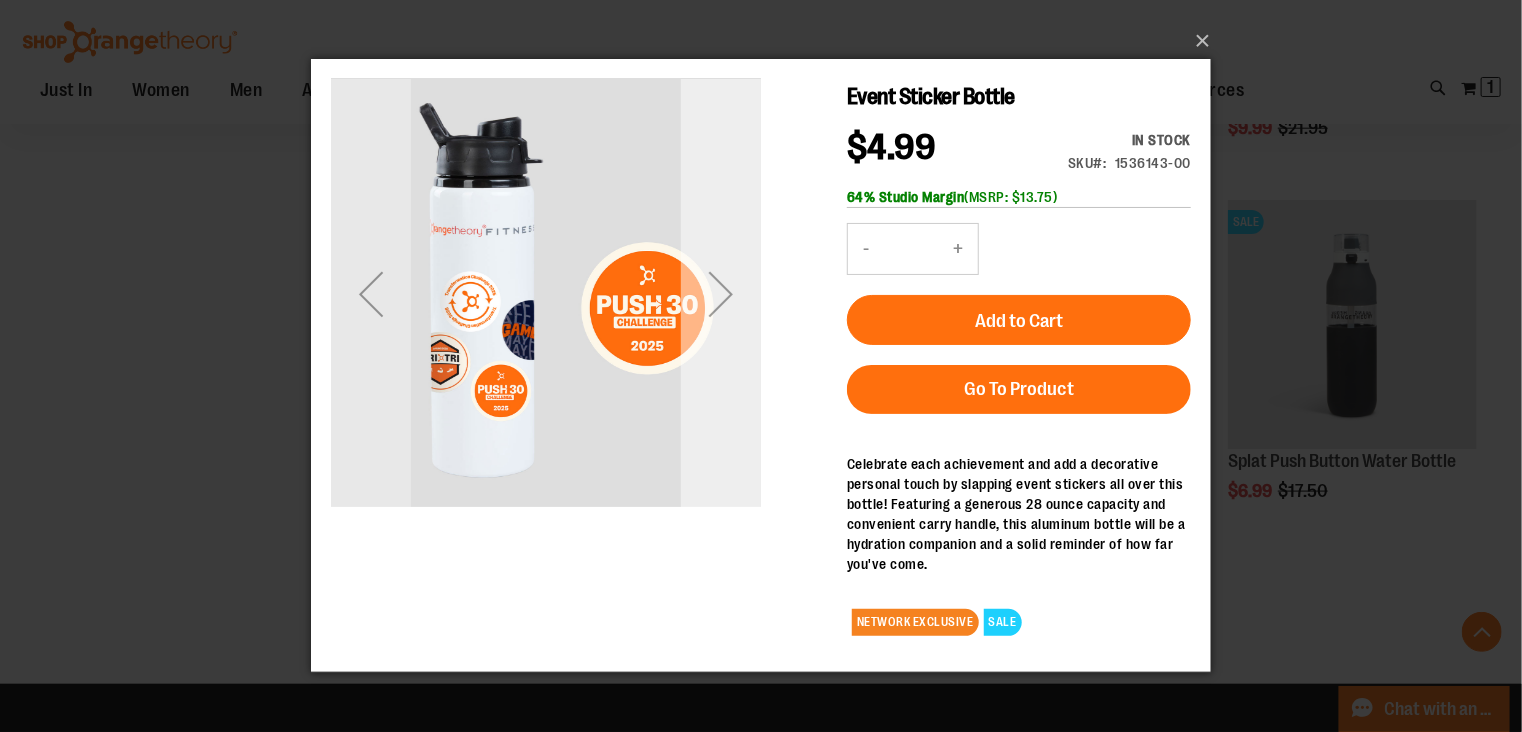 click at bounding box center (720, 294) 